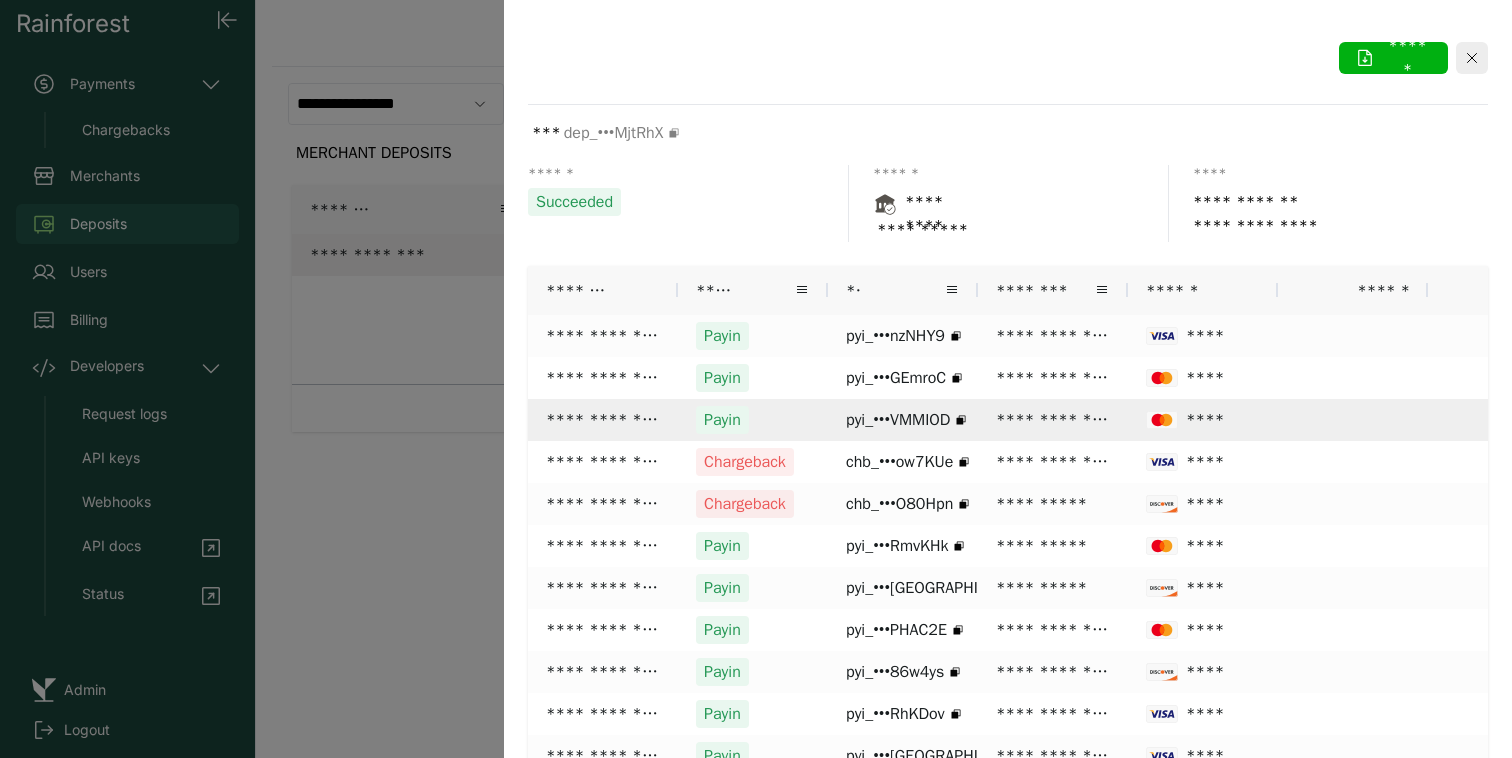 scroll, scrollTop: 0, scrollLeft: 0, axis: both 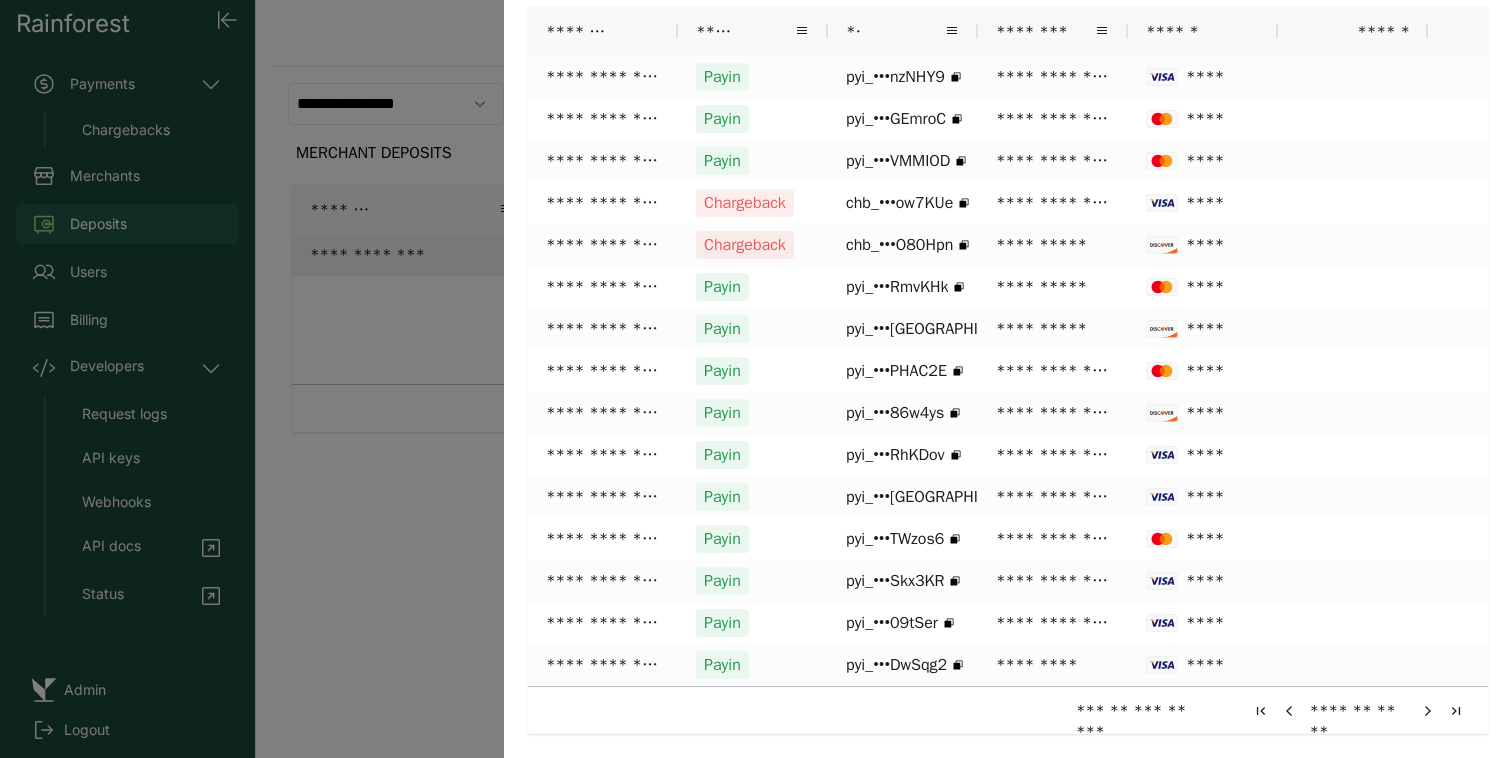 click at bounding box center [756, 379] 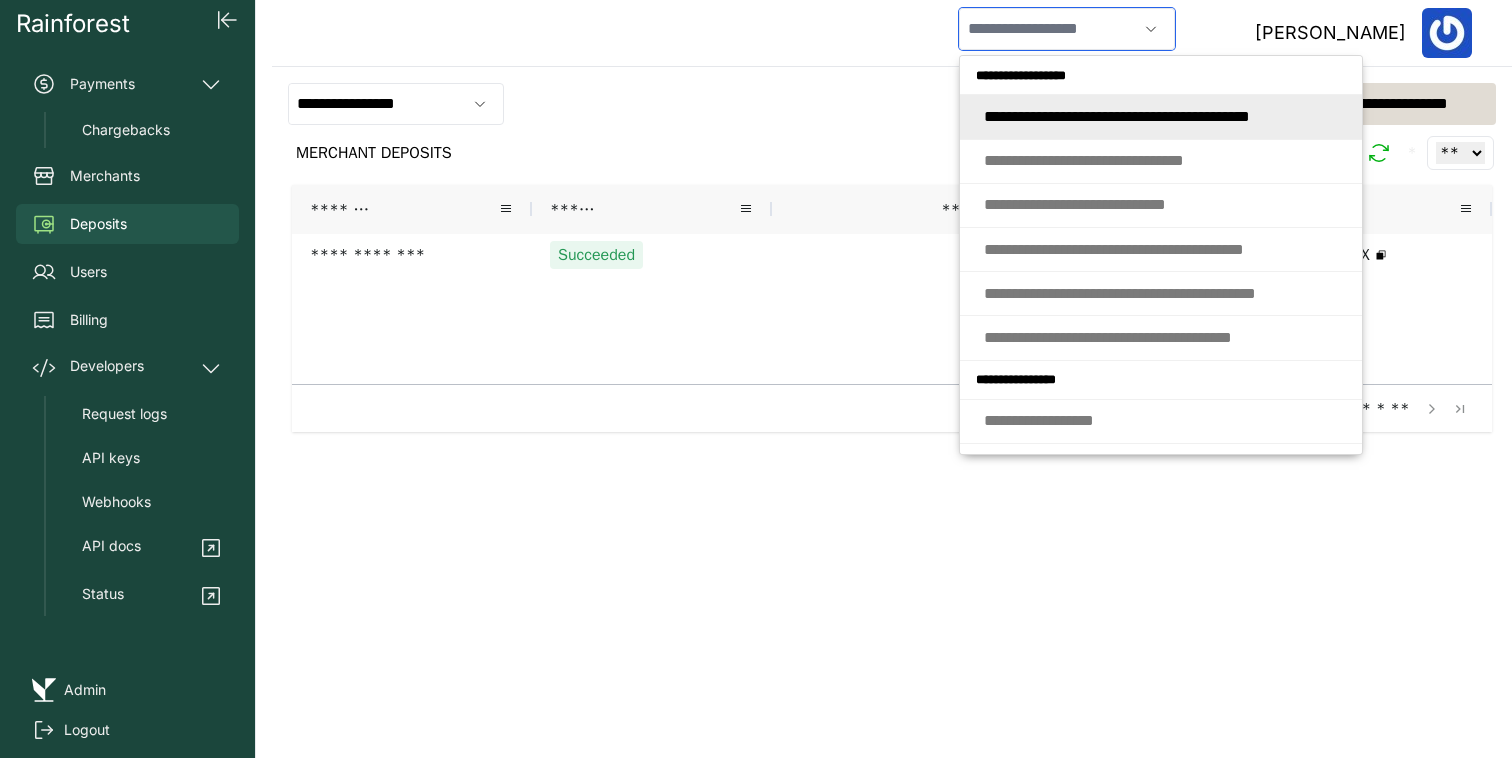 click at bounding box center [1048, 29] 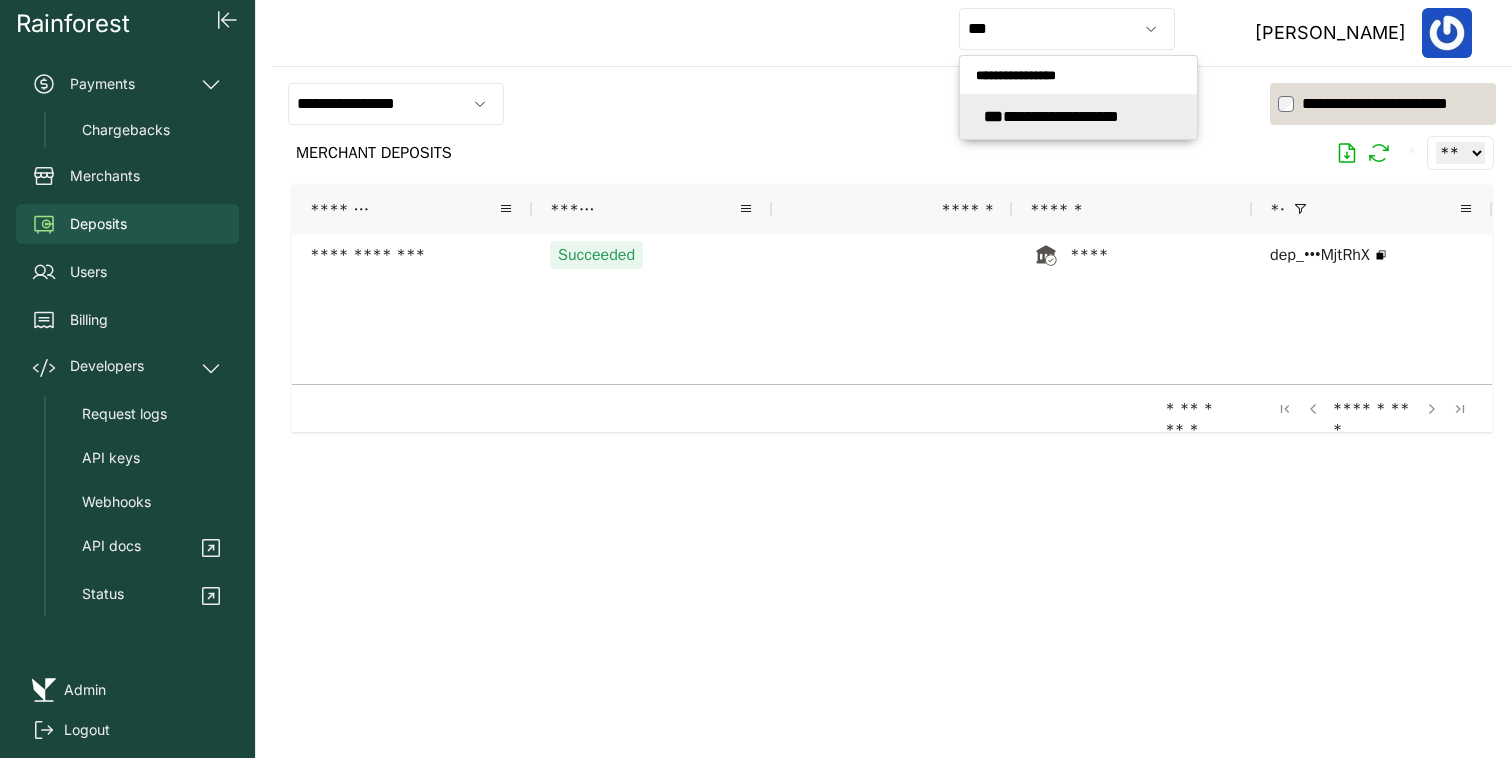 type on "**********" 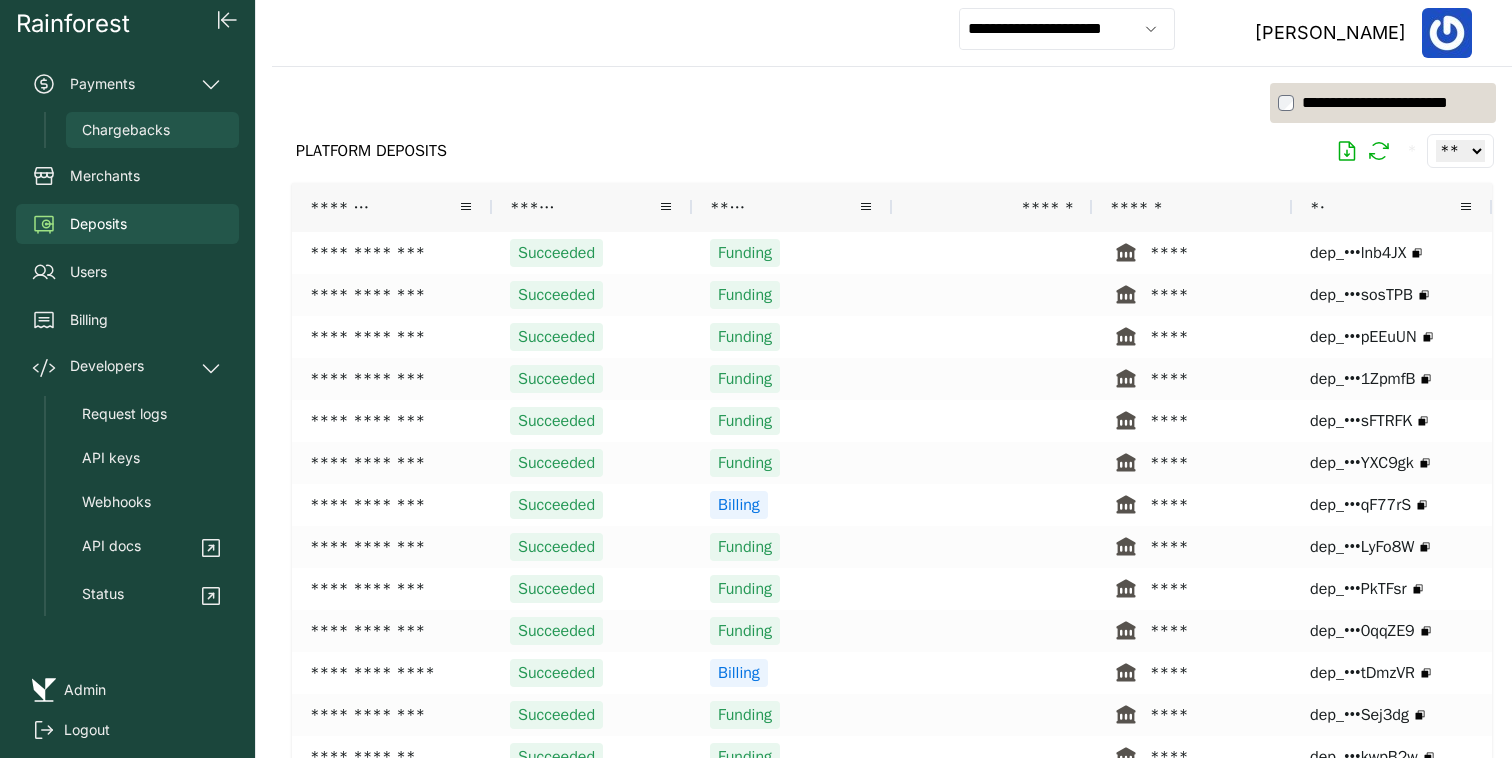 click on "Chargebacks" at bounding box center [152, 130] 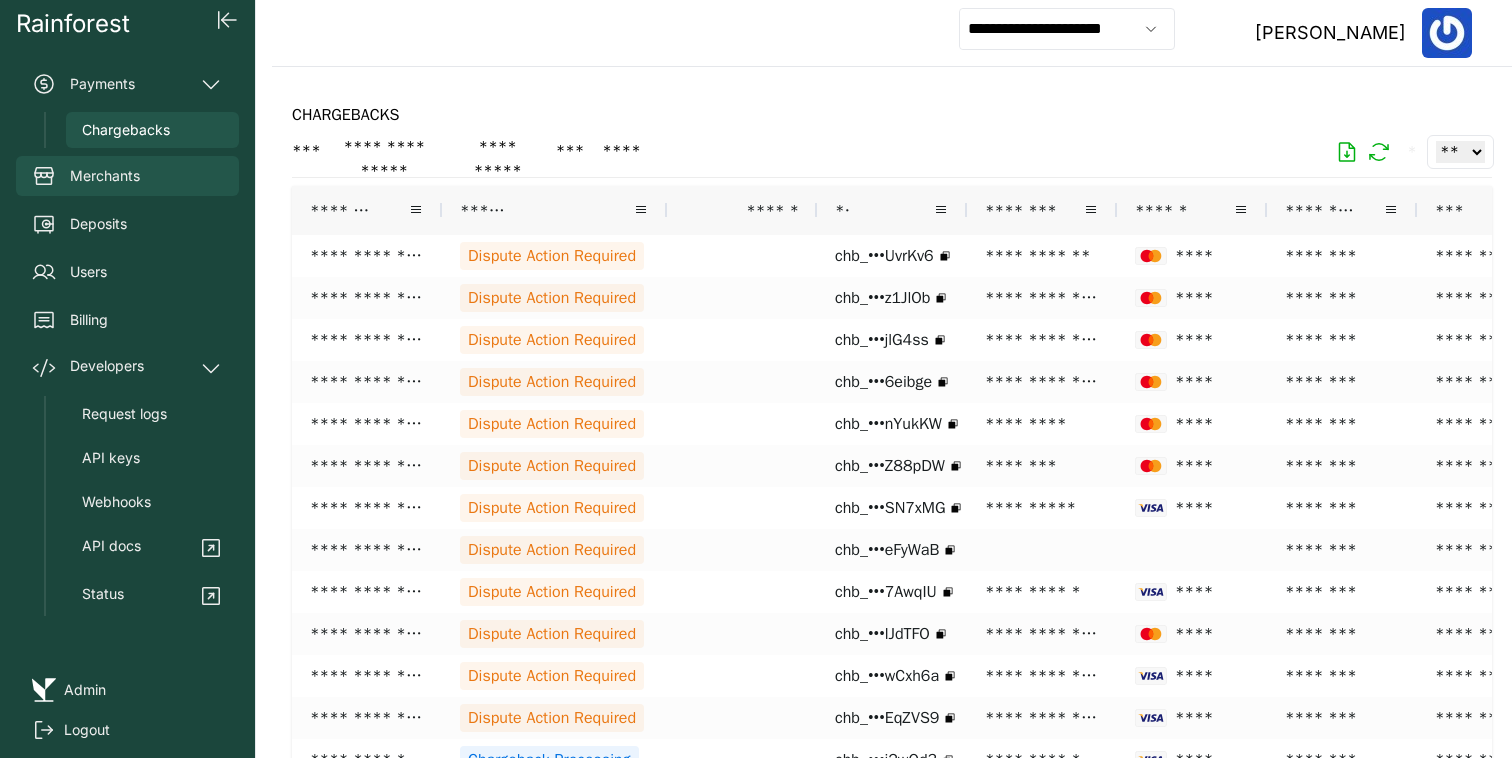 click on "Merchants" at bounding box center [127, 176] 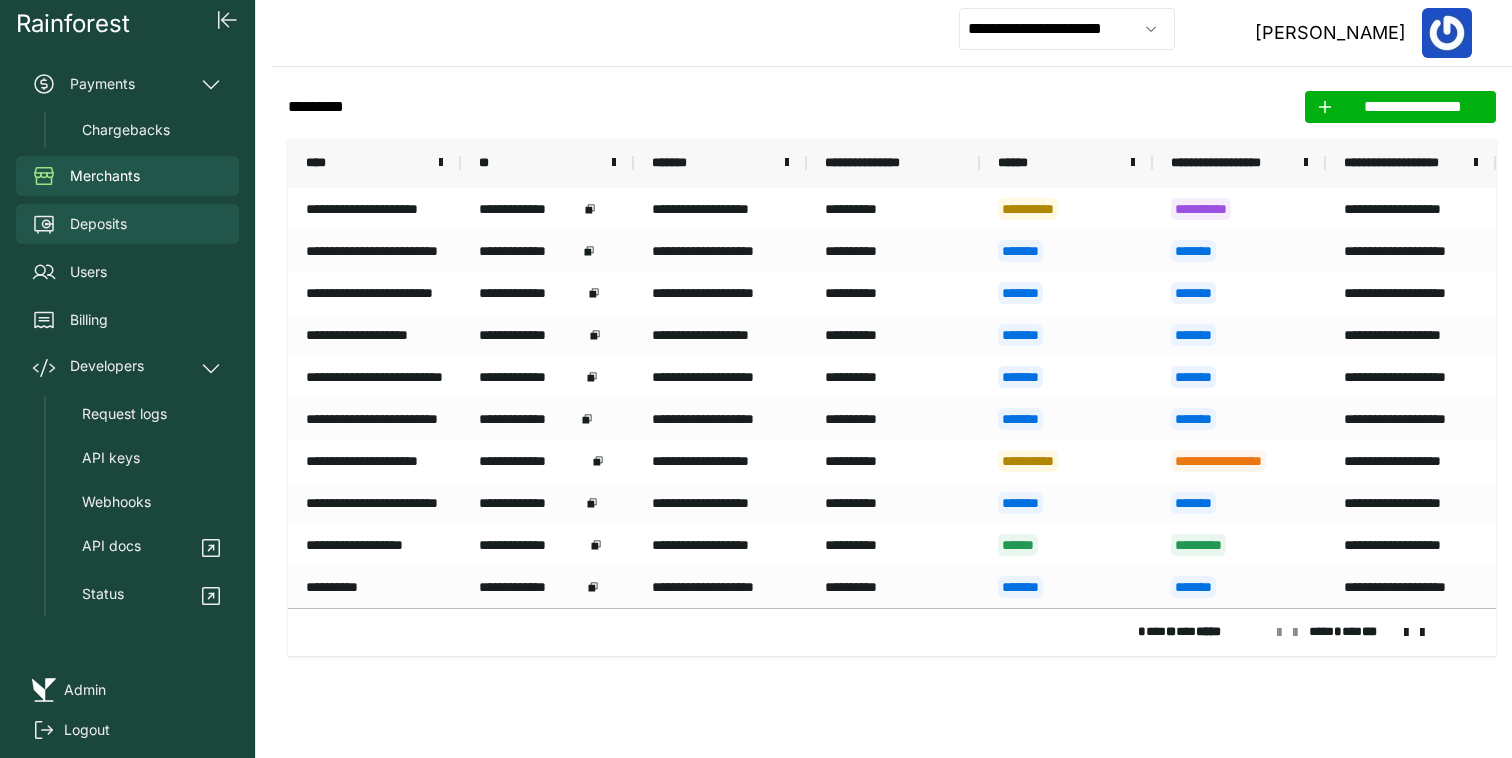 click on "Deposits" at bounding box center [127, 224] 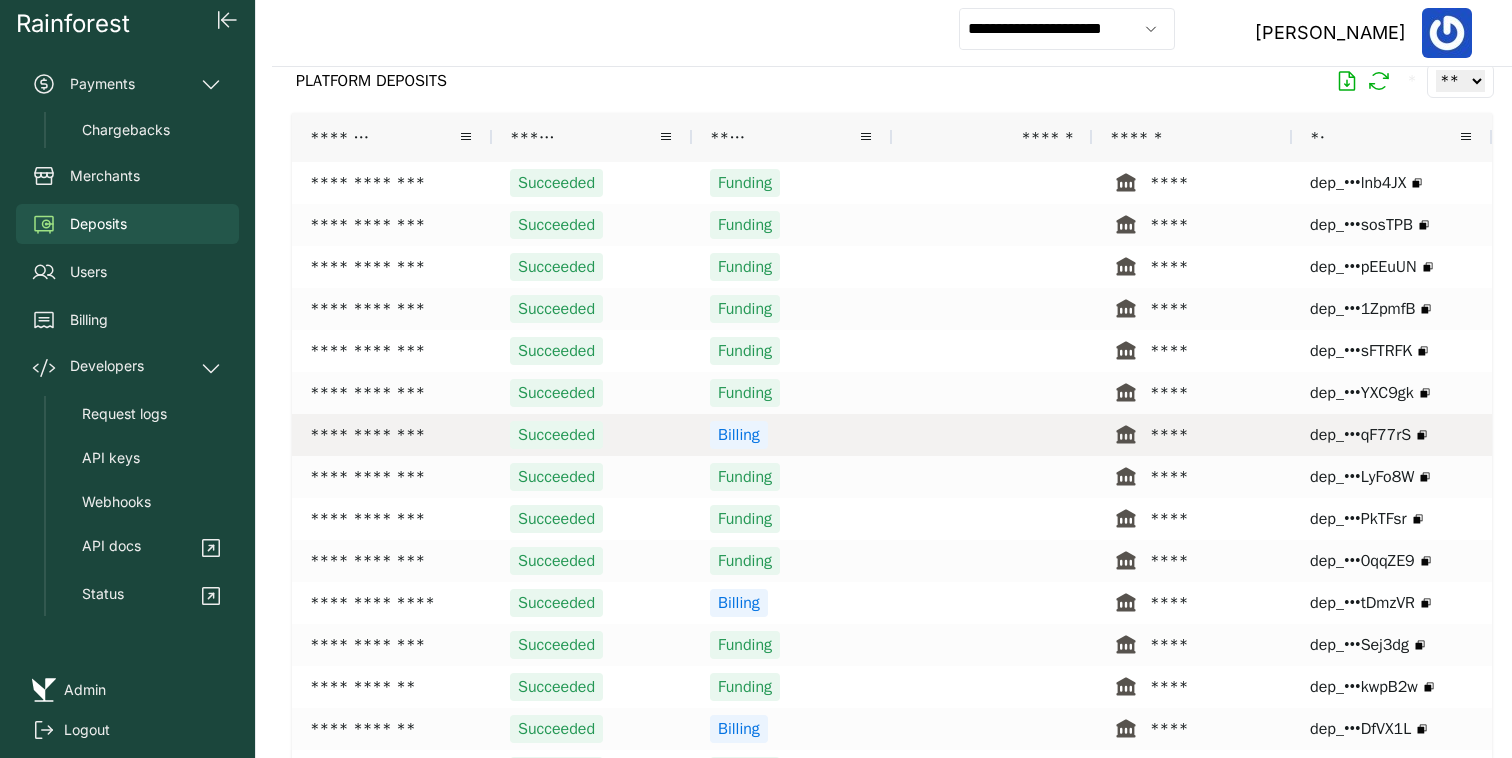 scroll, scrollTop: 0, scrollLeft: 0, axis: both 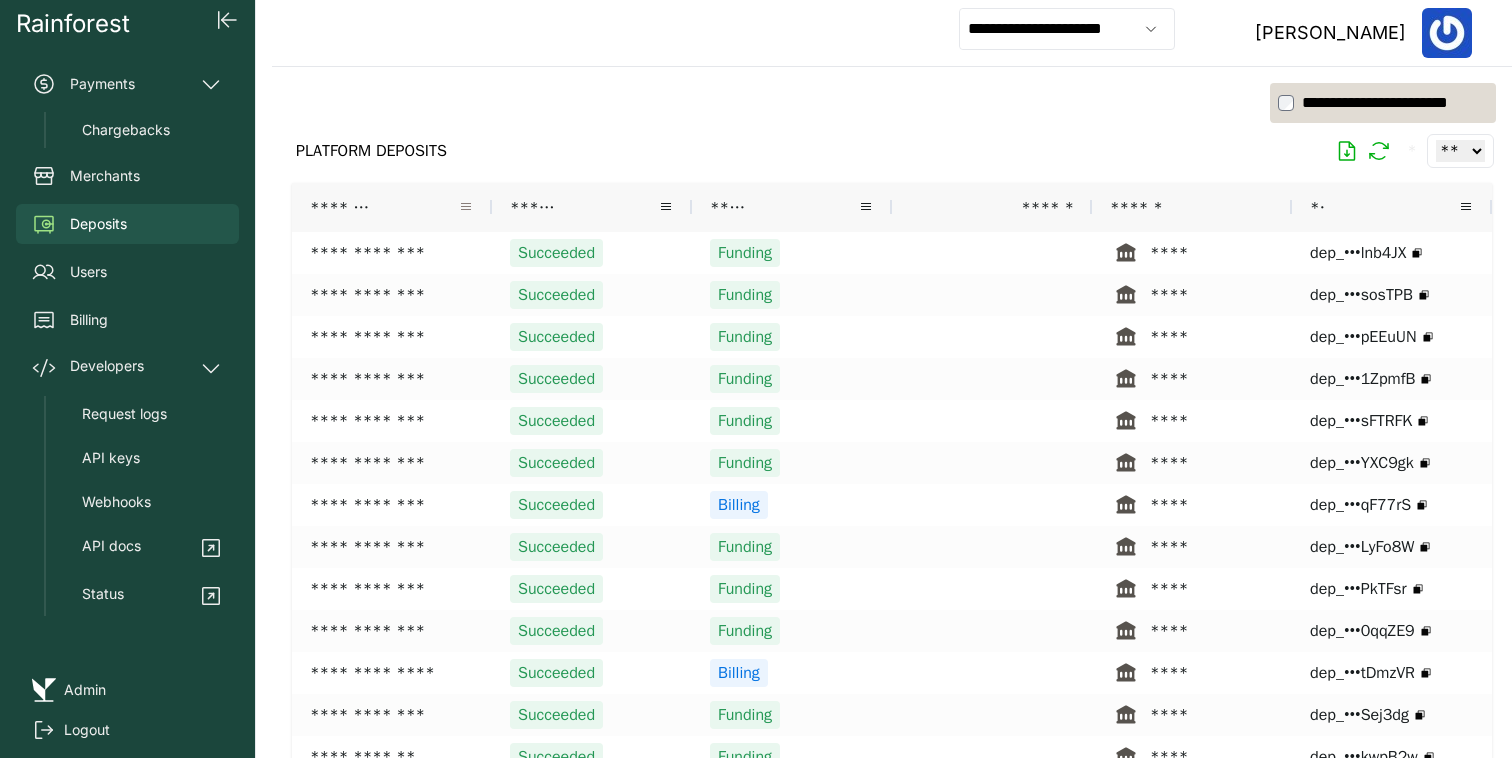 click at bounding box center [466, 207] 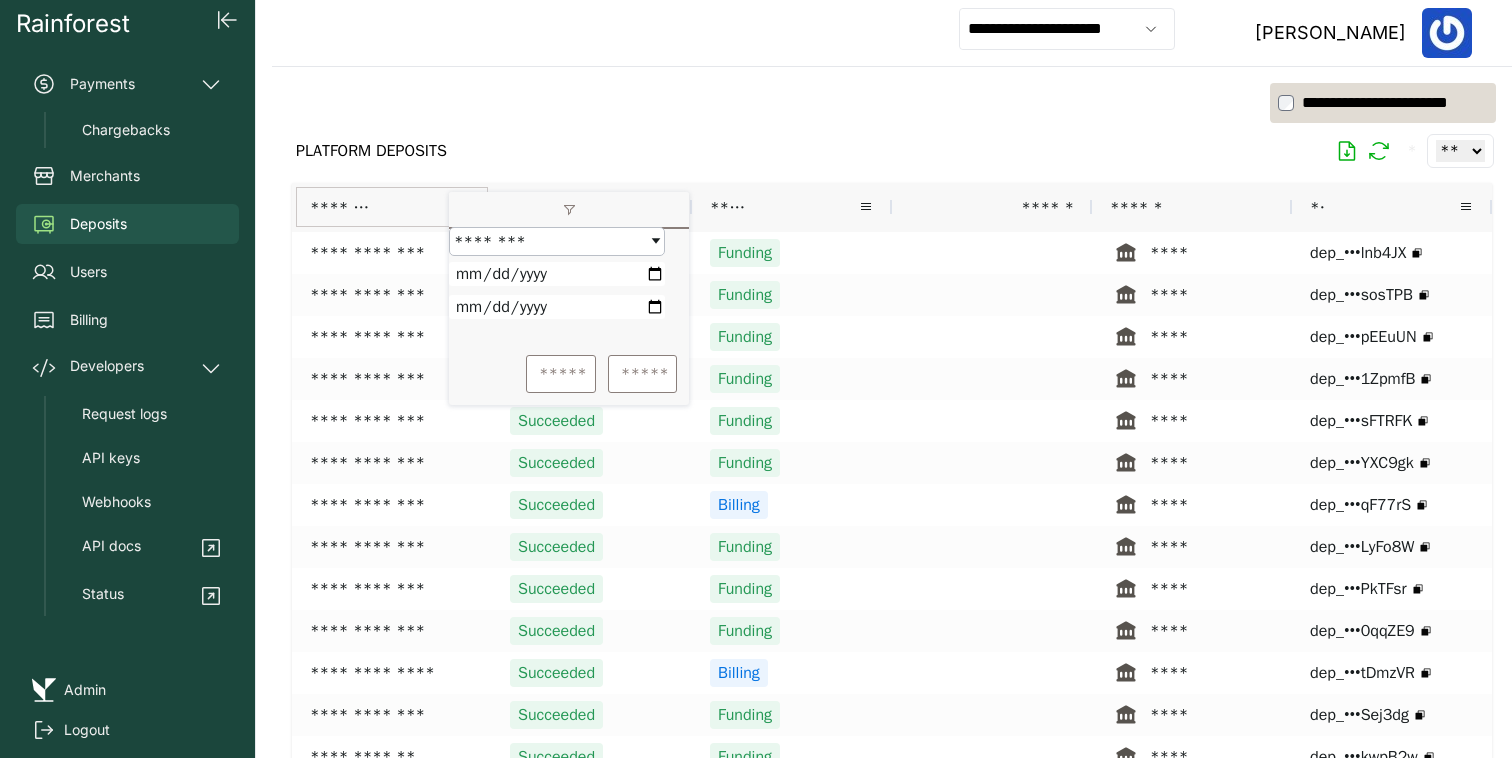 type on "**********" 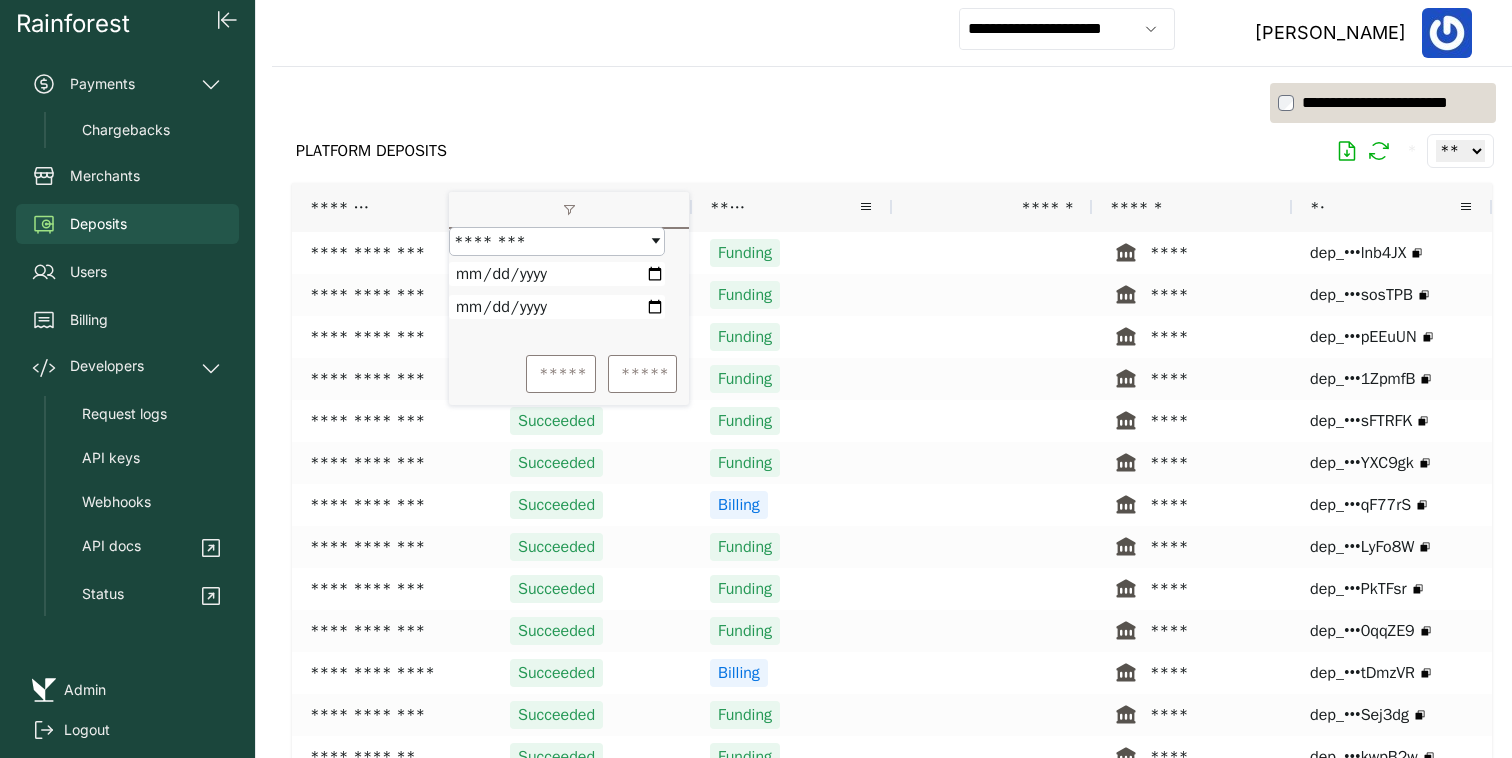 click at bounding box center [557, 307] 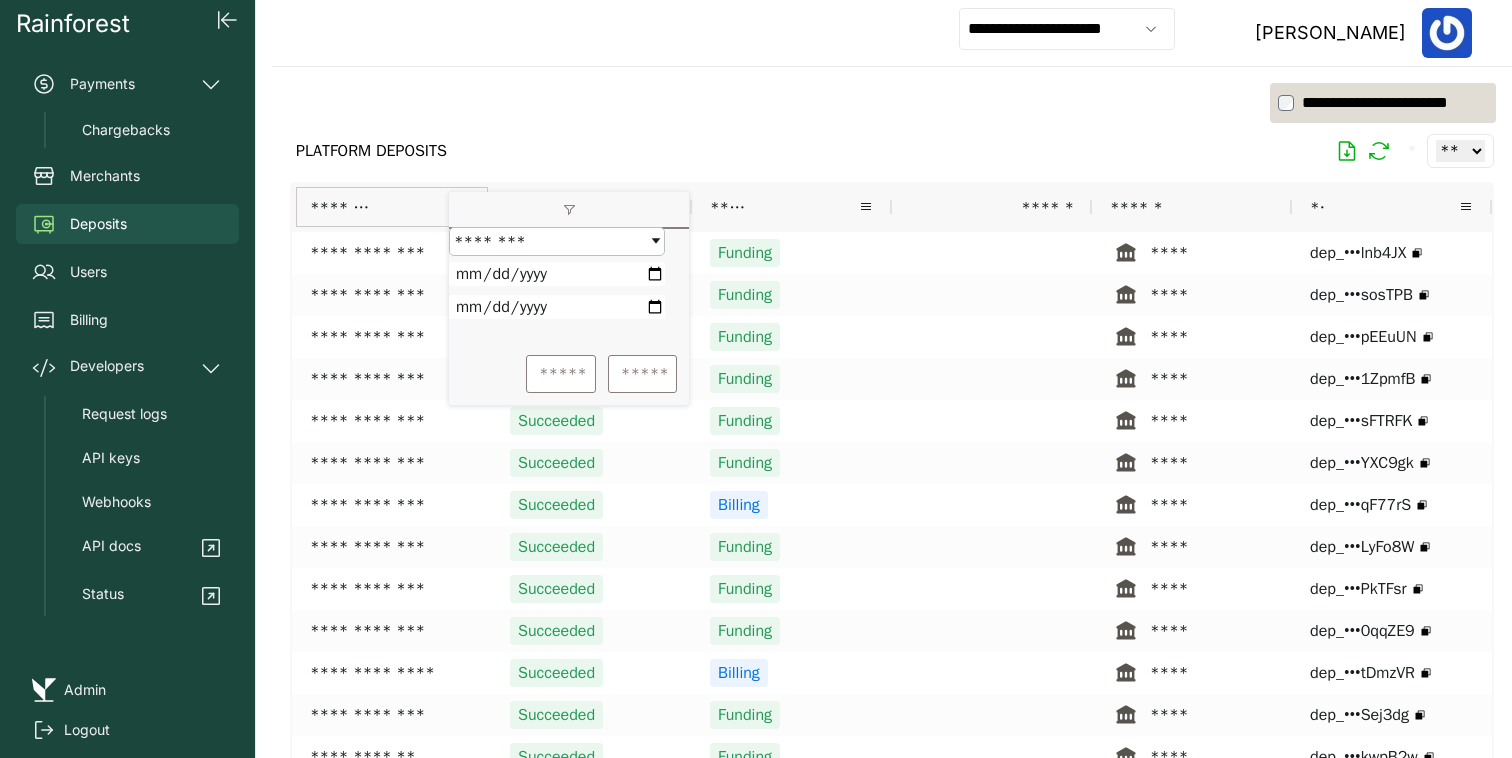 type on "**********" 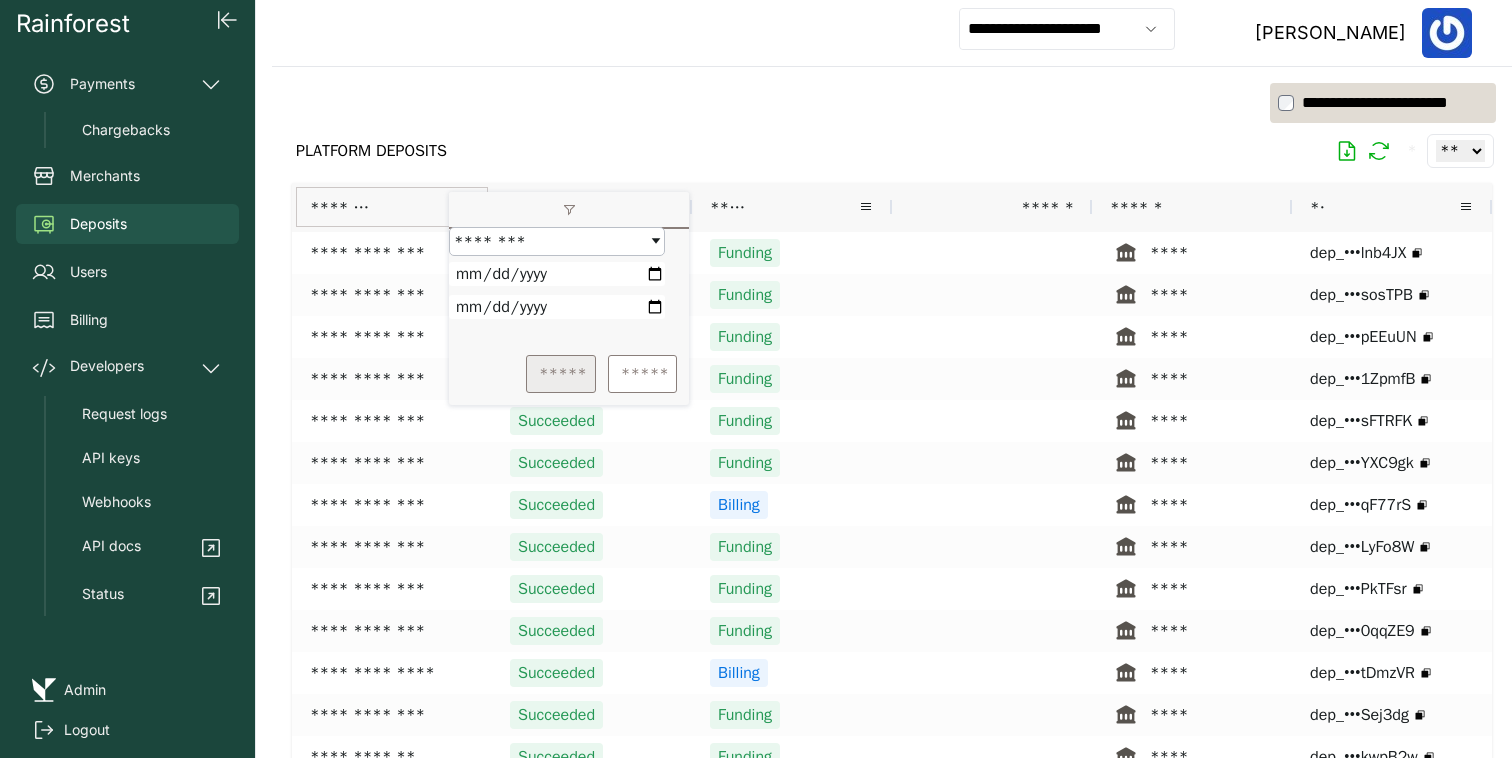 click on "*****" at bounding box center (561, 374) 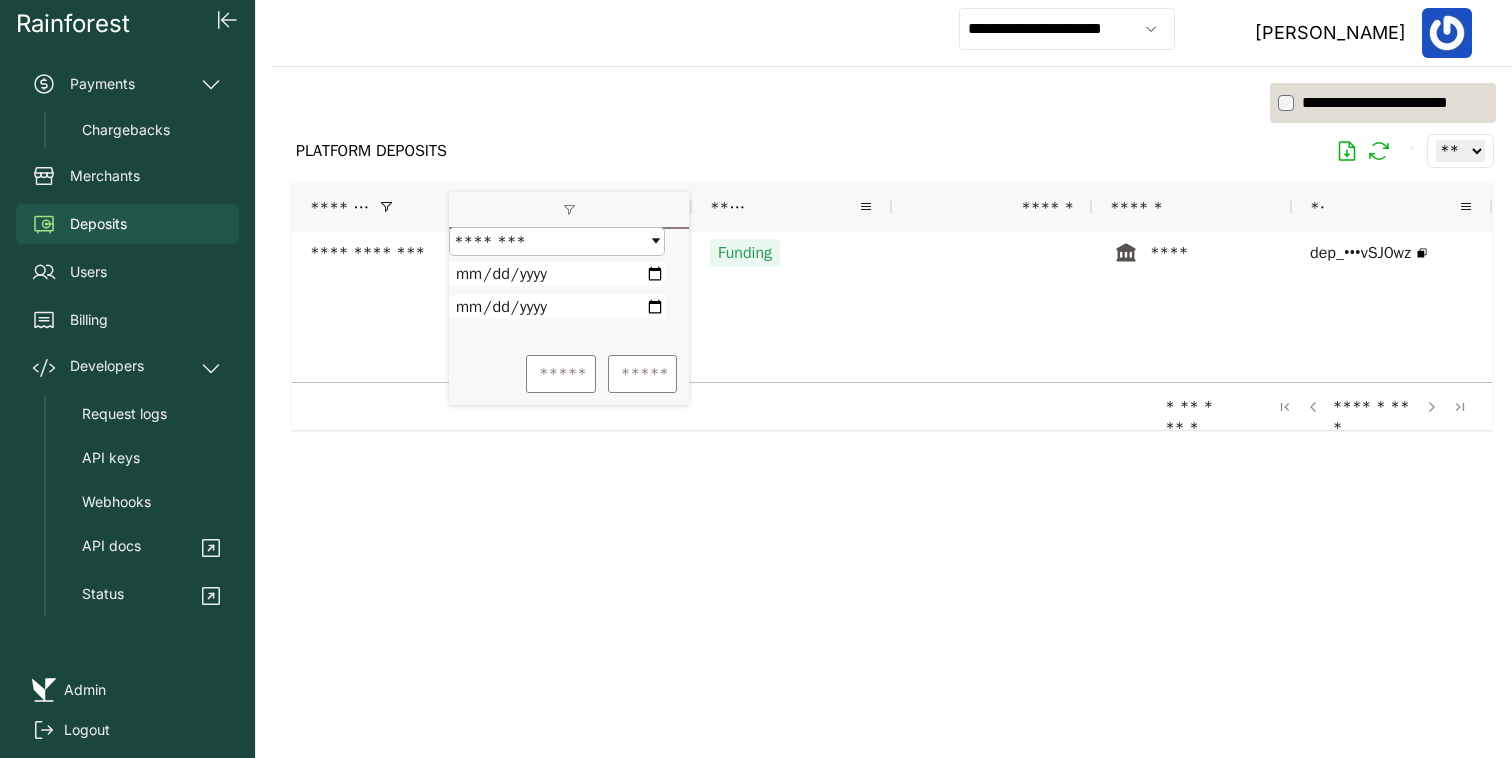 click on "PLATFORM DEPOSITS * ** ** ** ***" at bounding box center (892, 151) 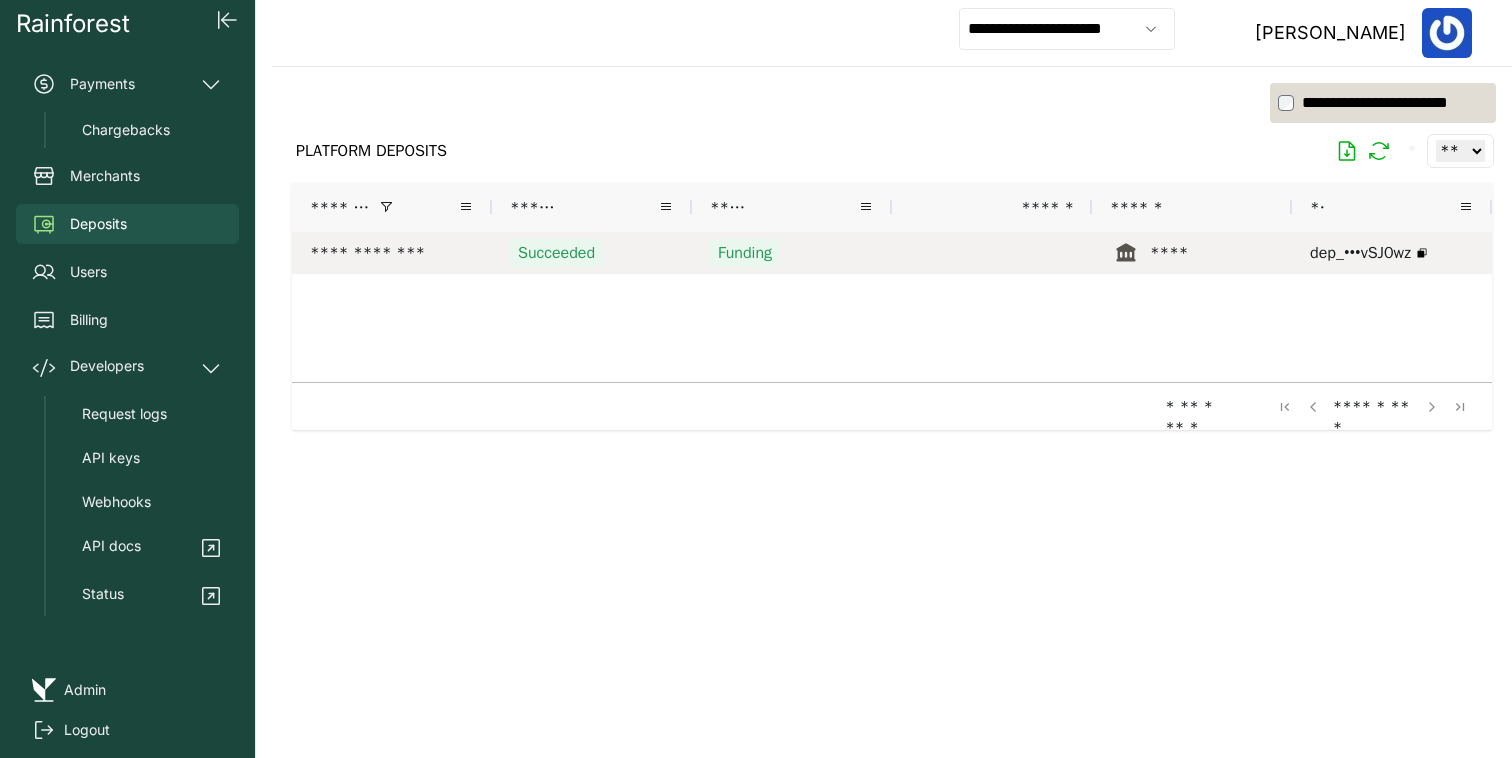 click on "**********" at bounding box center (392, 253) 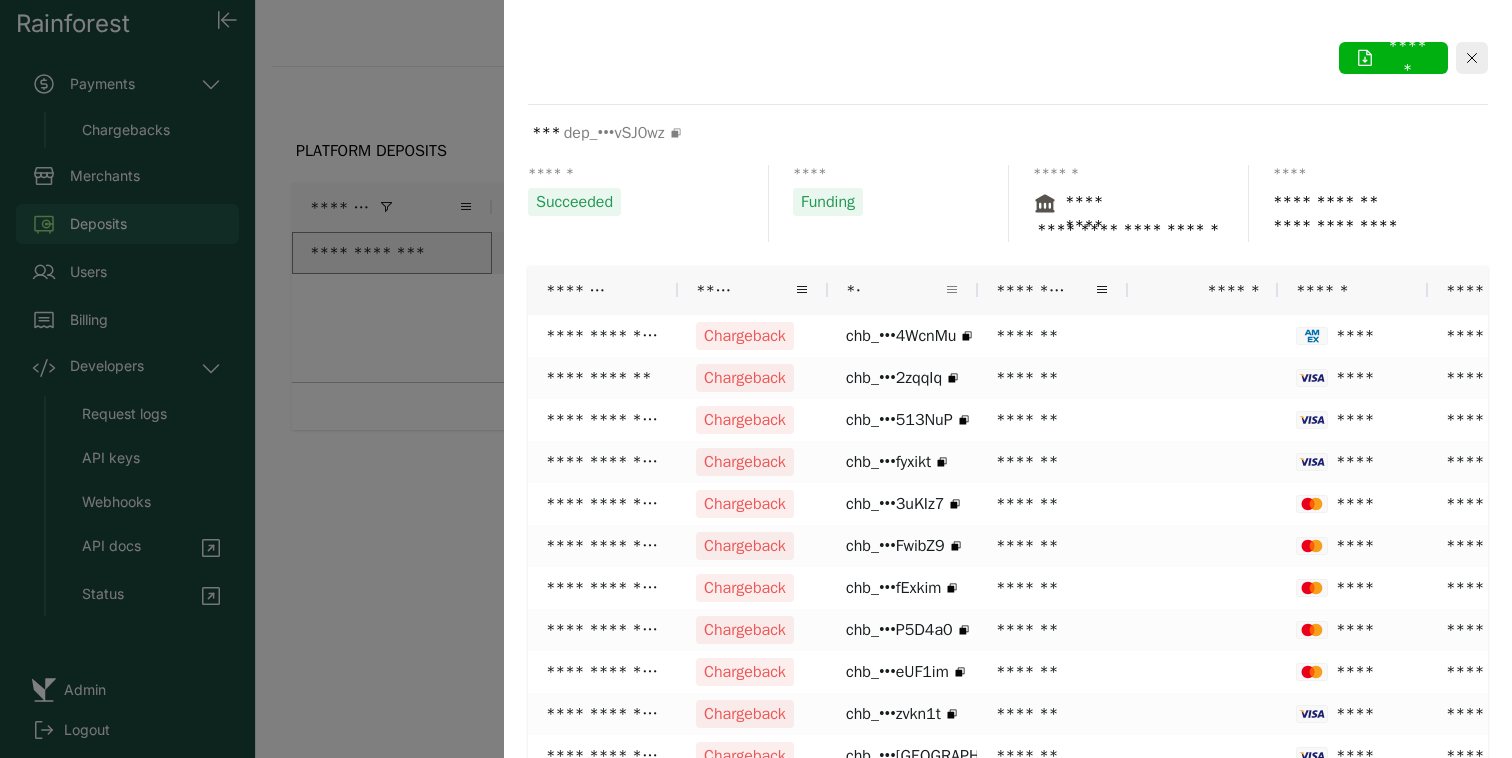 click at bounding box center [952, 290] 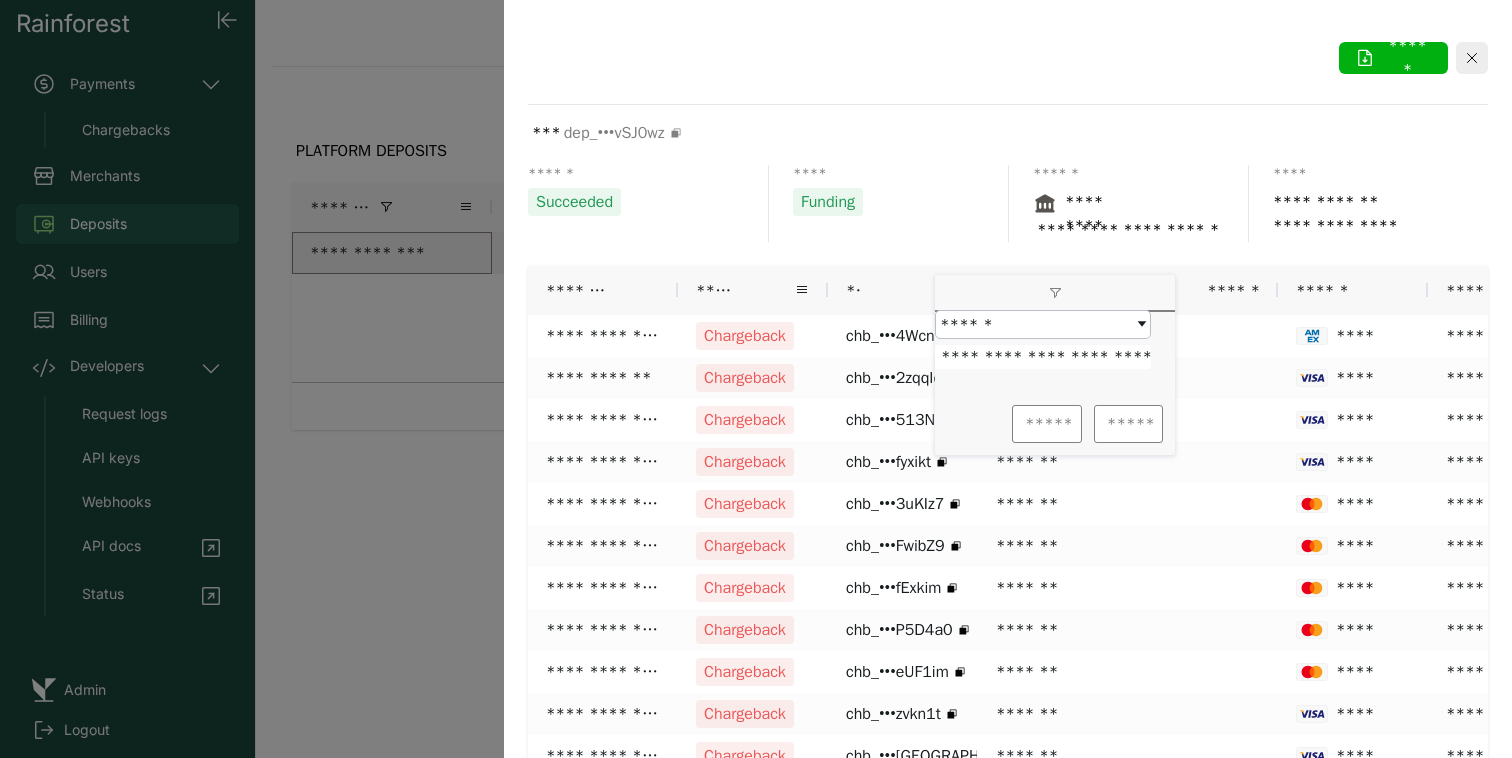 scroll, scrollTop: 0, scrollLeft: 79, axis: horizontal 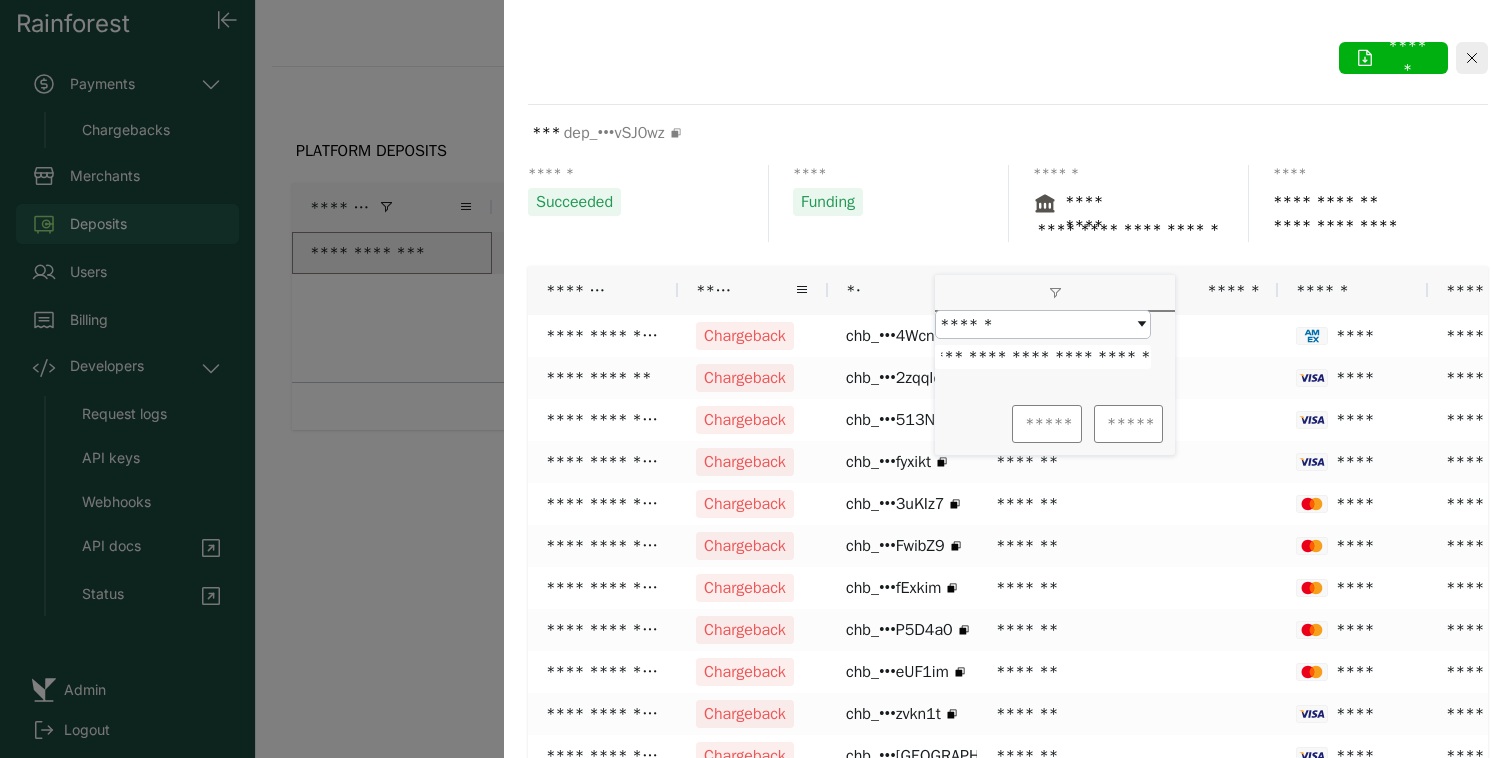 type on "**********" 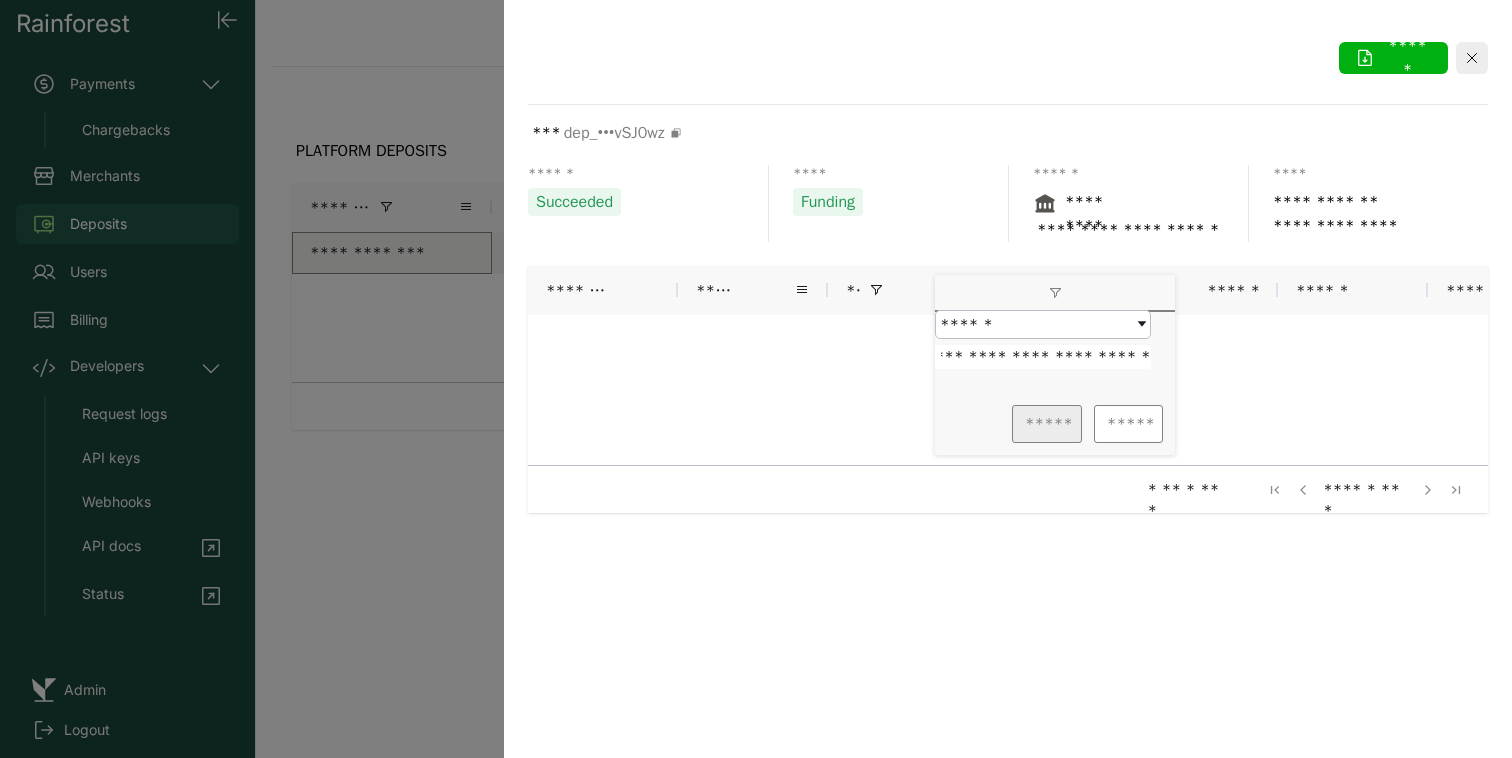 scroll, scrollTop: 0, scrollLeft: 0, axis: both 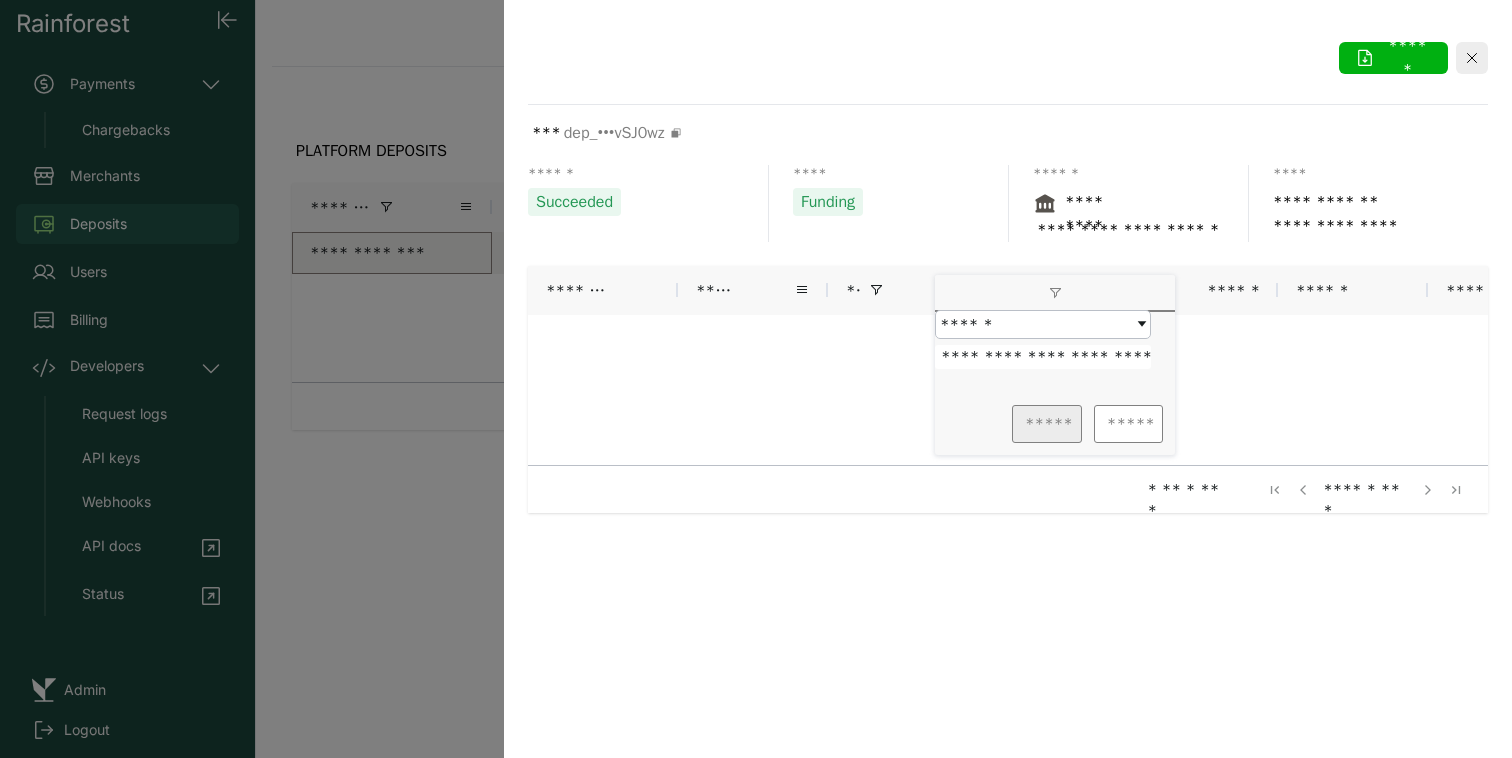 click on "*****" at bounding box center (1047, 424) 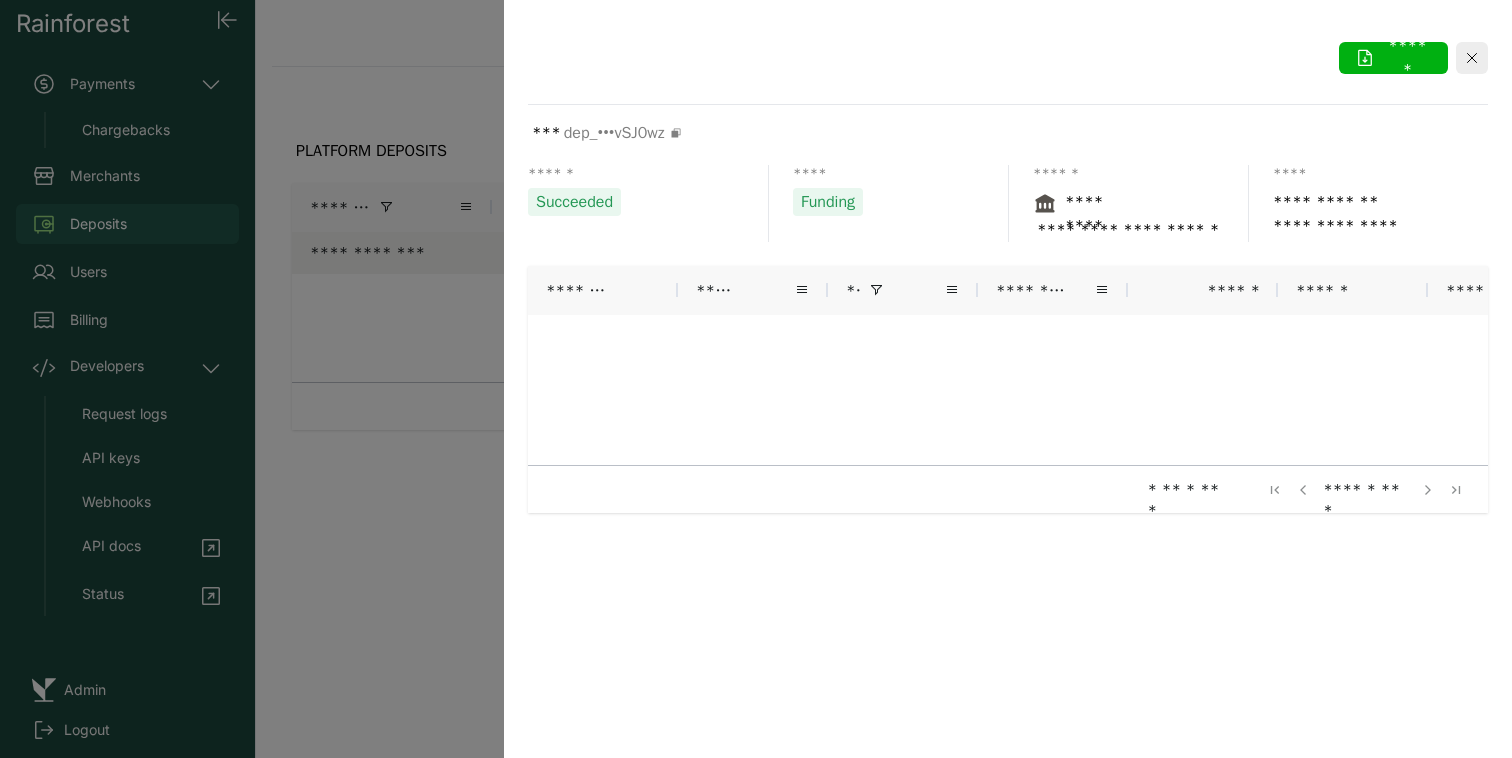 click at bounding box center (1008, 379) 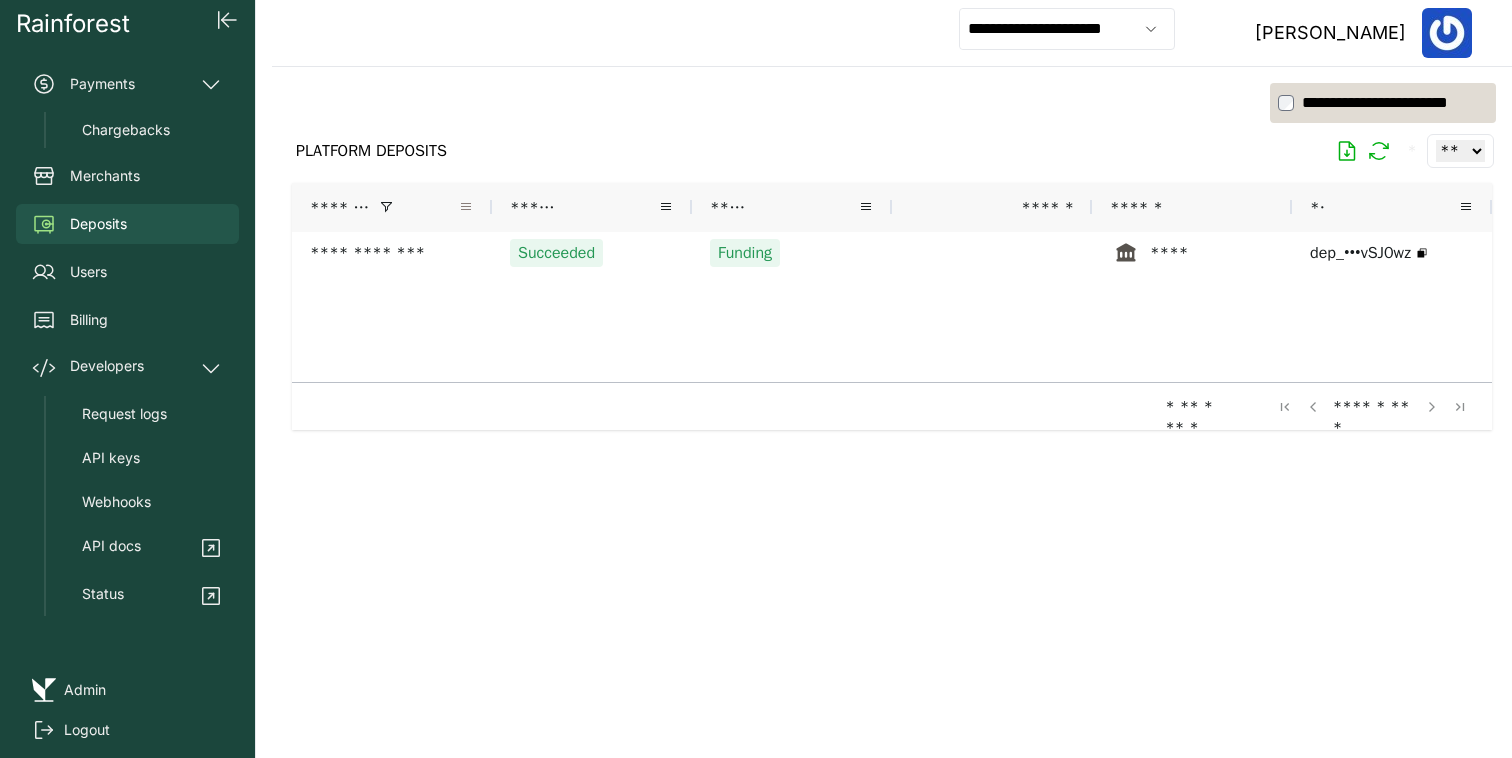 click at bounding box center [466, 207] 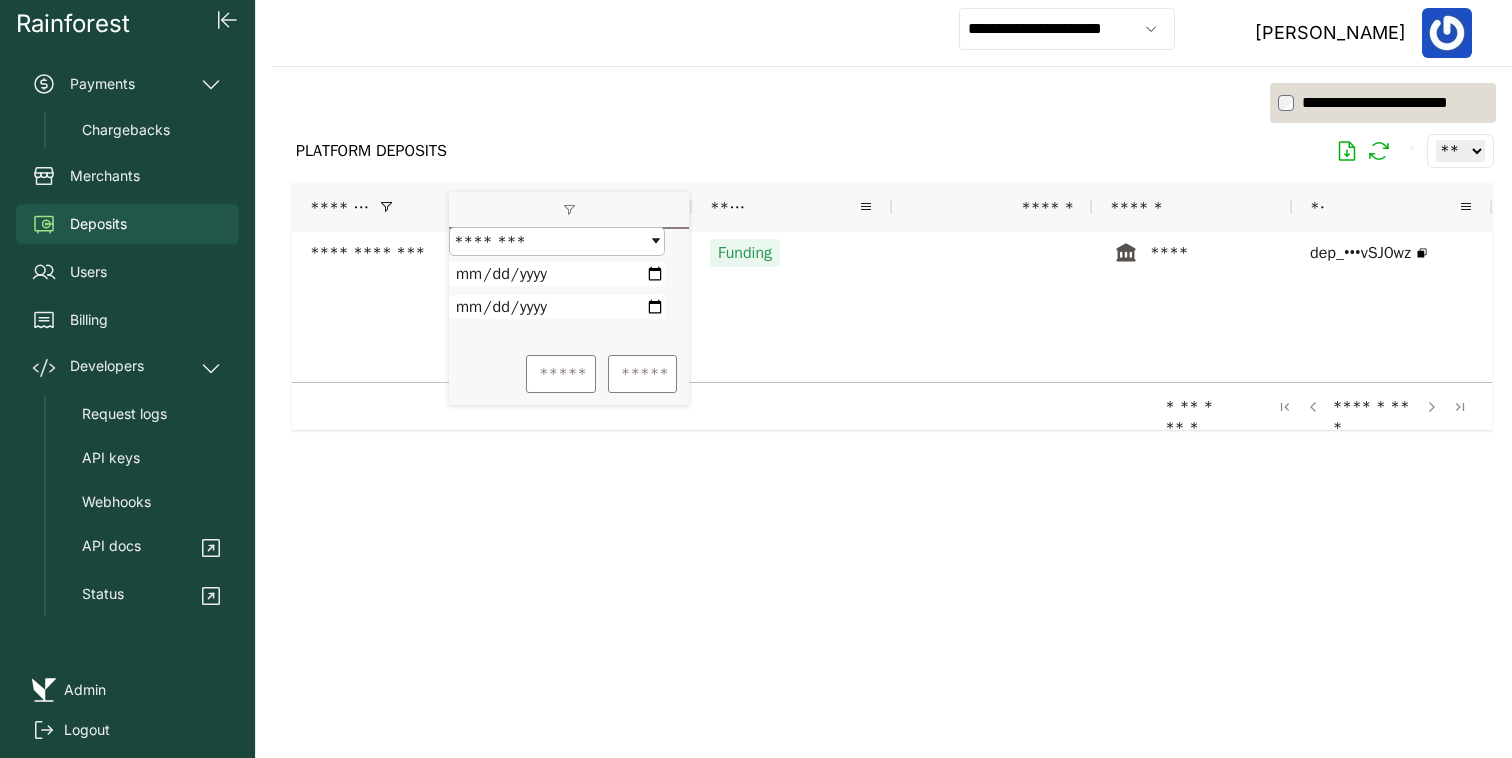 click on "**********" at bounding box center [557, 274] 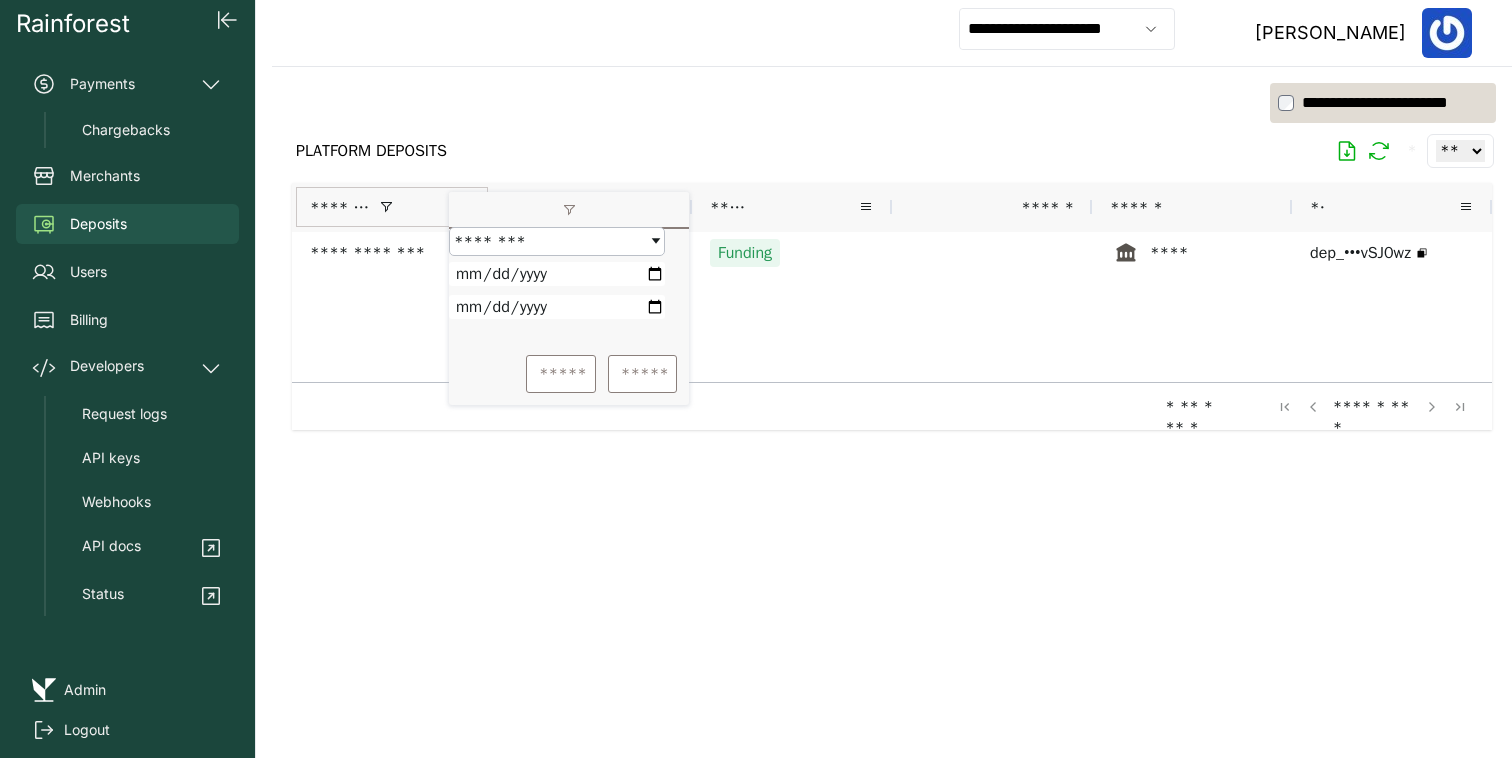 type on "**********" 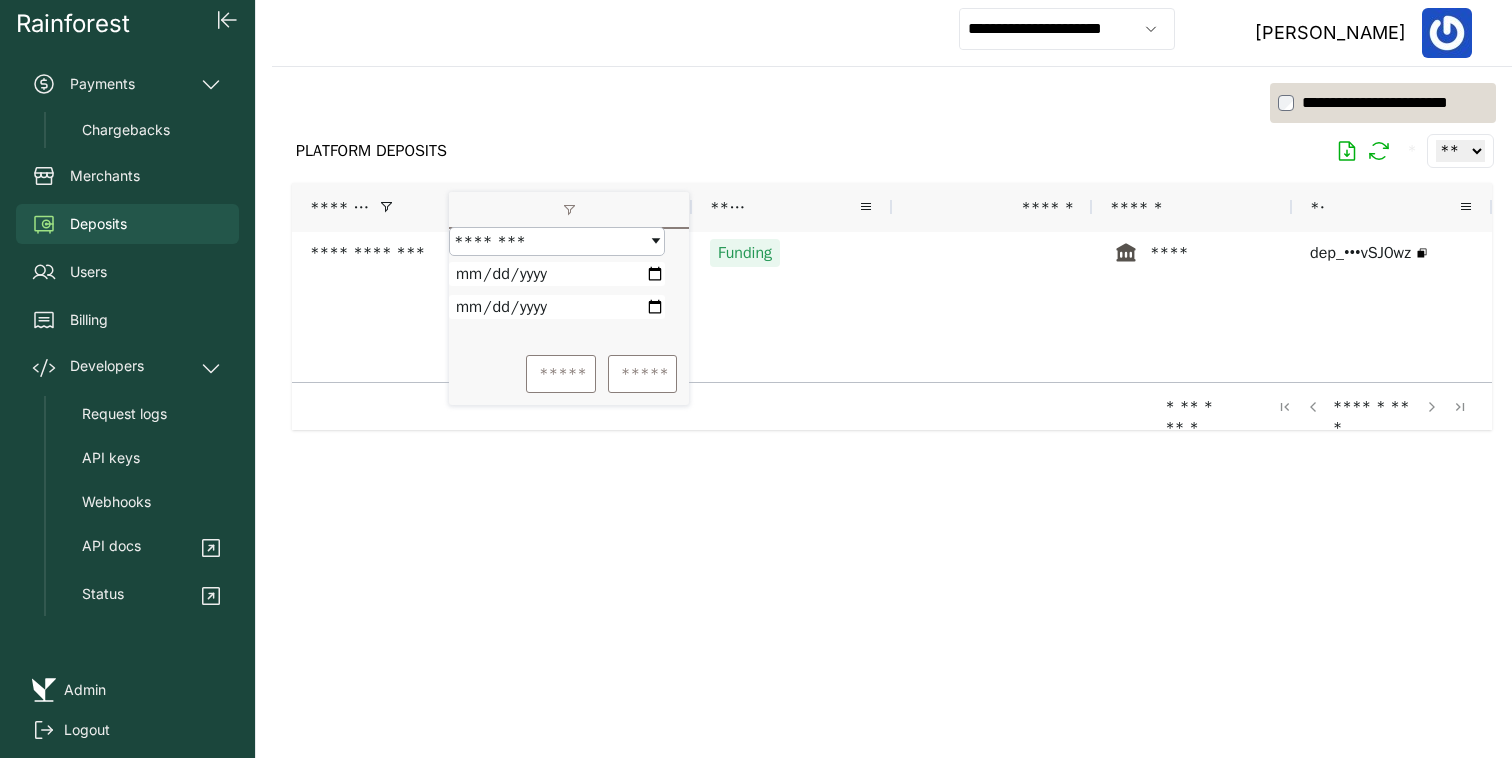 click on "**********" at bounding box center (557, 307) 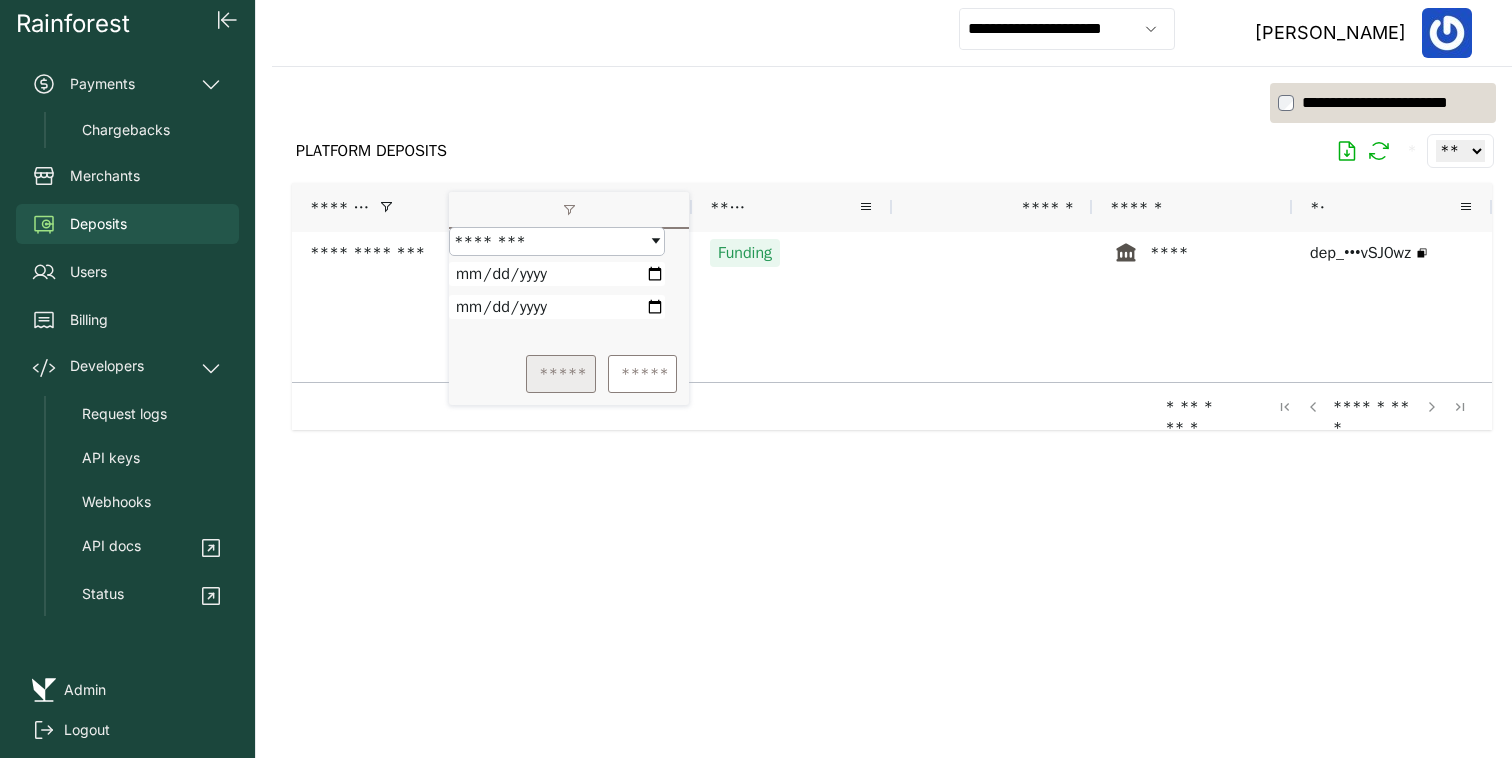 click on "*****" at bounding box center [561, 374] 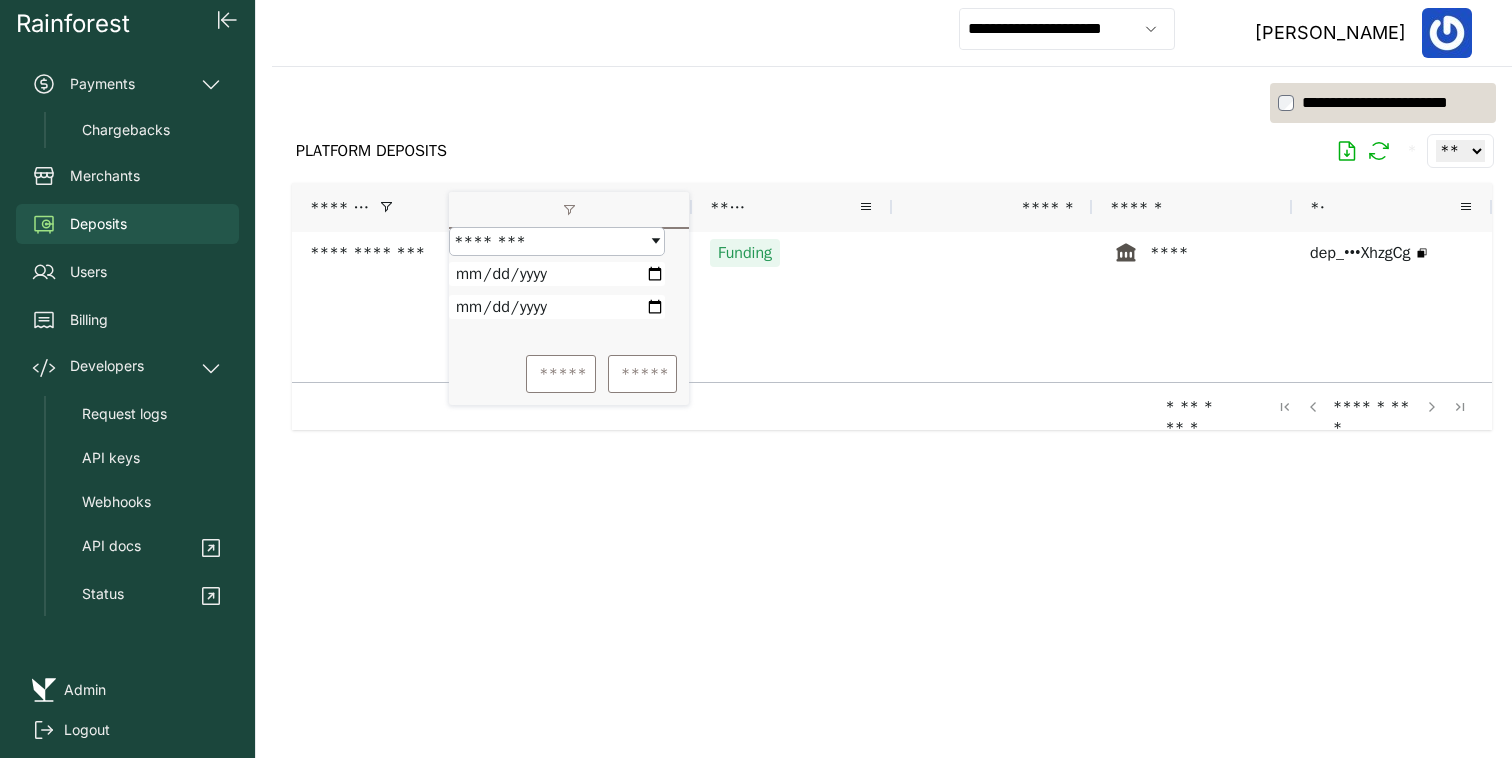 click at bounding box center (892, 452) 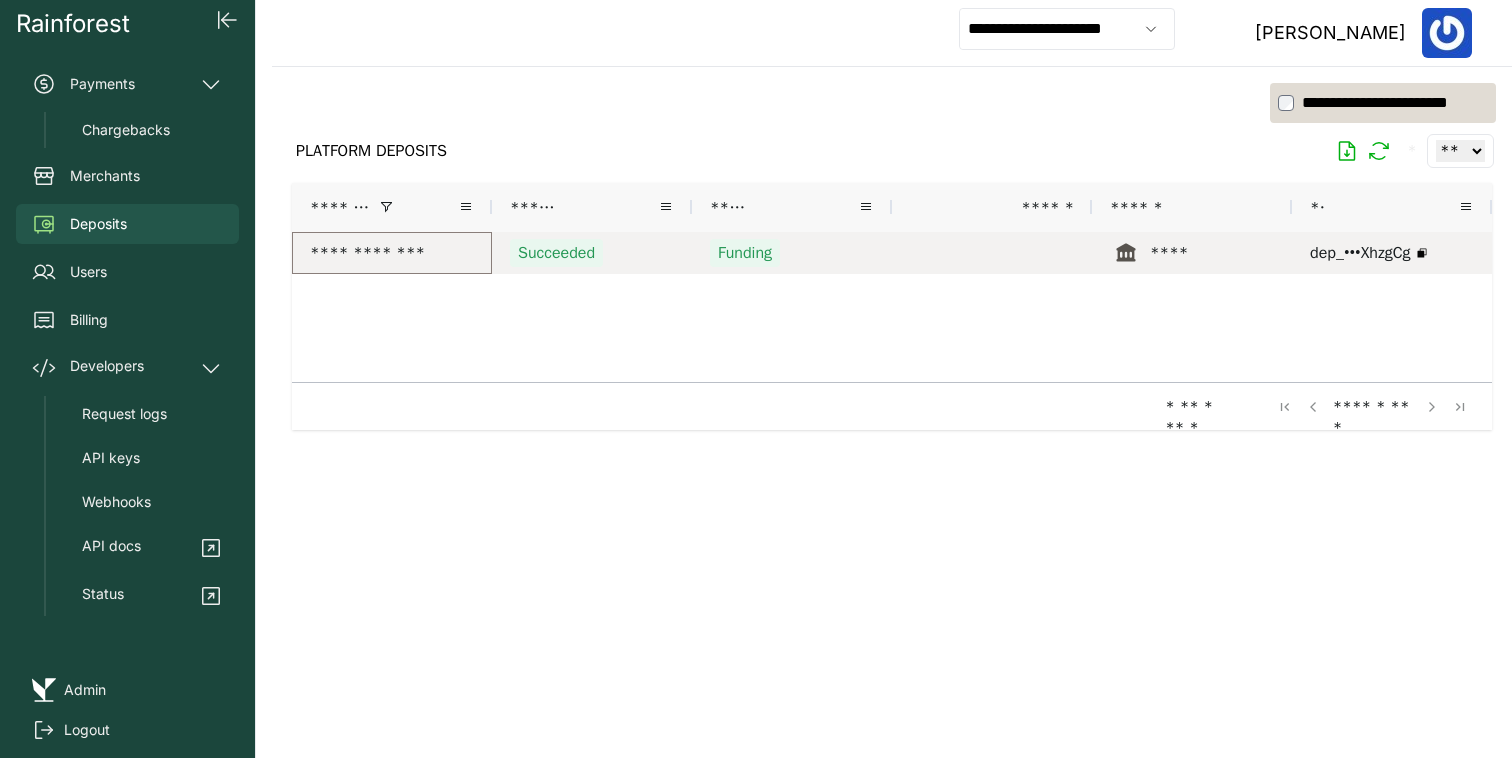 click on "**********" at bounding box center (392, 253) 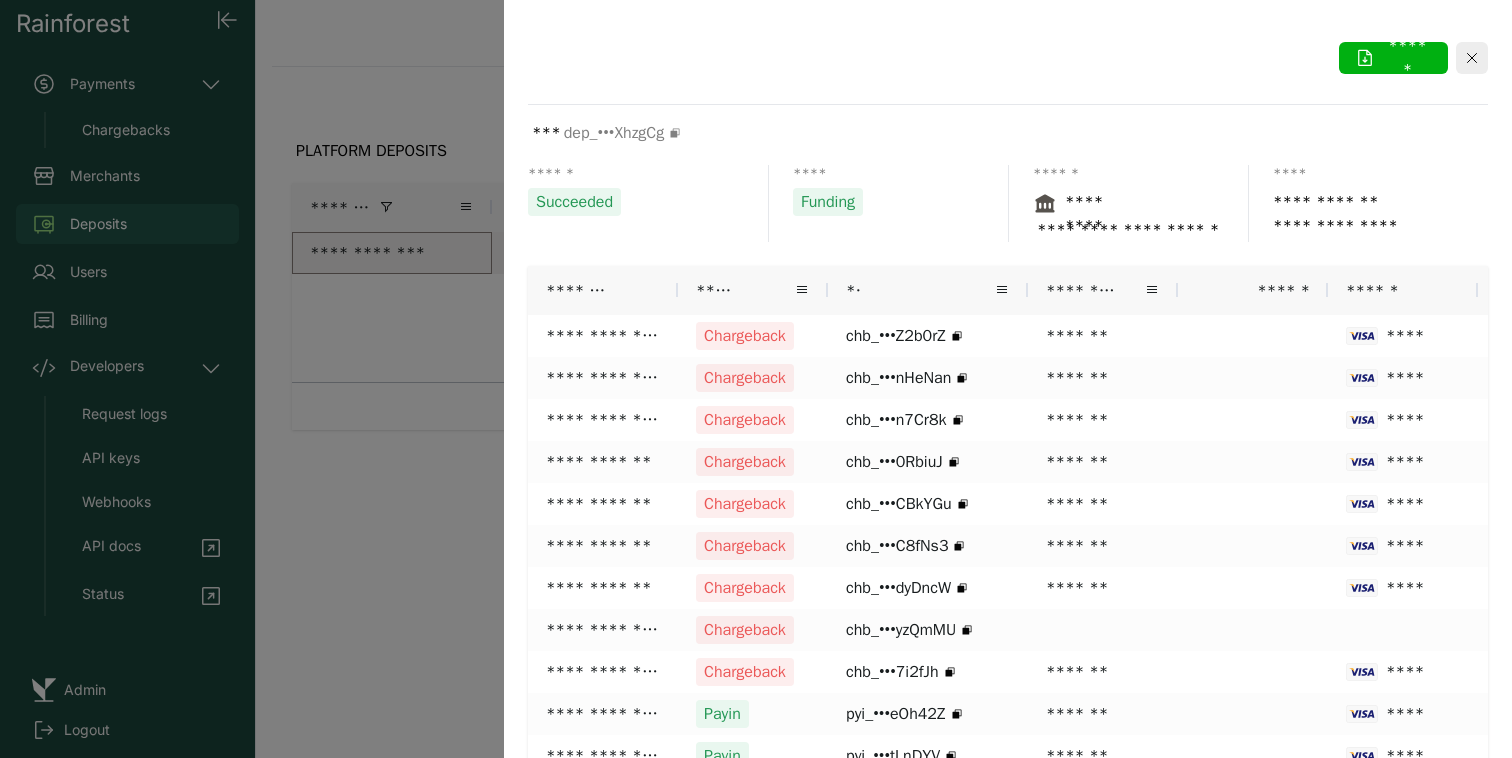 scroll, scrollTop: 0, scrollLeft: 0, axis: both 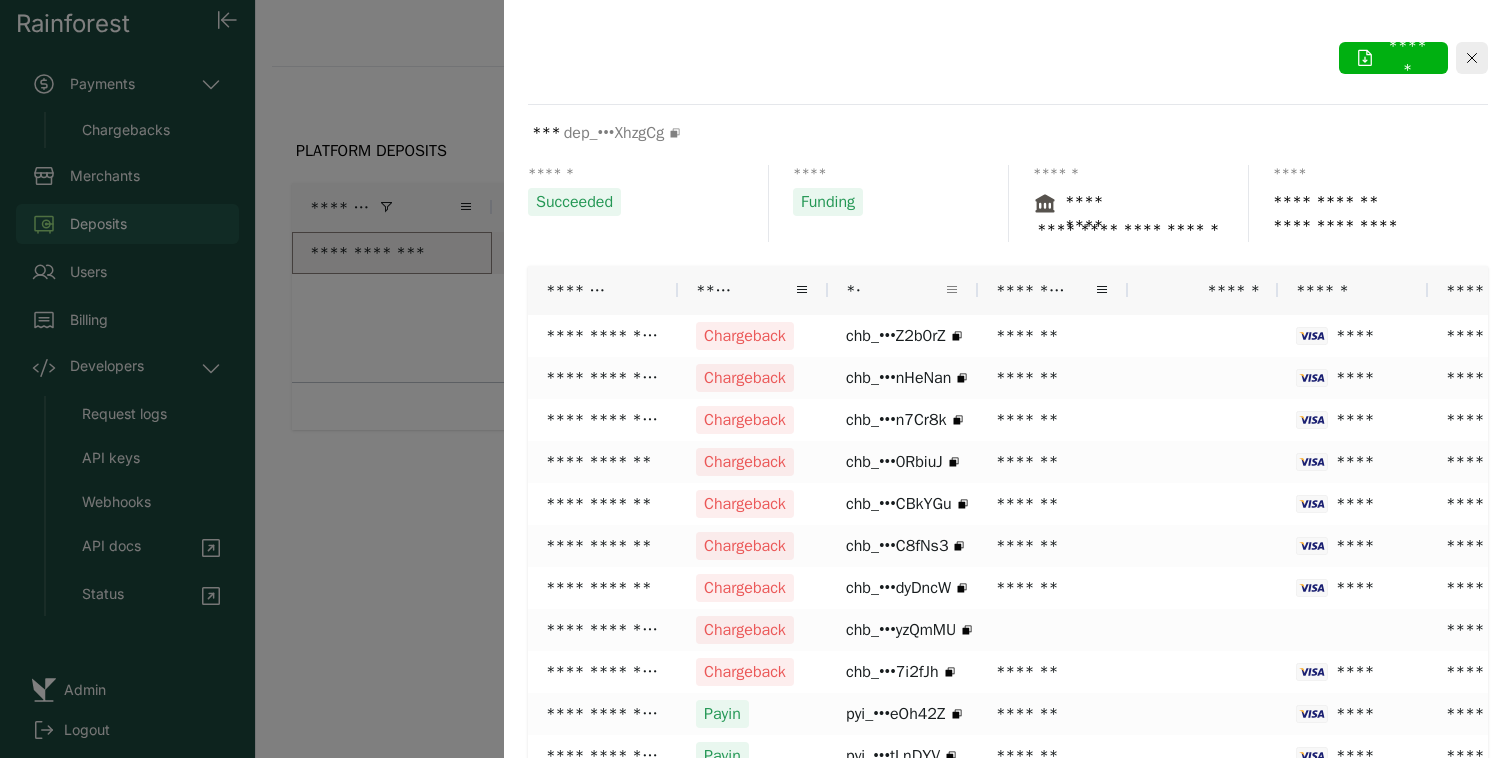 click at bounding box center (952, 290) 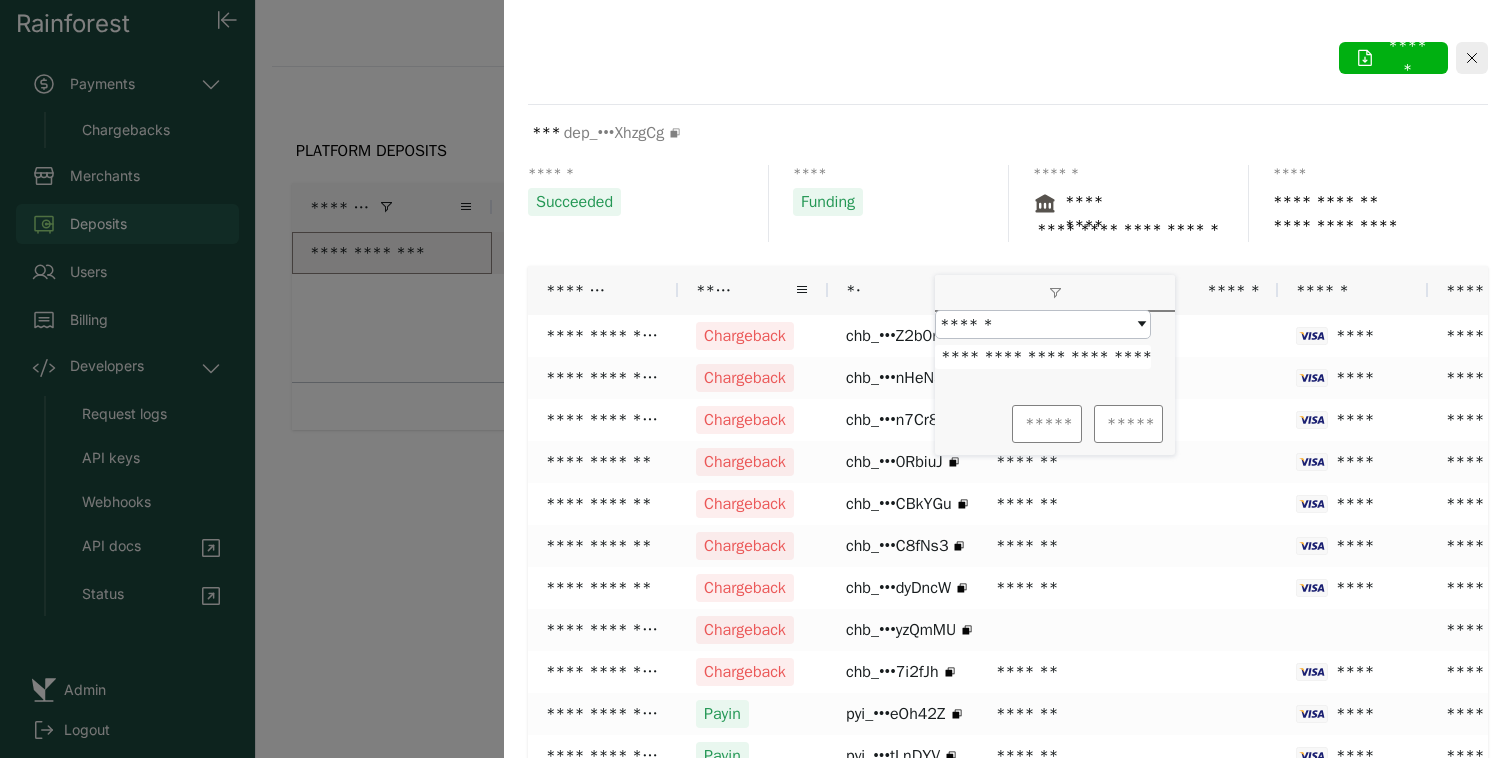 scroll, scrollTop: 0, scrollLeft: 79, axis: horizontal 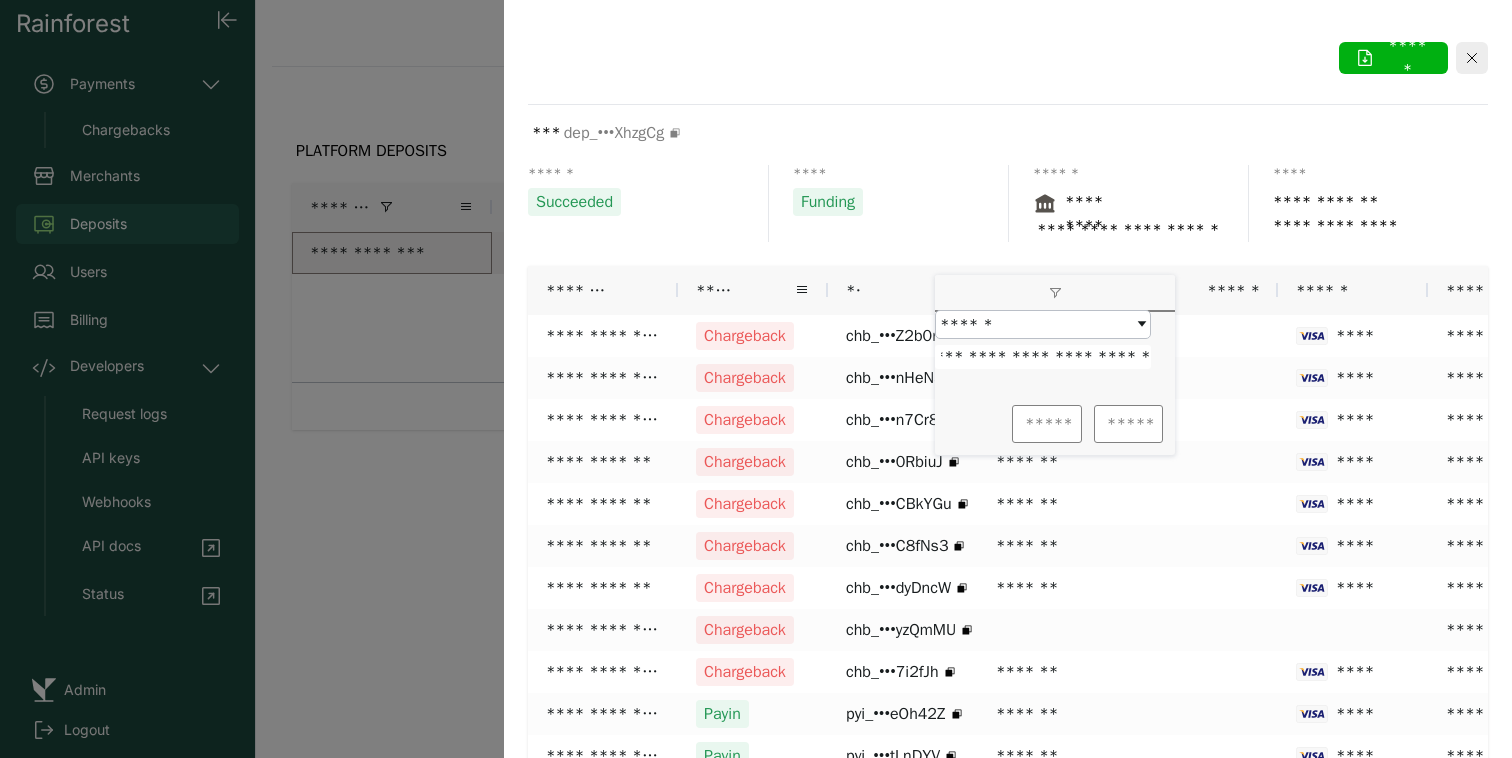 type on "**********" 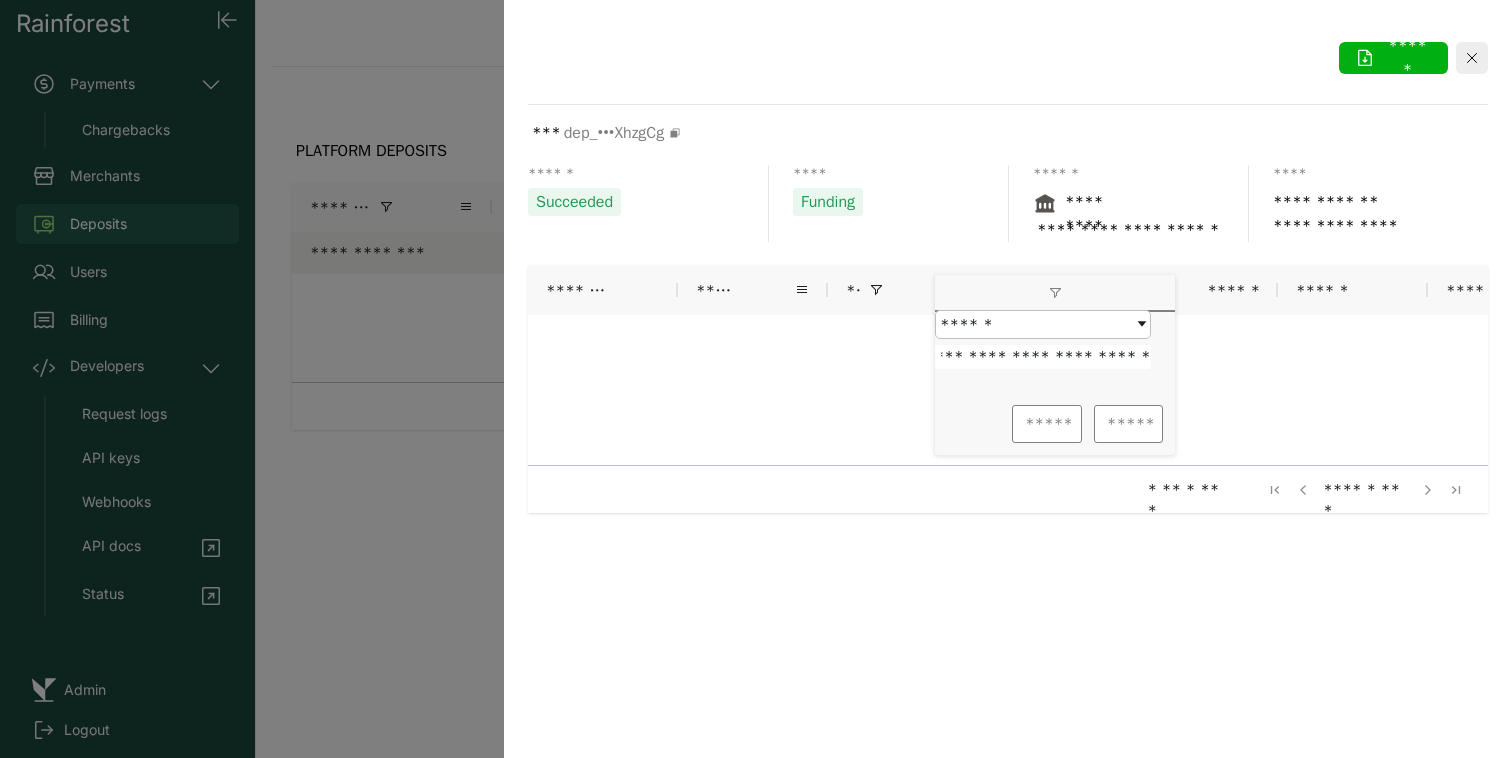 click at bounding box center (756, 379) 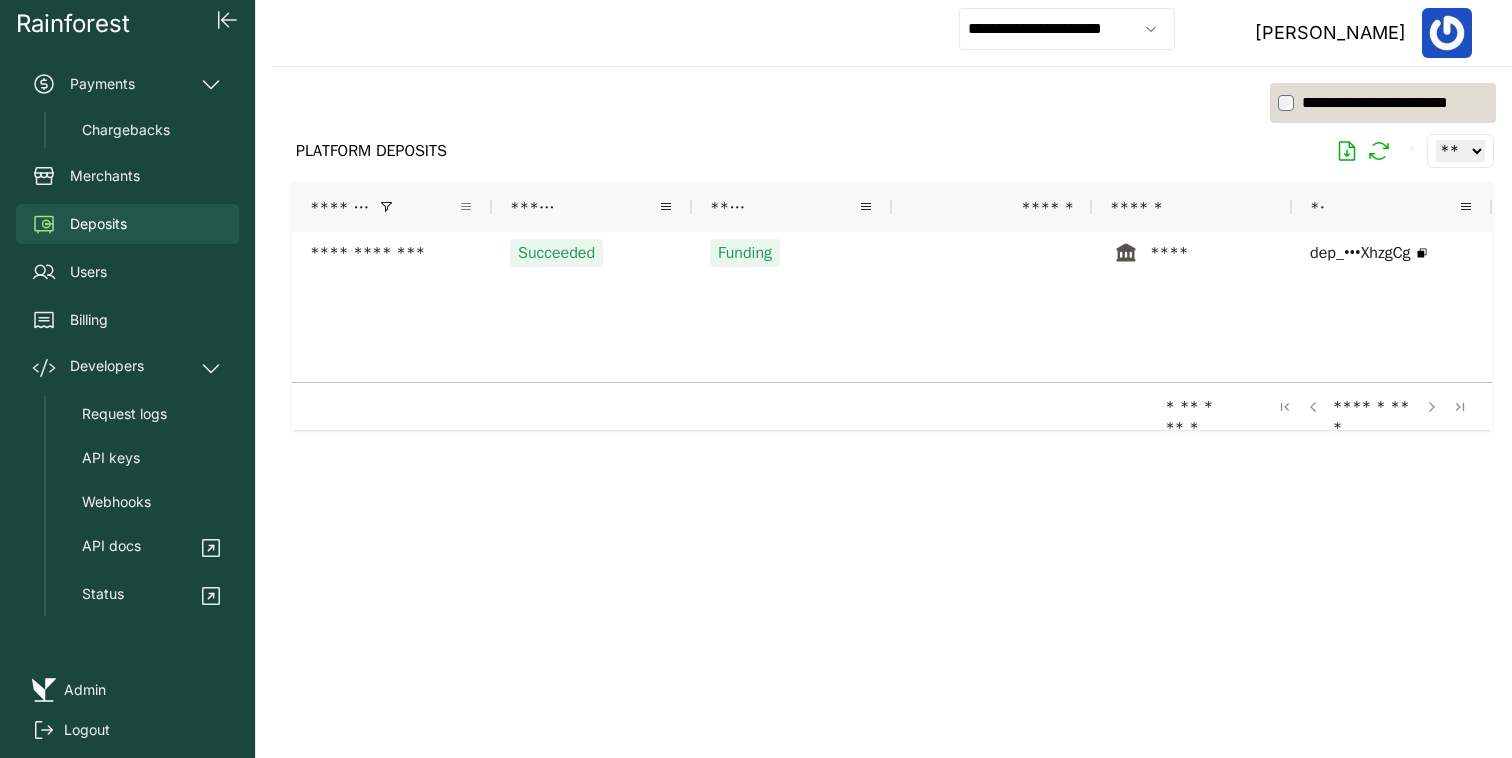 click at bounding box center [466, 207] 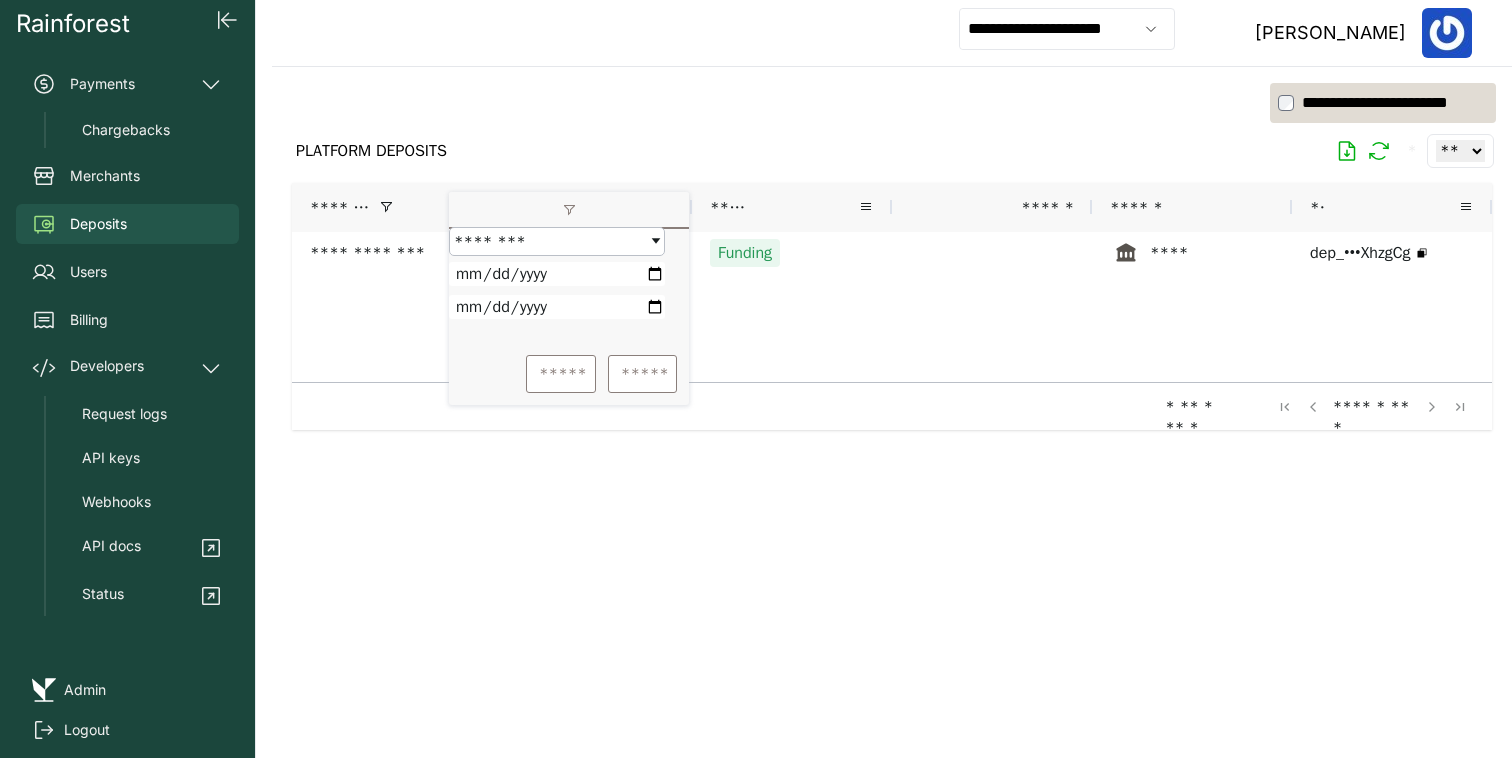 click on "**********" at bounding box center [557, 274] 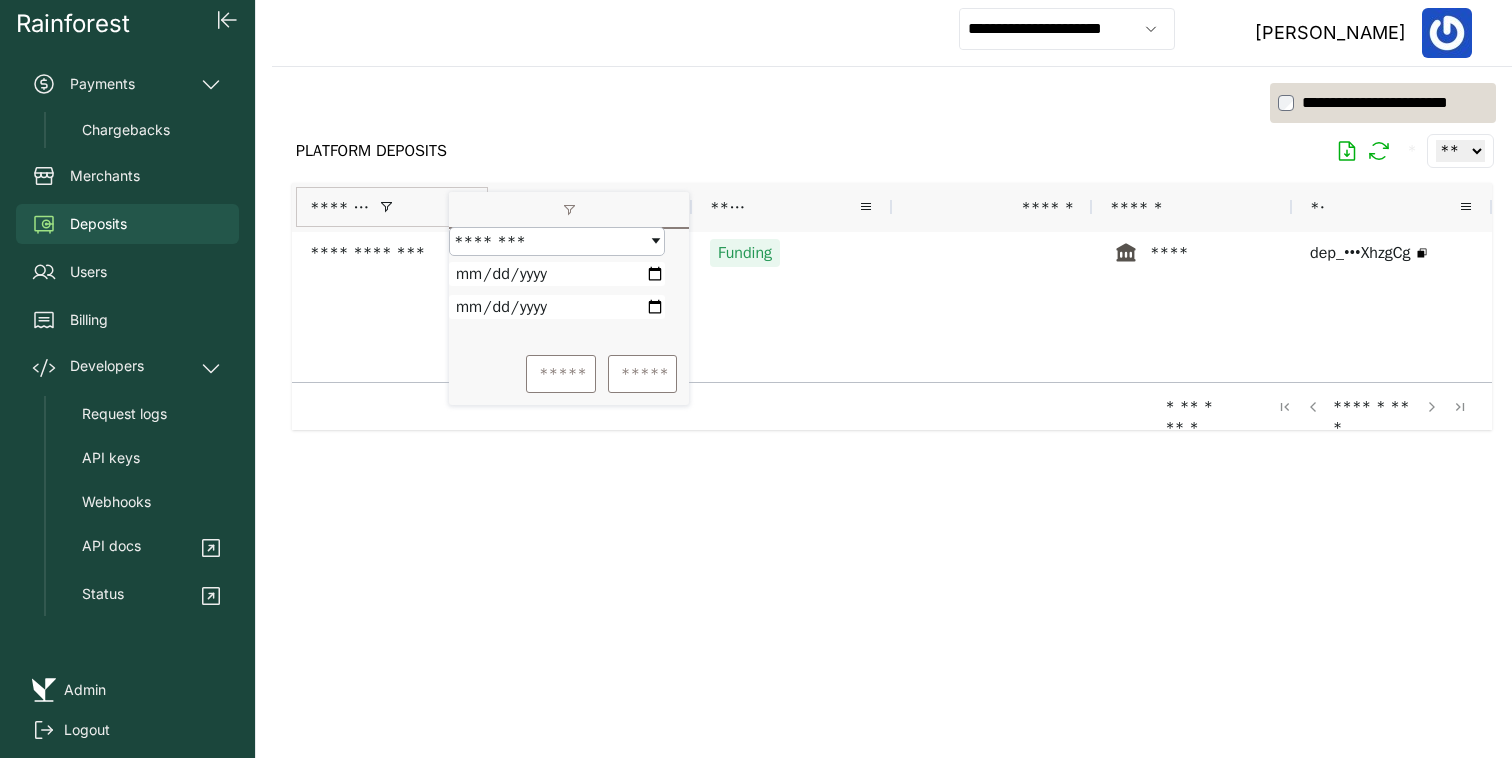 type on "**********" 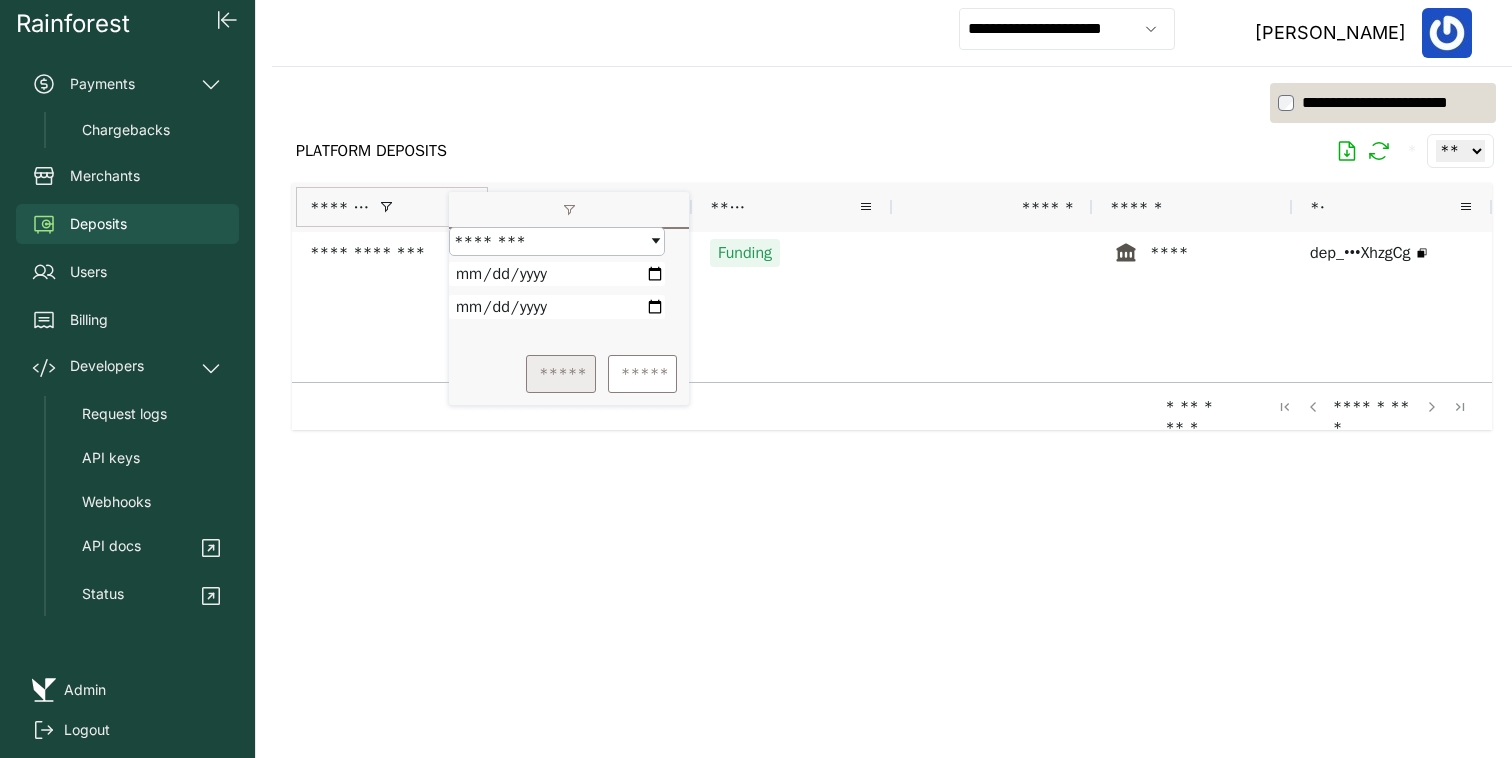 click on "*****" at bounding box center [561, 374] 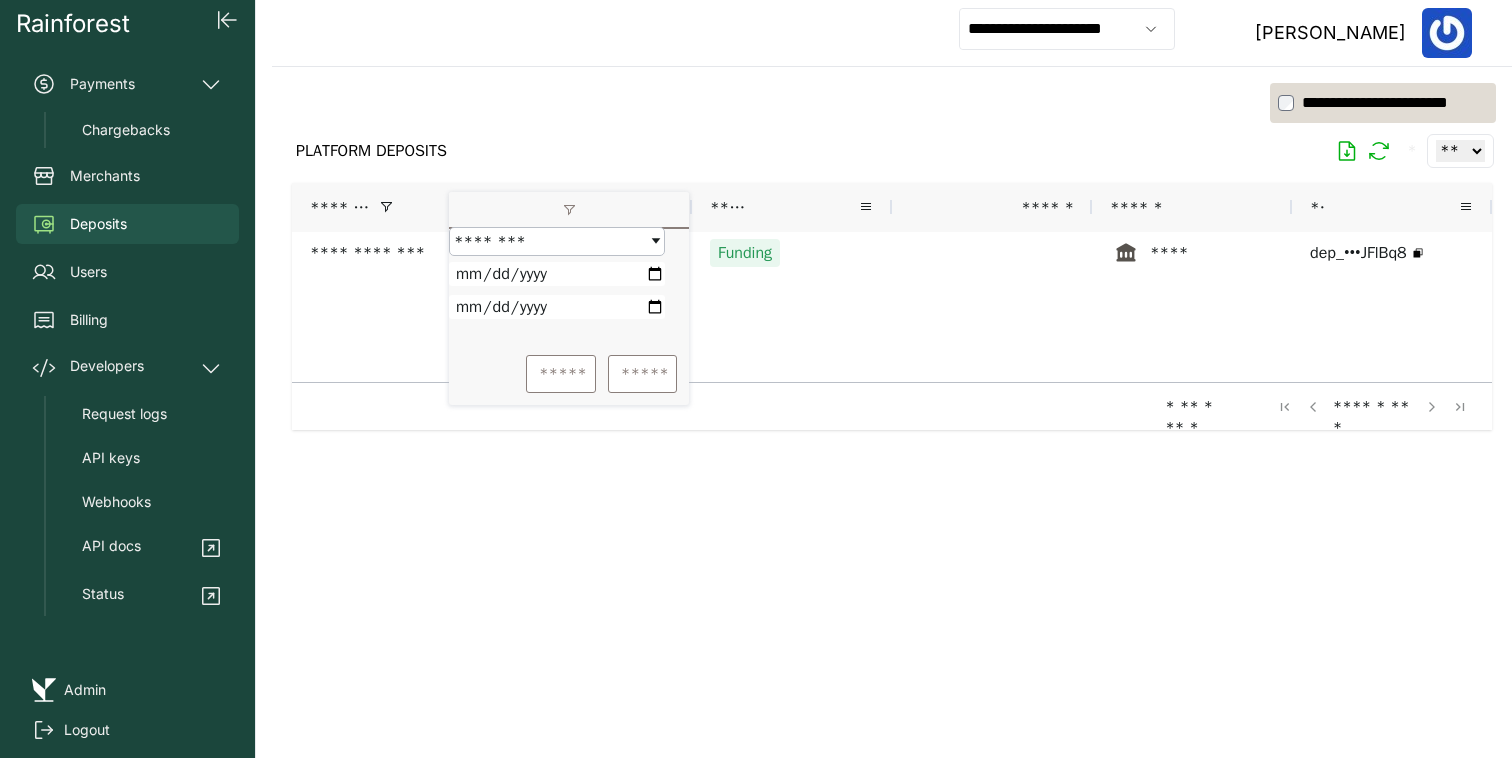 click at bounding box center (892, 452) 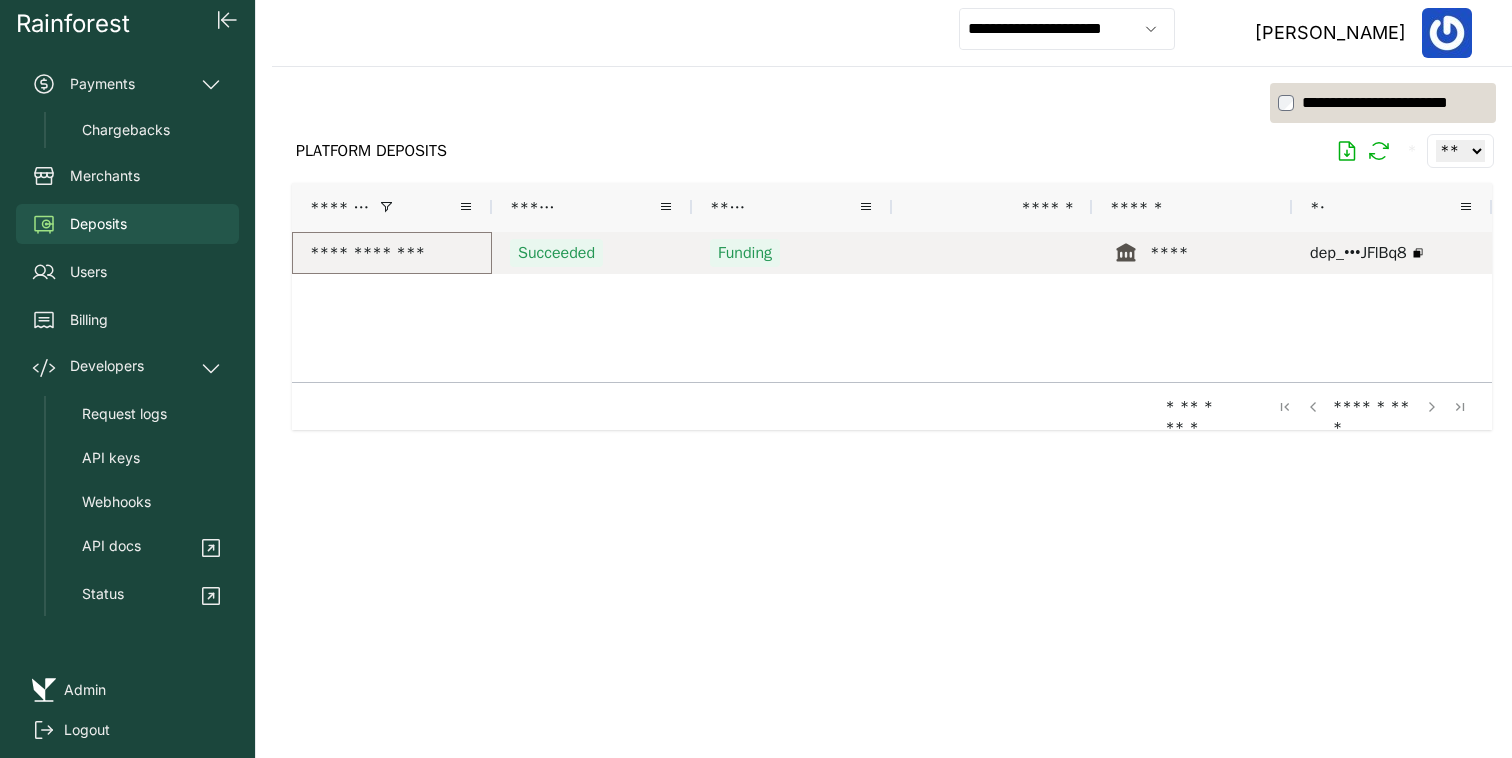 click on "**********" at bounding box center (392, 253) 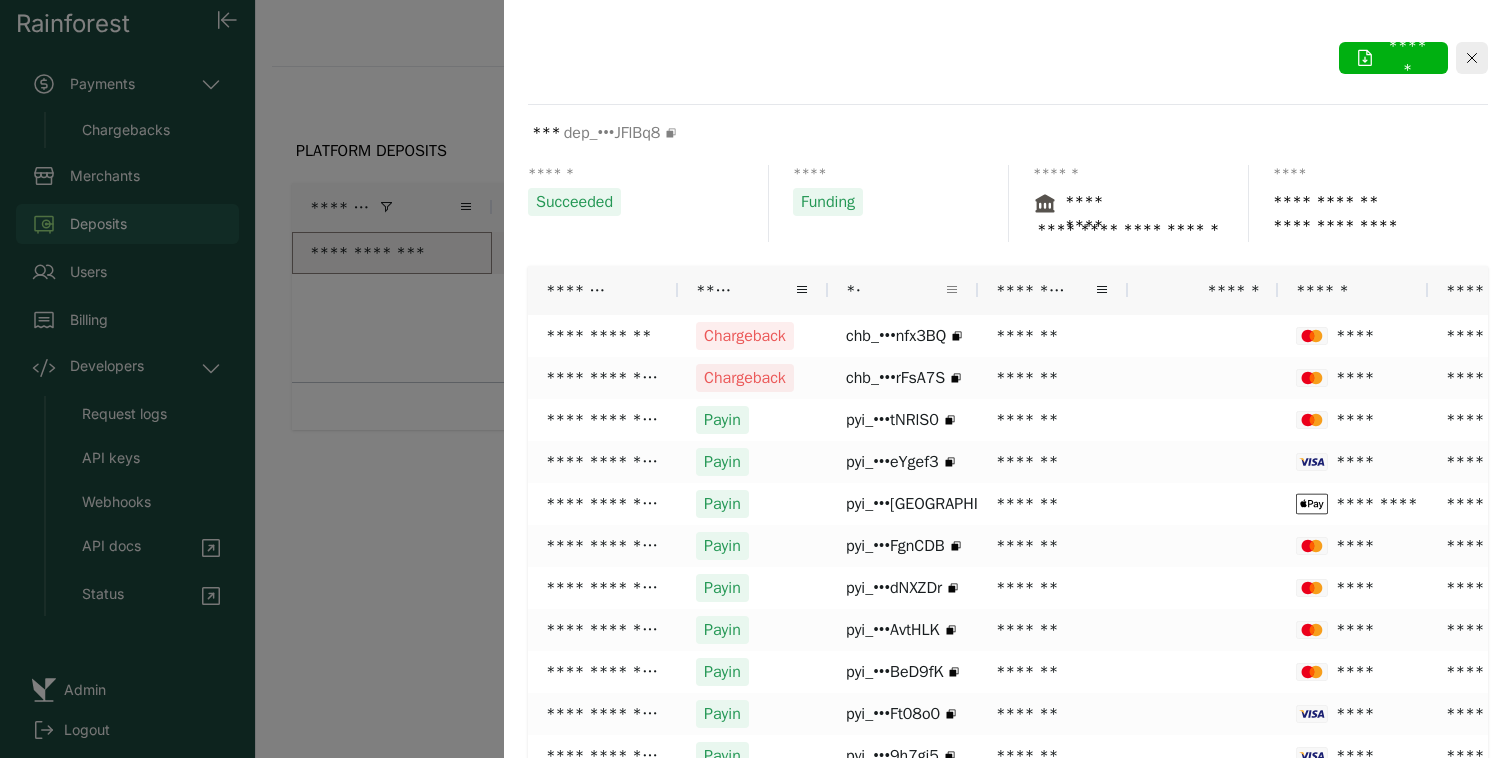 click at bounding box center (952, 290) 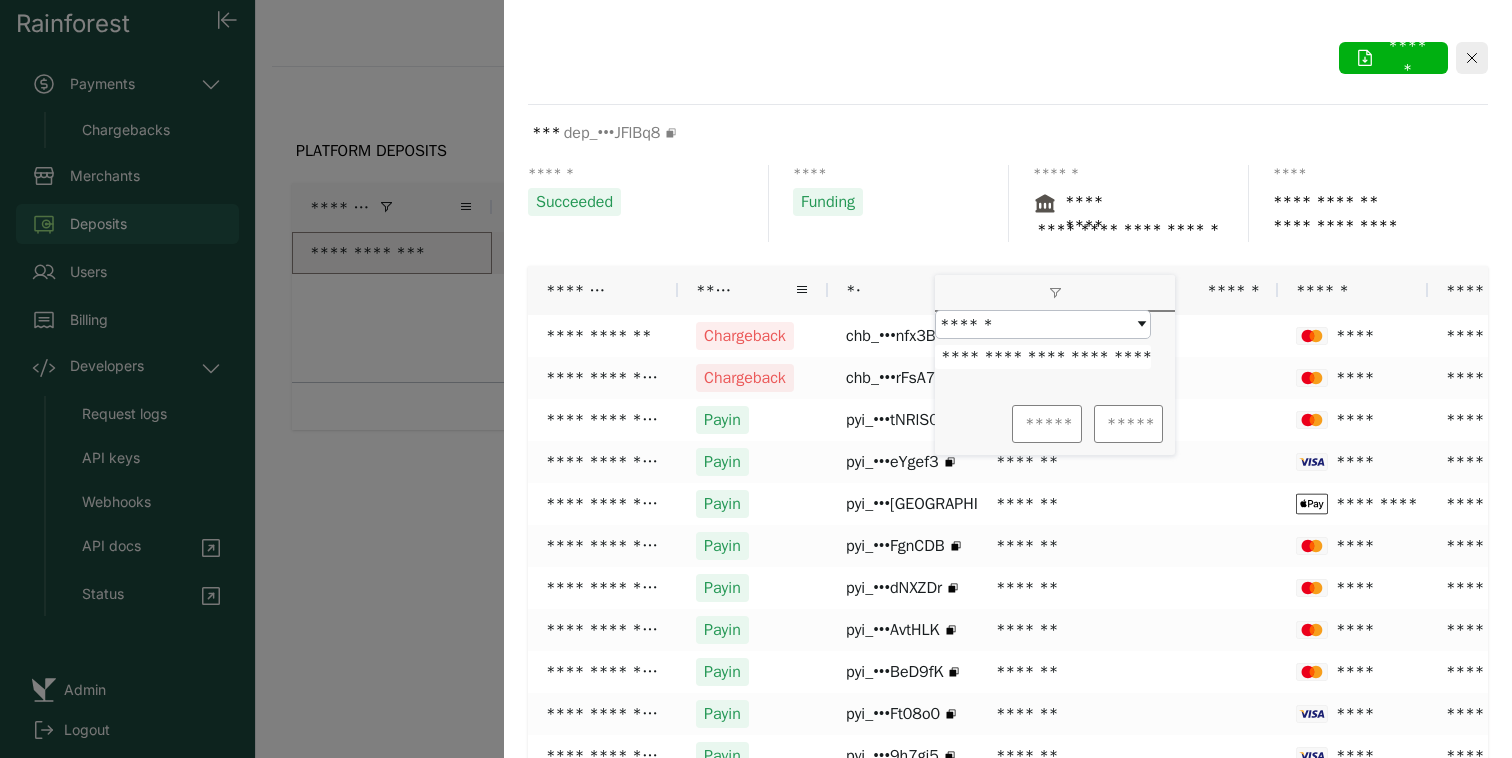 scroll, scrollTop: 0, scrollLeft: 79, axis: horizontal 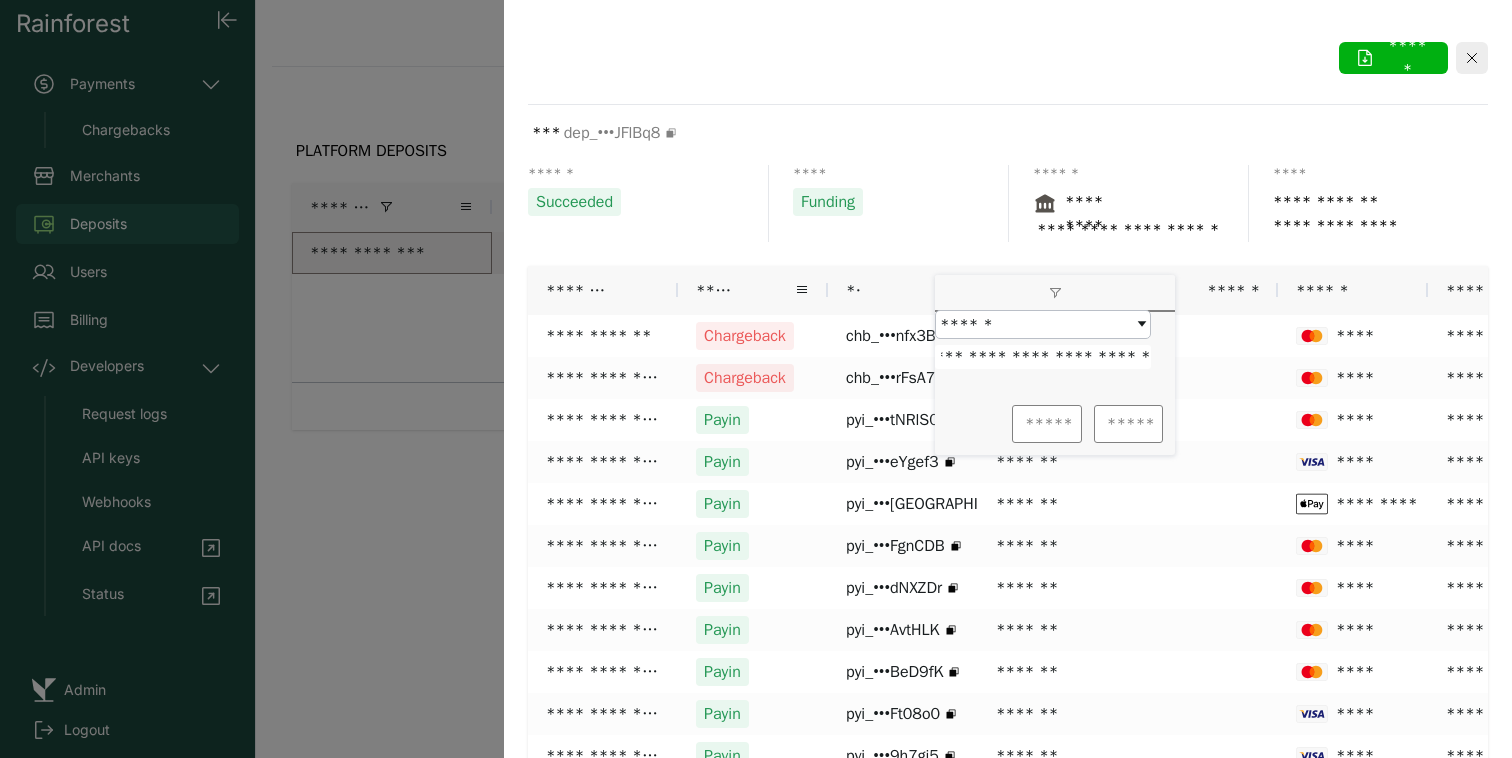 type on "**********" 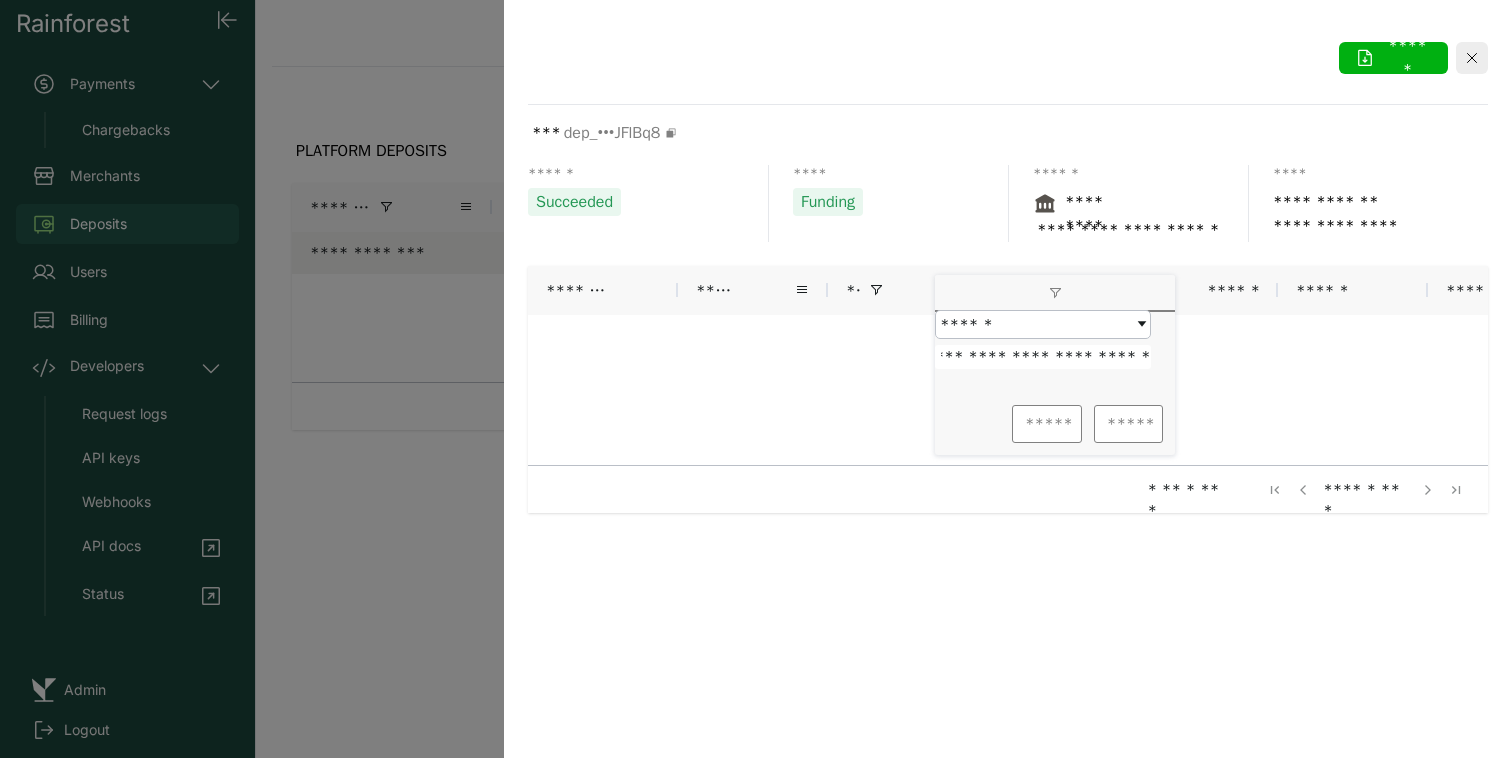 scroll, scrollTop: 0, scrollLeft: 0, axis: both 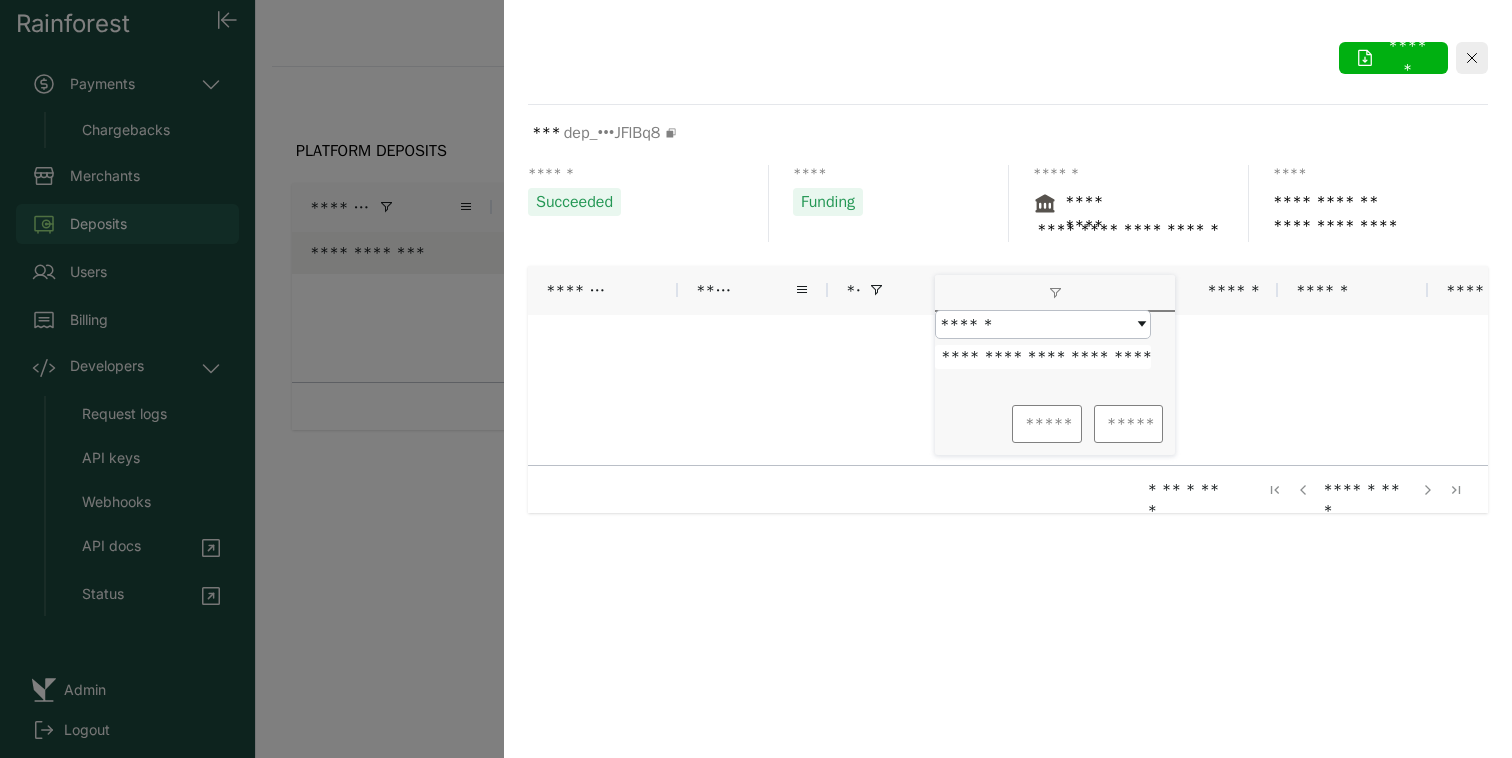 click on "***** *****" at bounding box center [1055, 424] 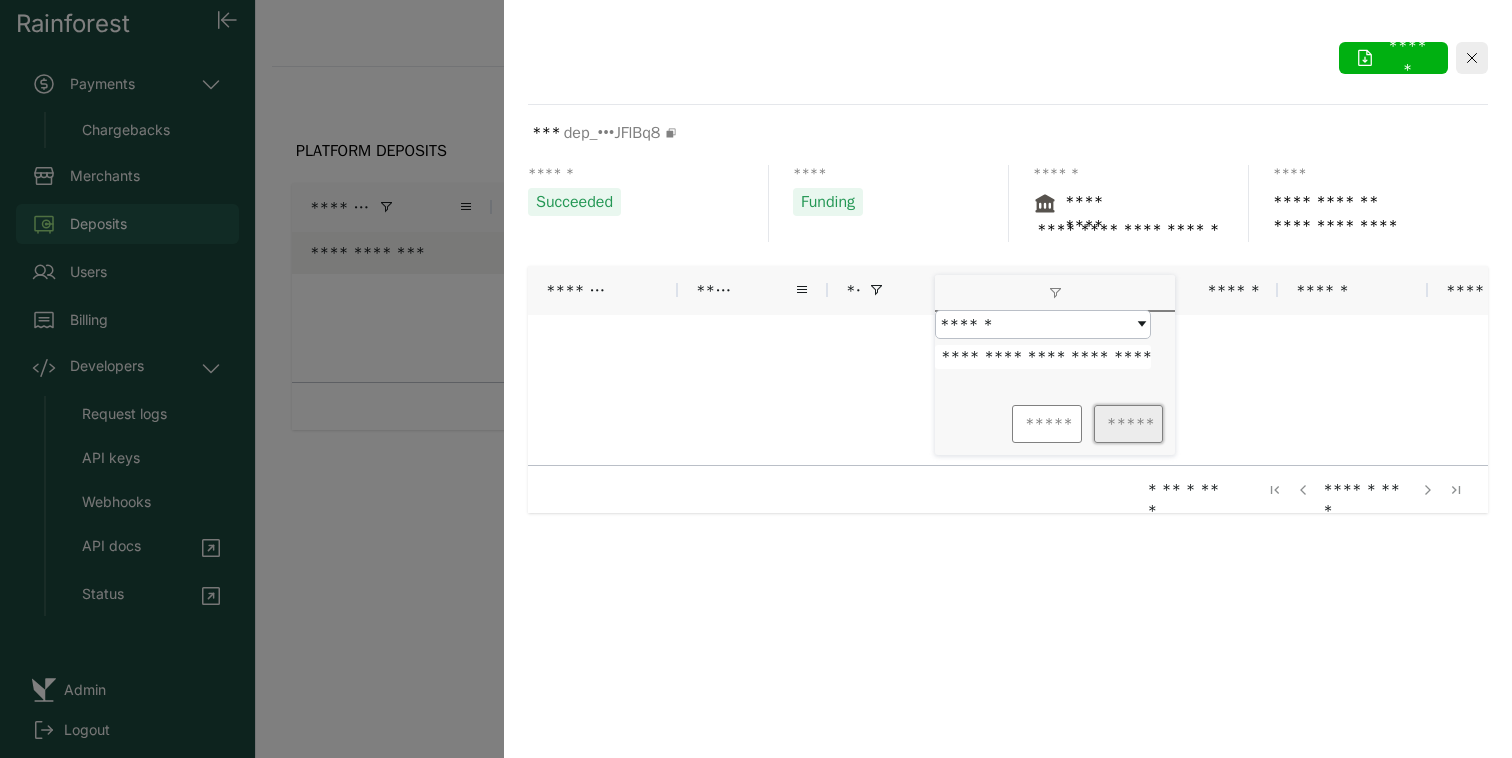 click on "*****" at bounding box center [1128, 424] 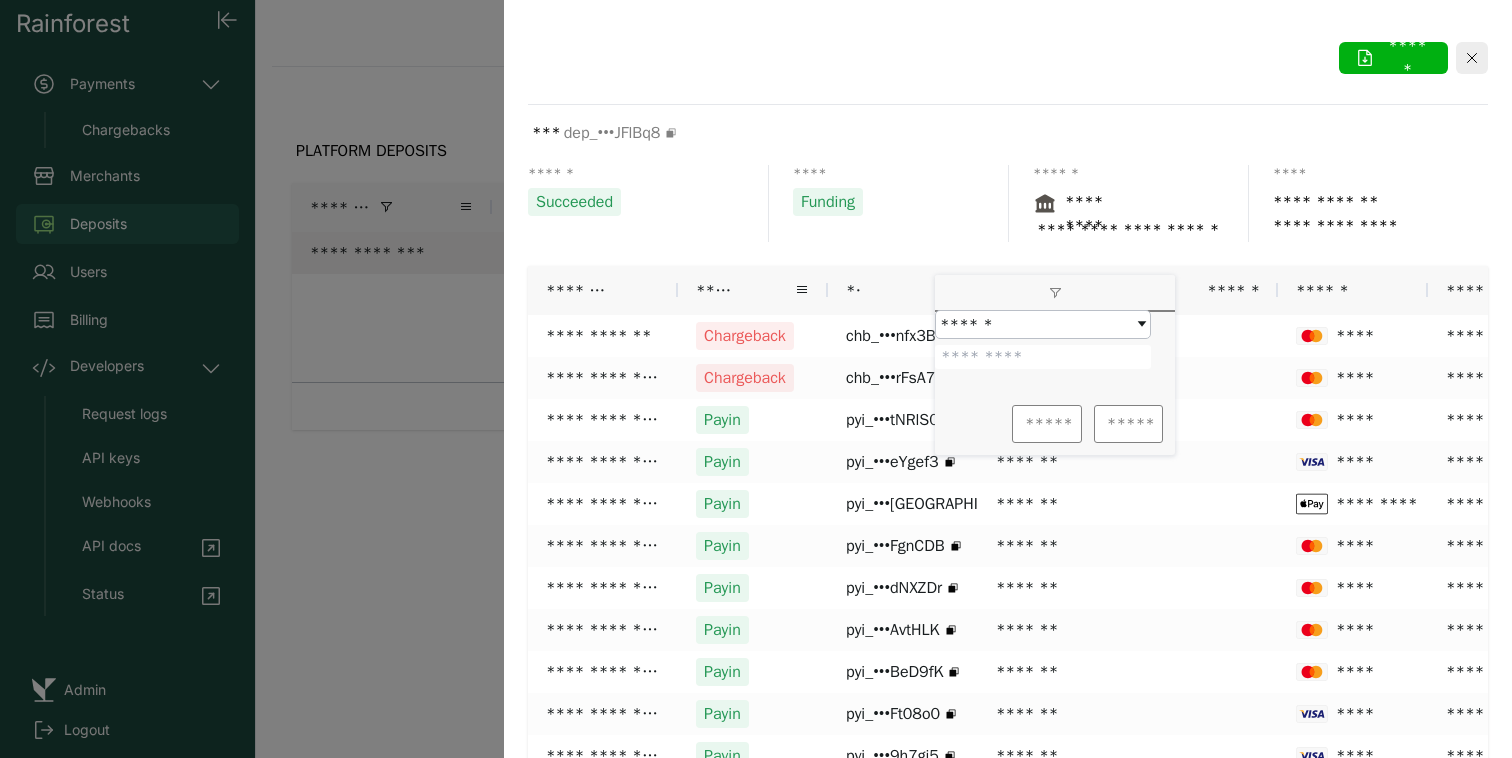 click at bounding box center (756, 379) 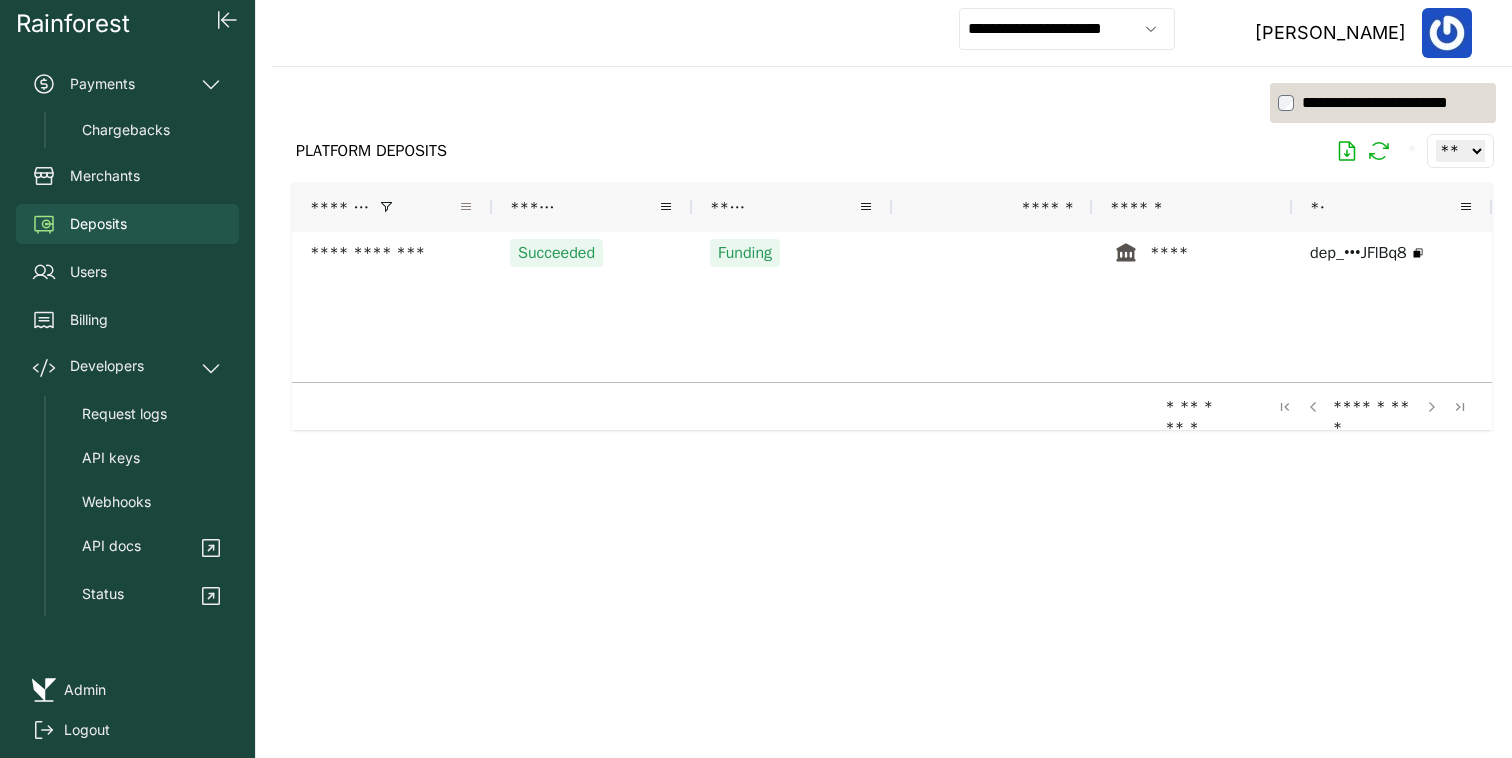 click at bounding box center (466, 207) 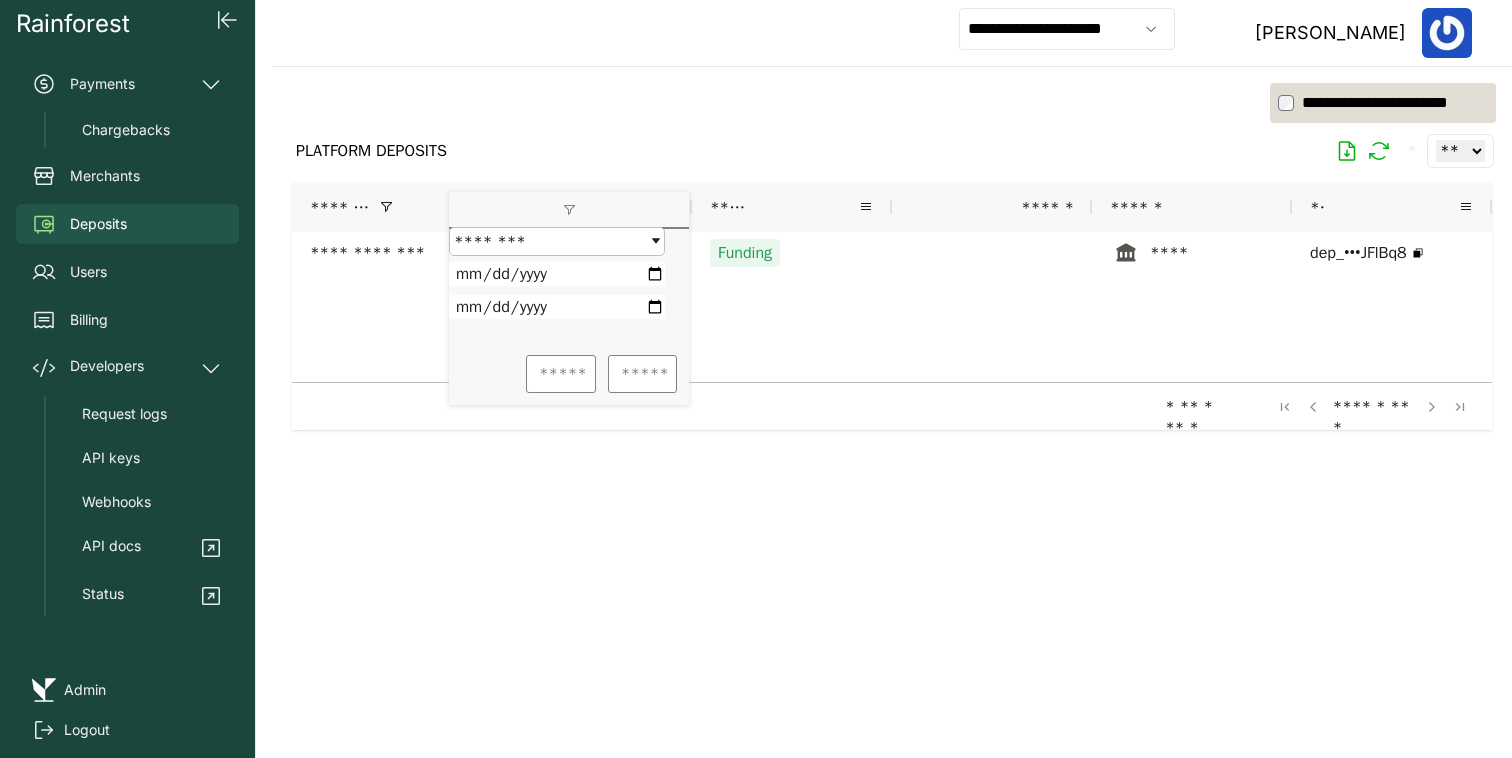 click on "**********" at bounding box center (557, 274) 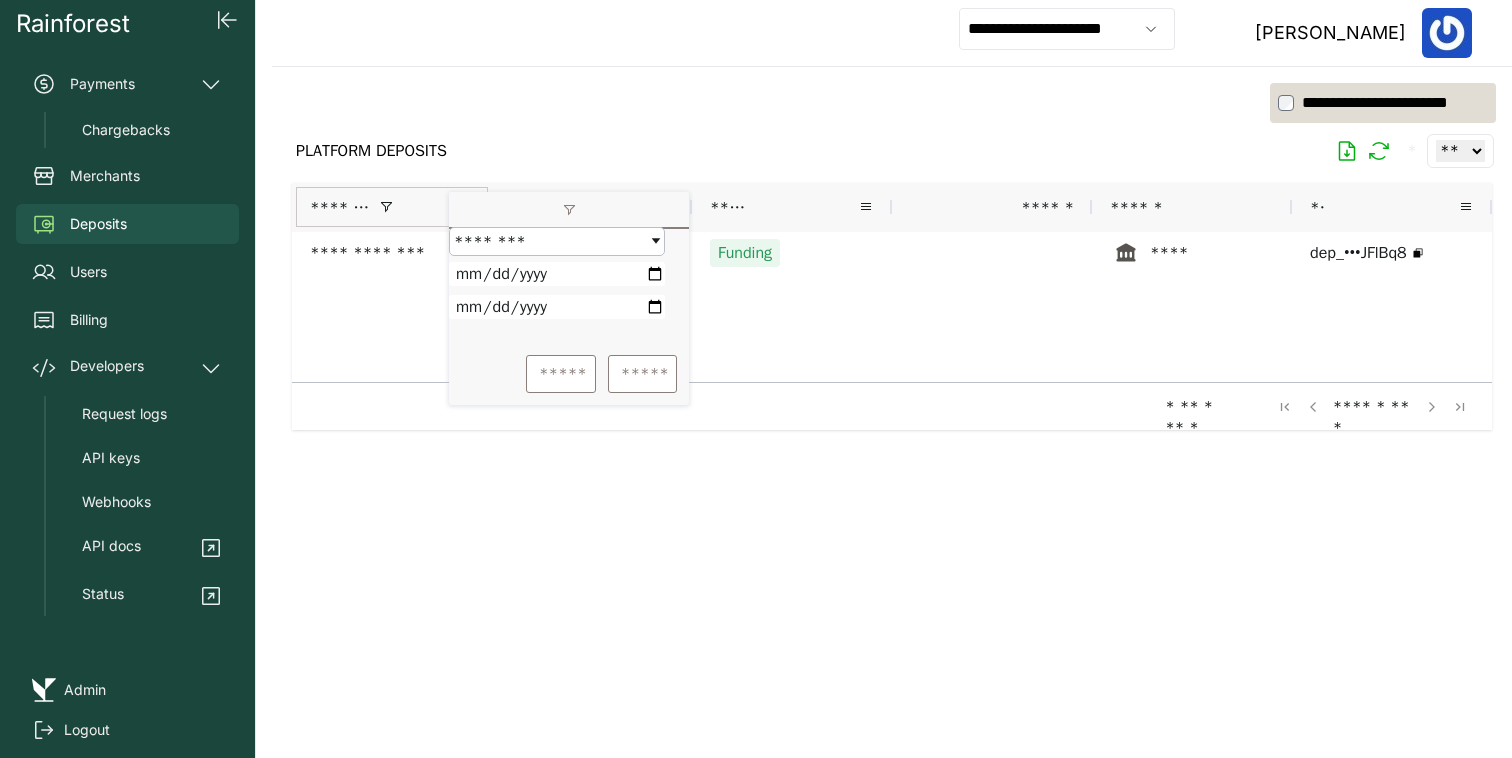 type on "**********" 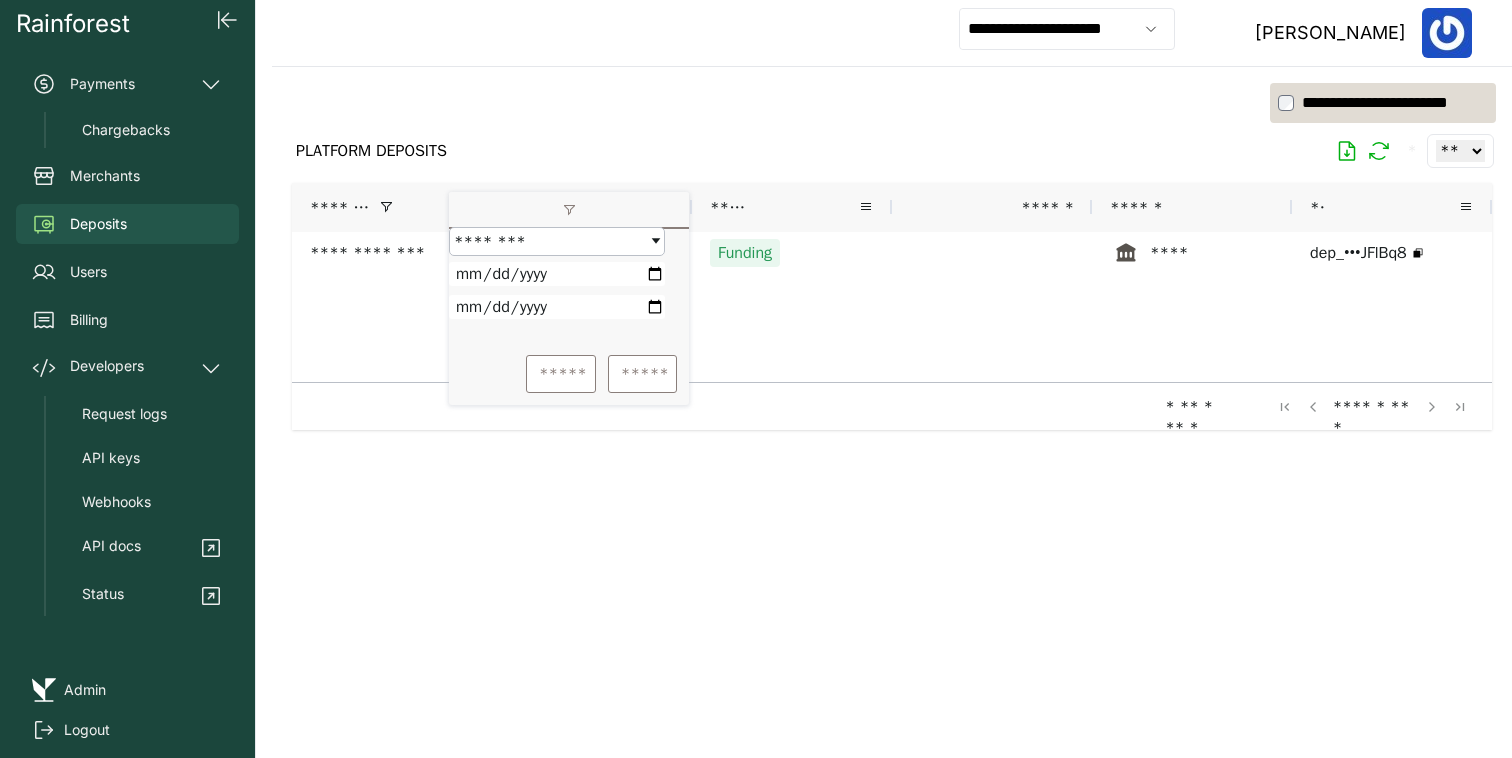click on "**********" at bounding box center (557, 307) 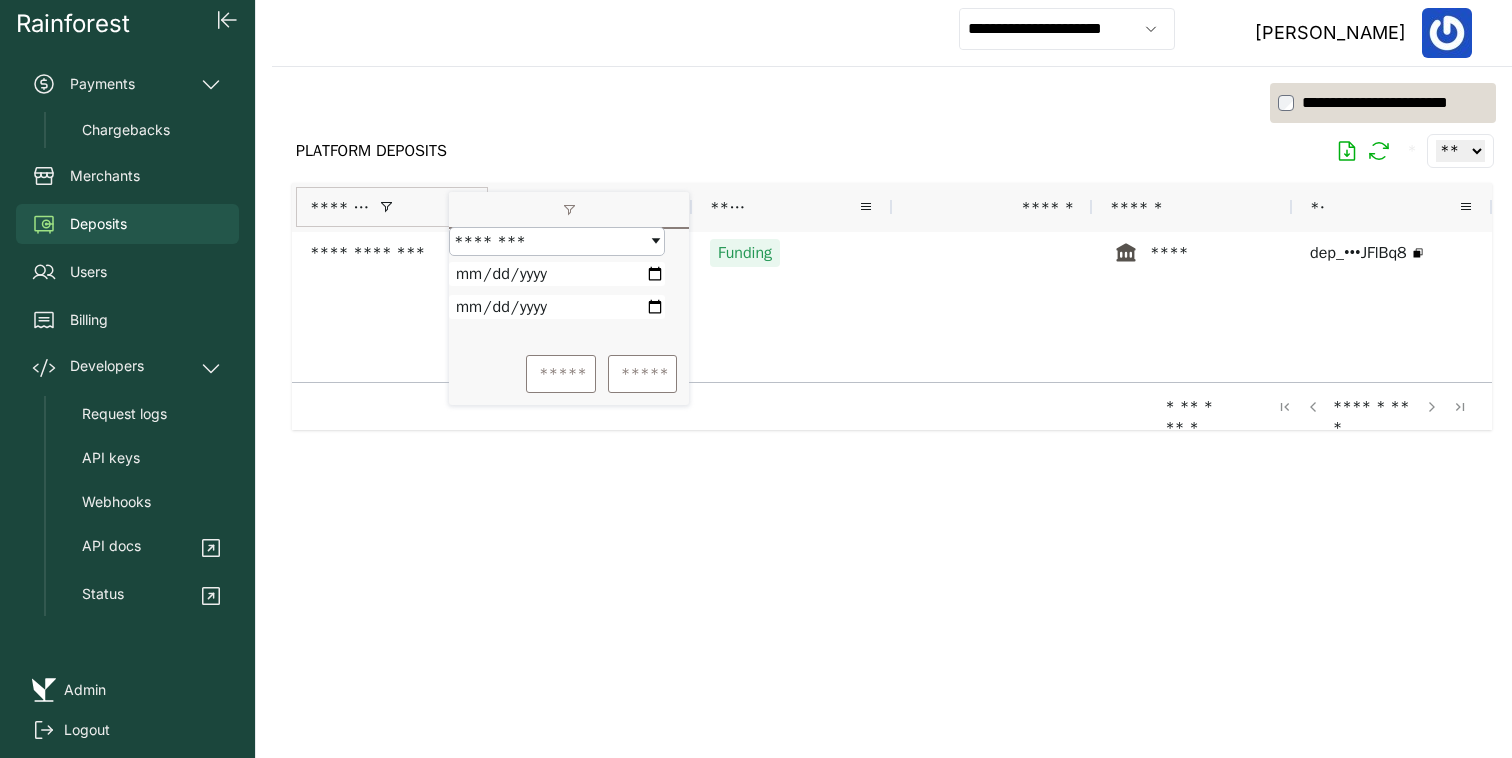 type on "**********" 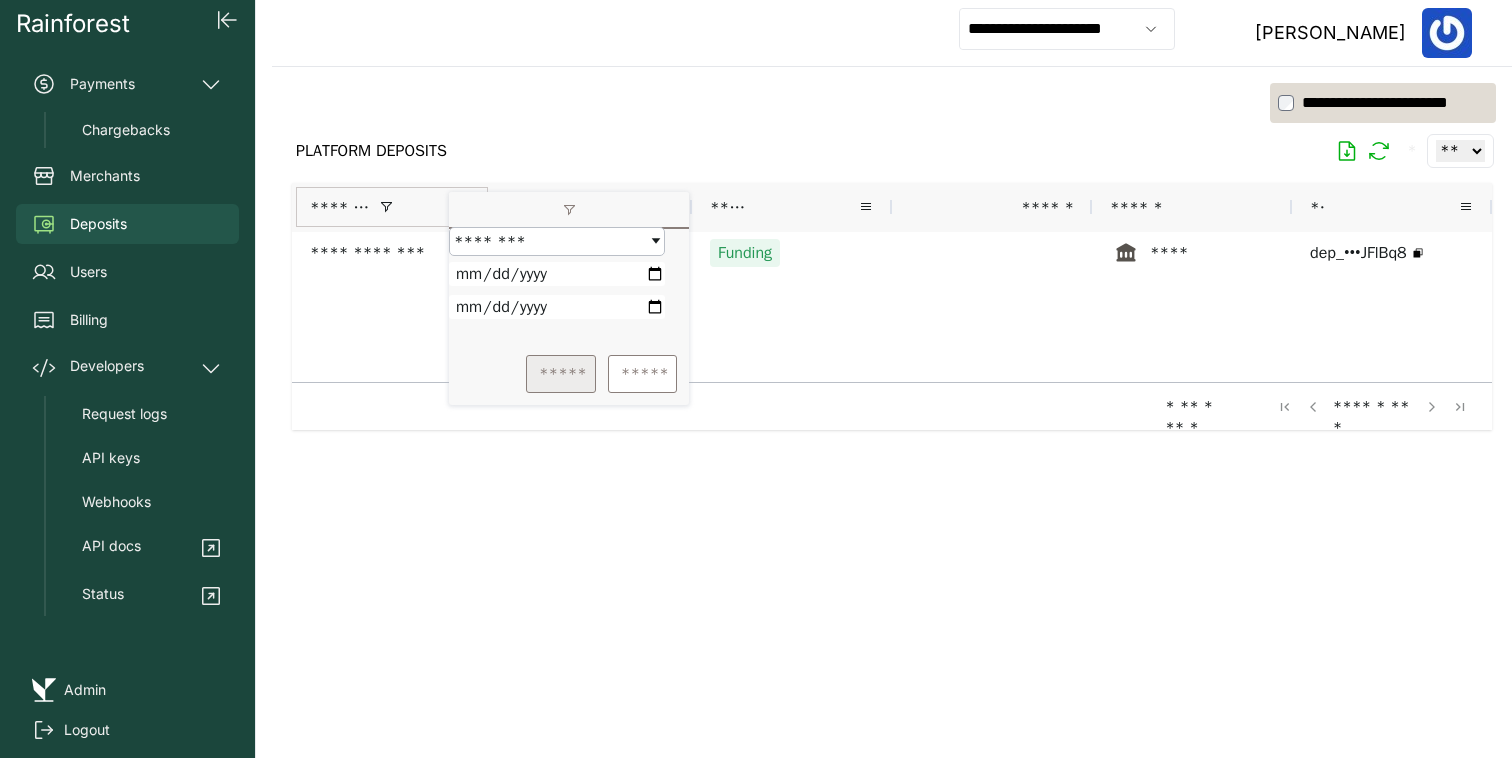 click on "*****" at bounding box center [561, 374] 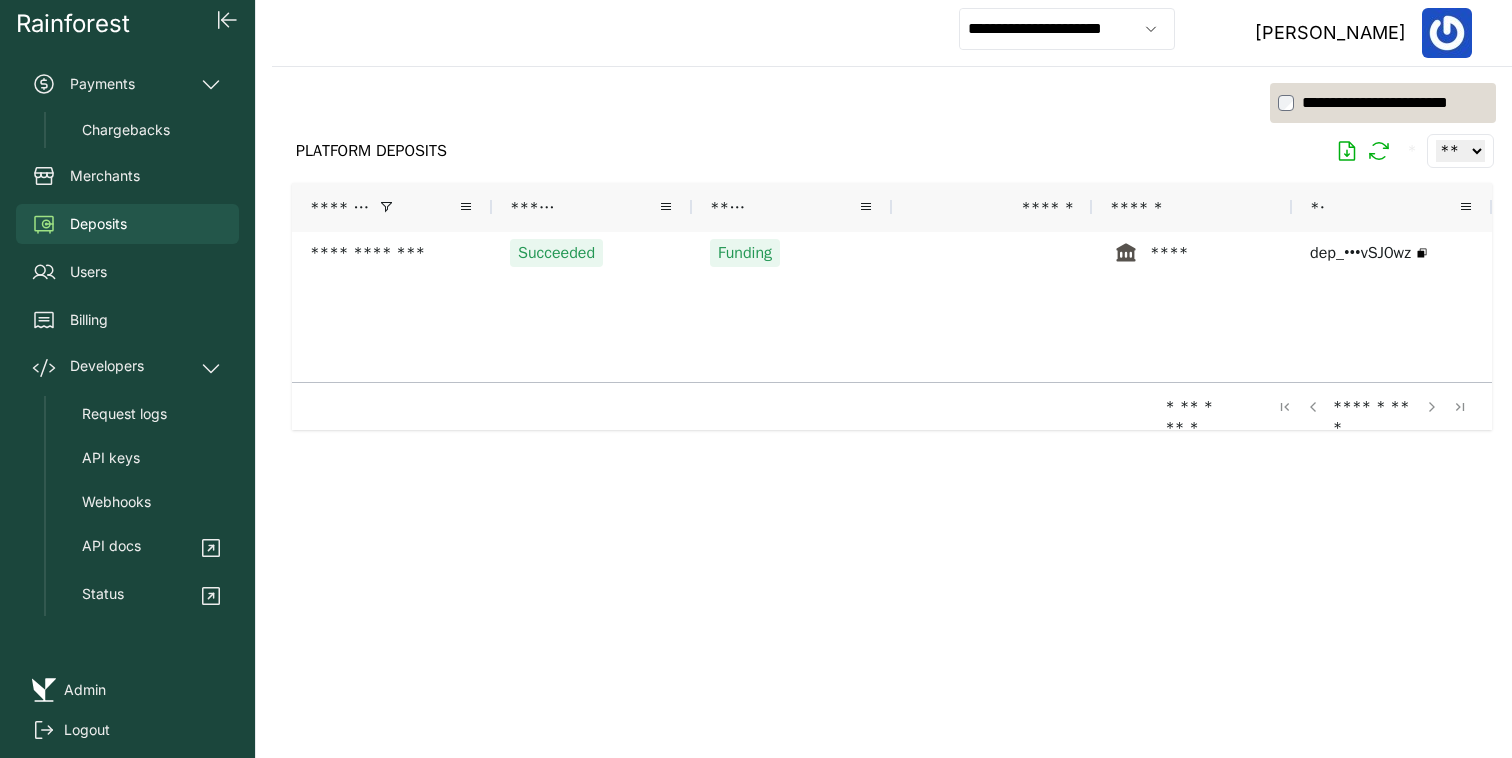 click at bounding box center [892, 452] 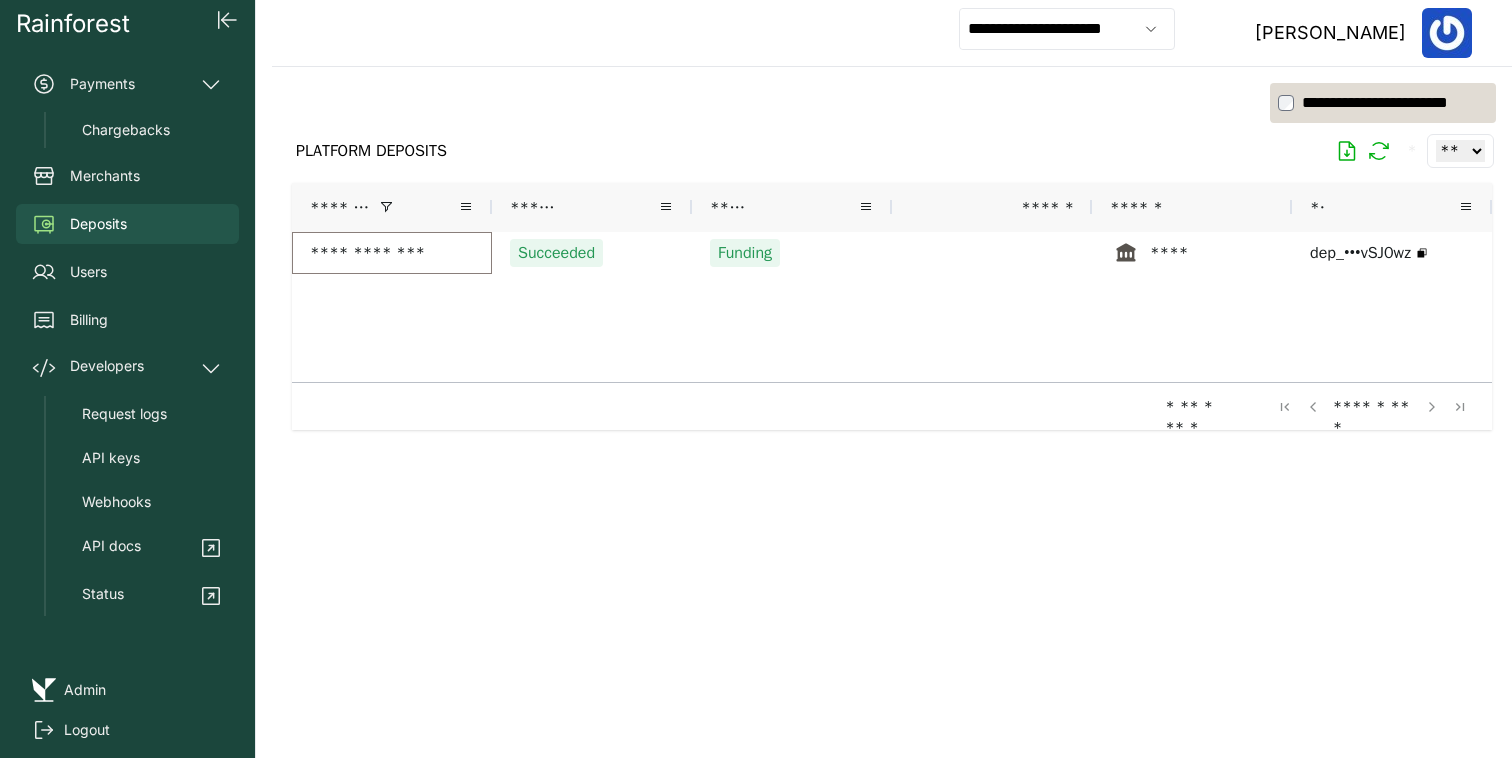 click on "**********" at bounding box center (392, 253) 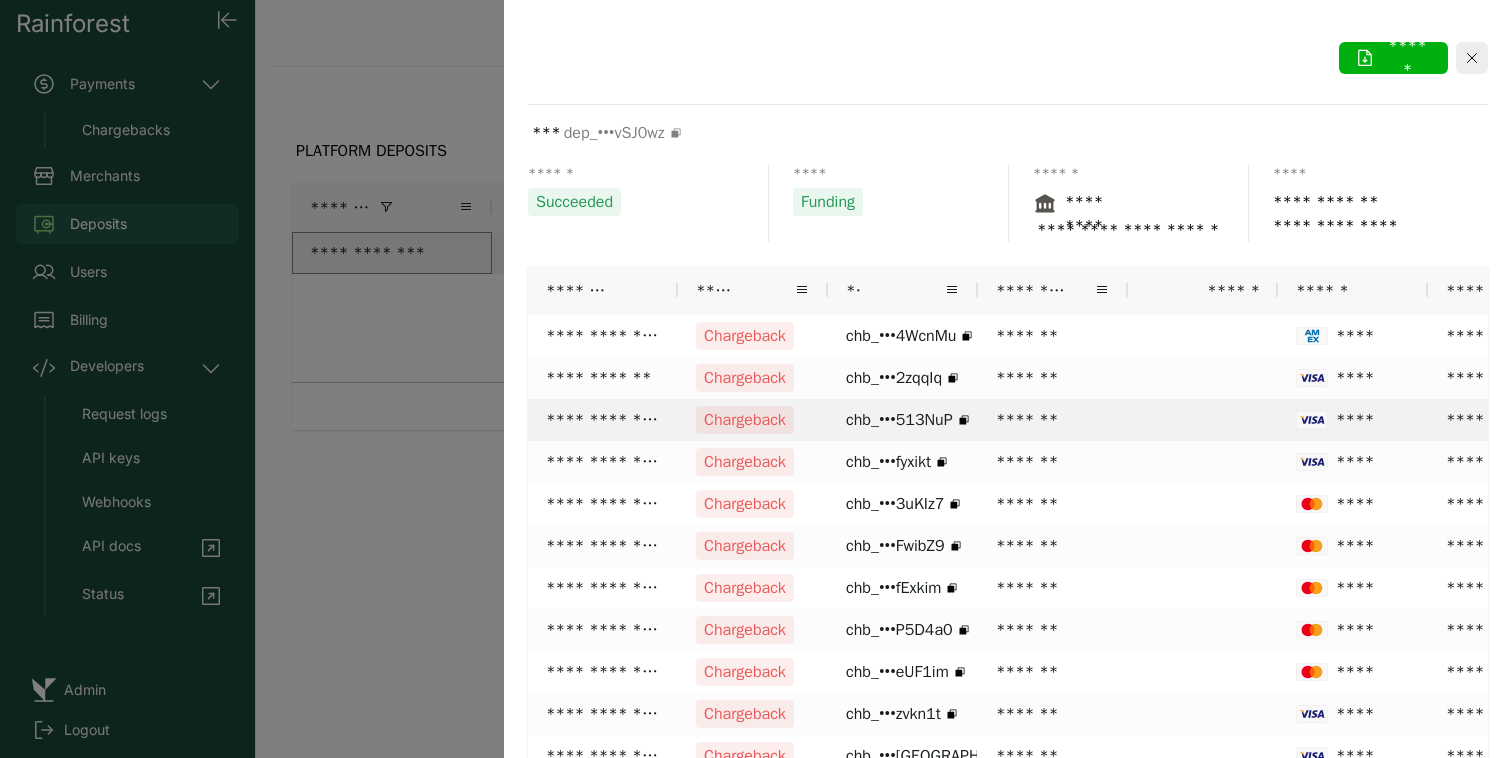 scroll, scrollTop: 0, scrollLeft: 22, axis: horizontal 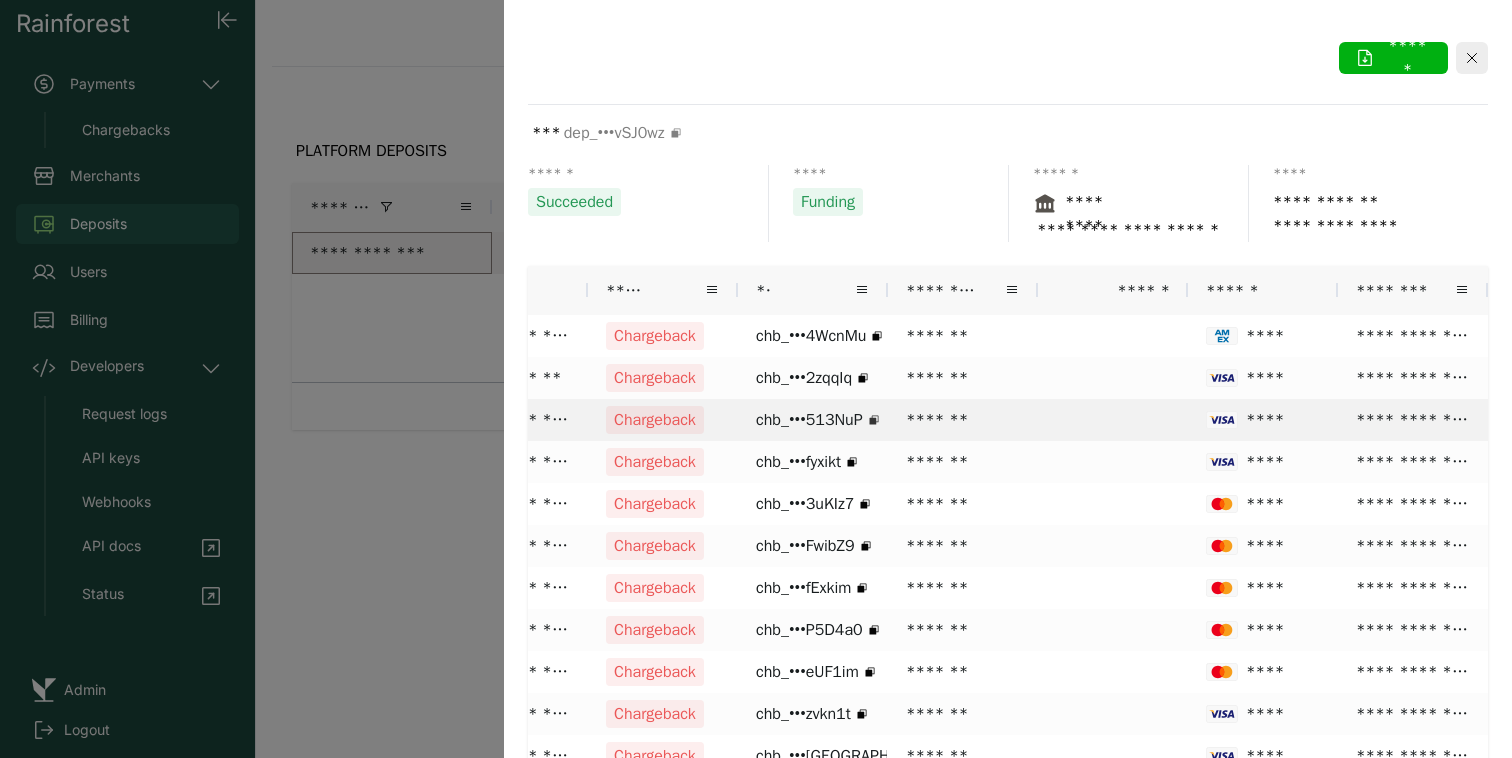 click 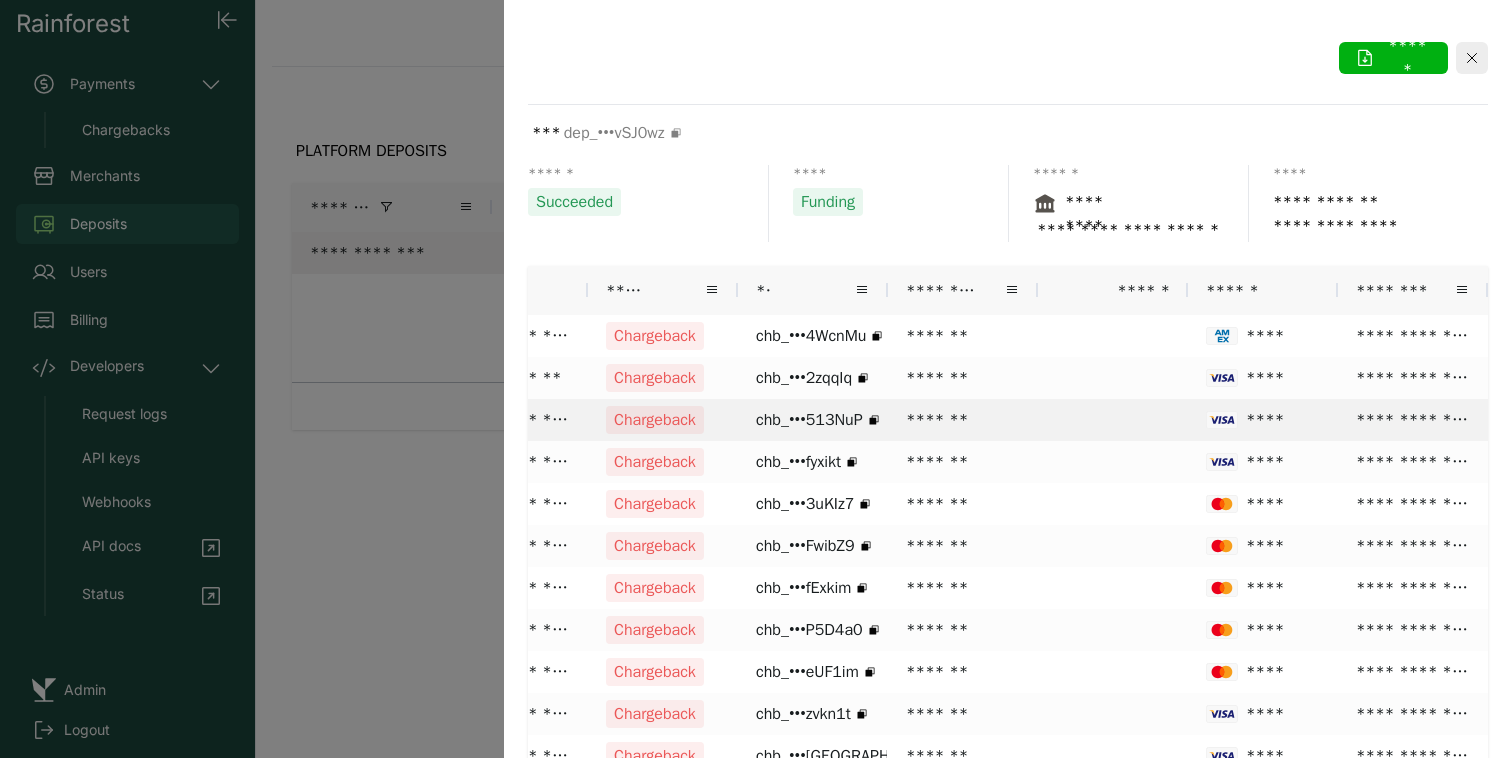 click at bounding box center [1113, 420] 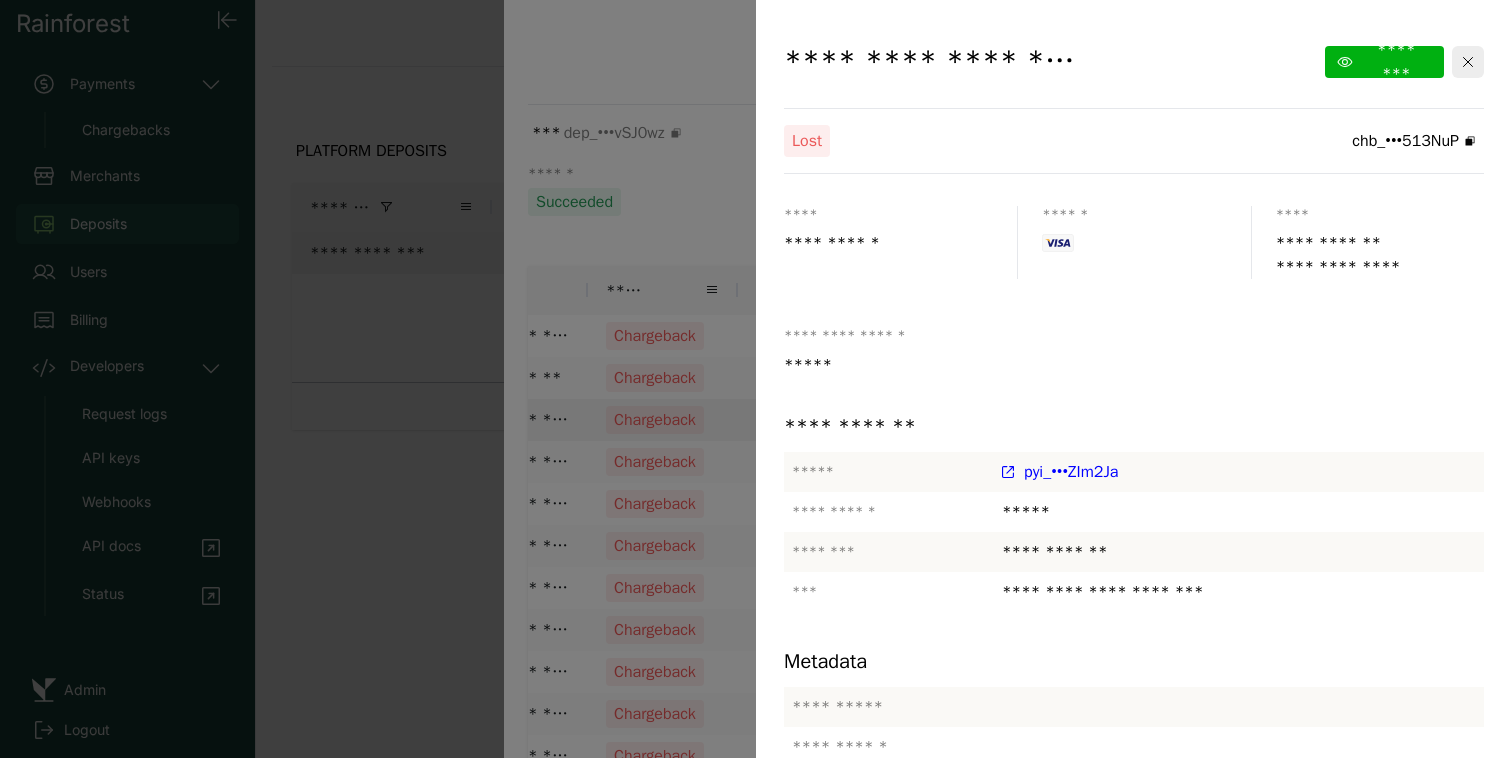 click at bounding box center (756, 379) 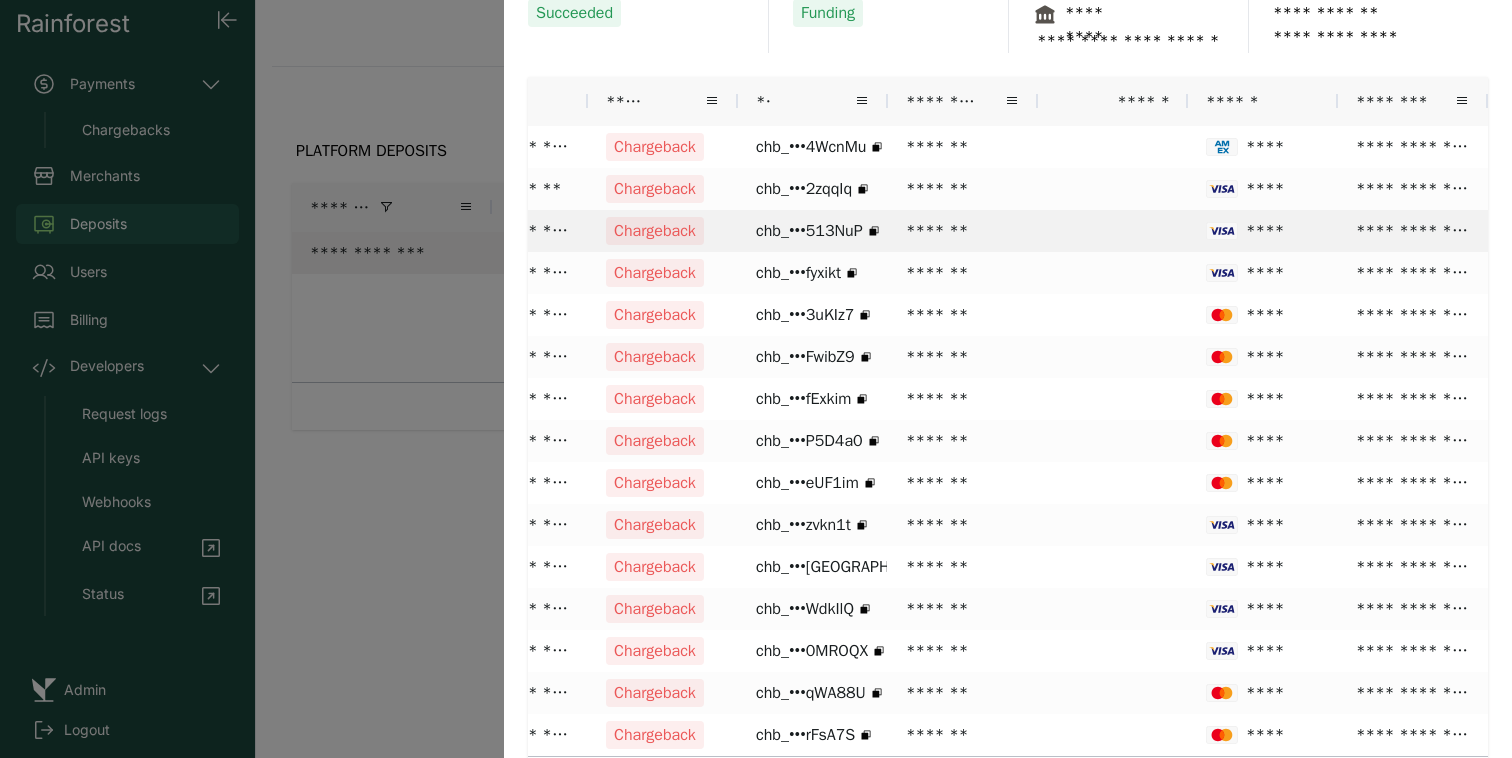 scroll, scrollTop: 259, scrollLeft: 0, axis: vertical 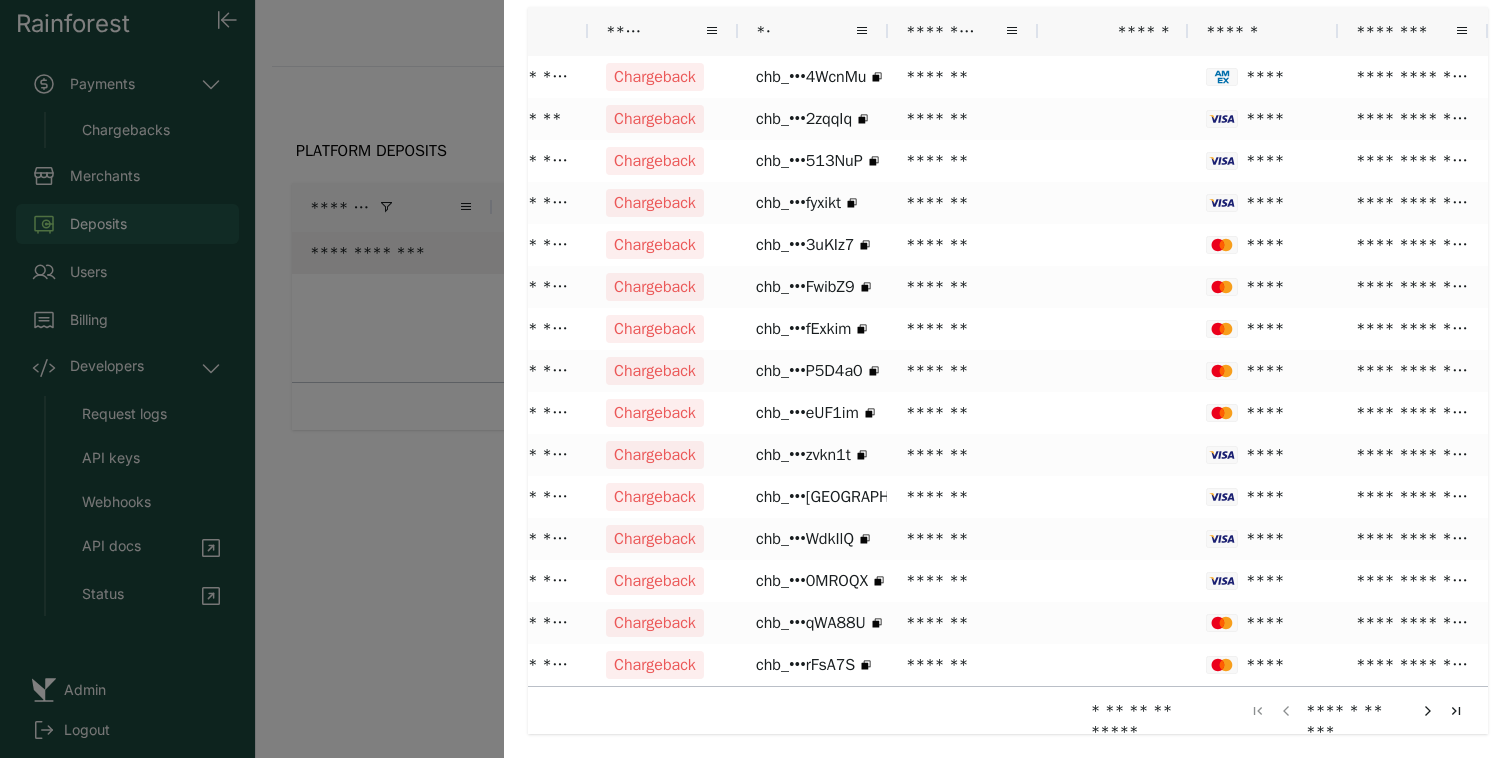 click at bounding box center (1428, 711) 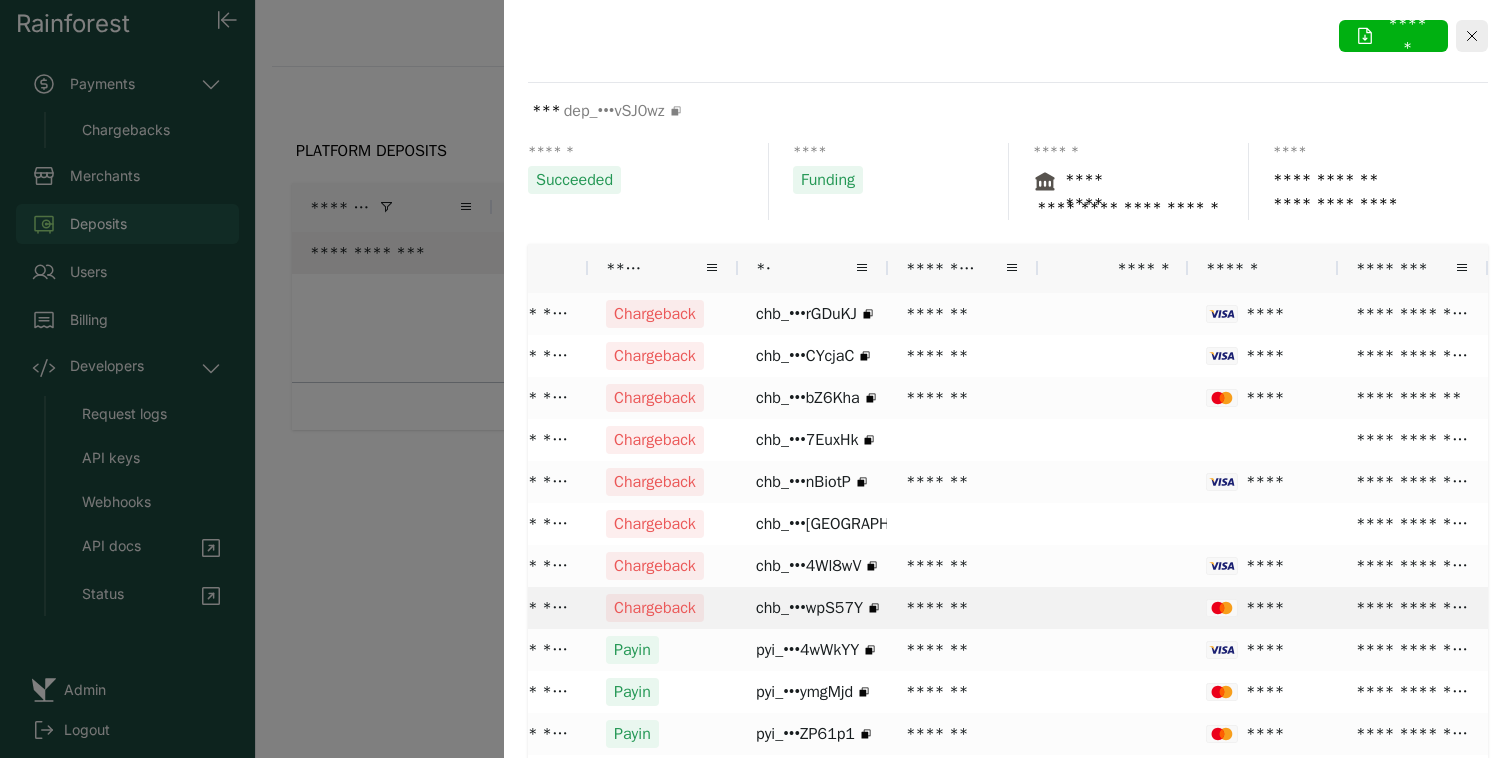 scroll, scrollTop: 0, scrollLeft: 0, axis: both 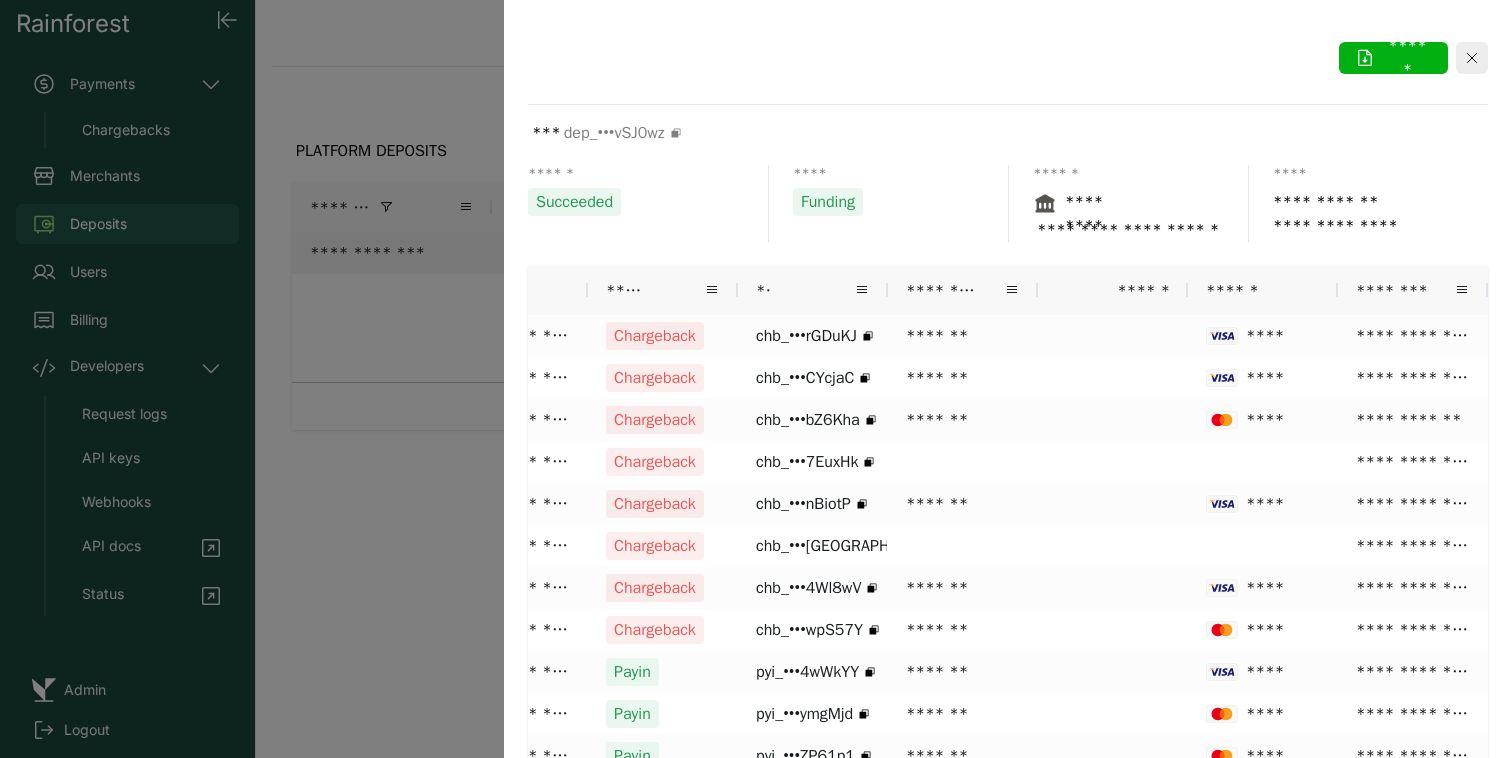 click on "******" at bounding box center [1139, 290] 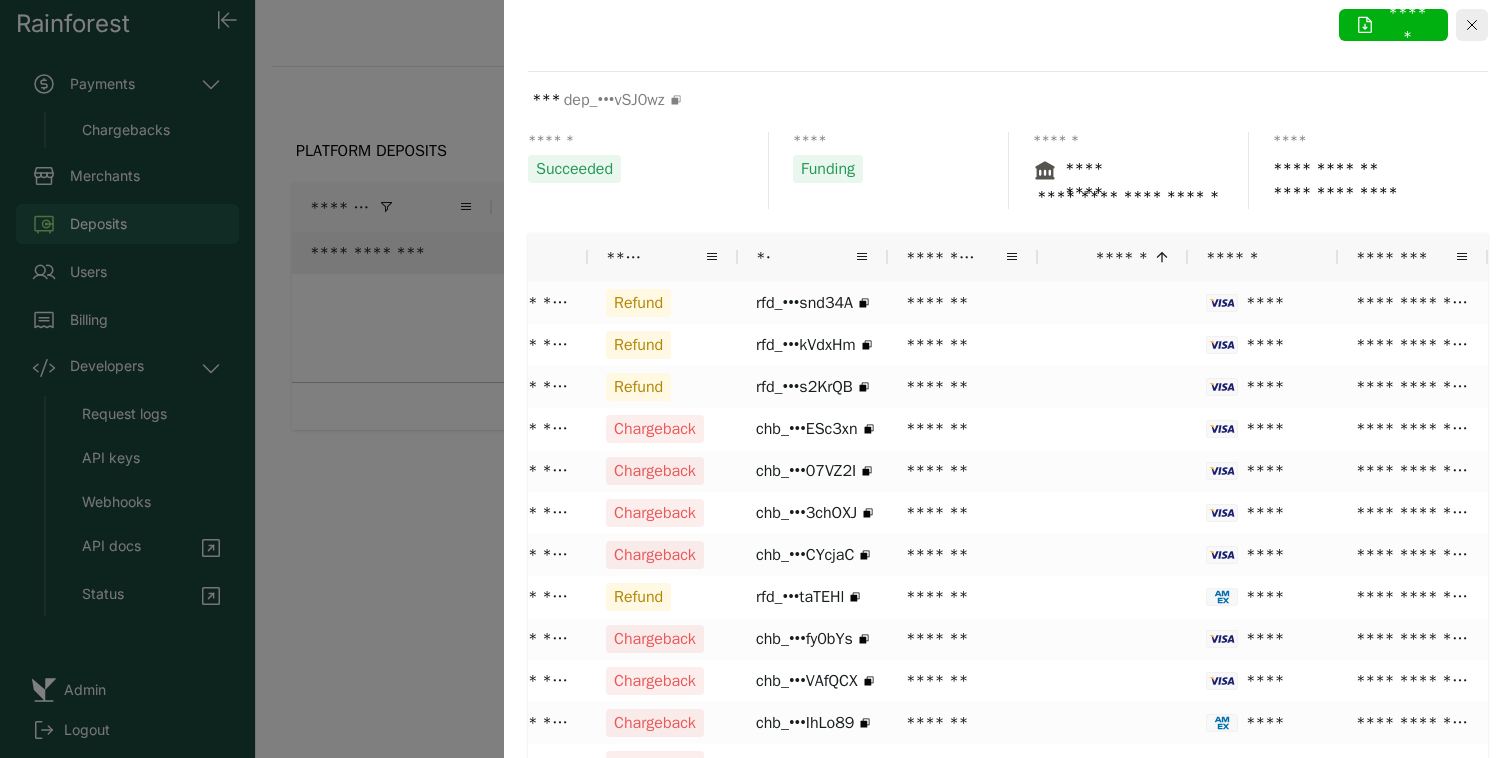 scroll, scrollTop: 90, scrollLeft: 0, axis: vertical 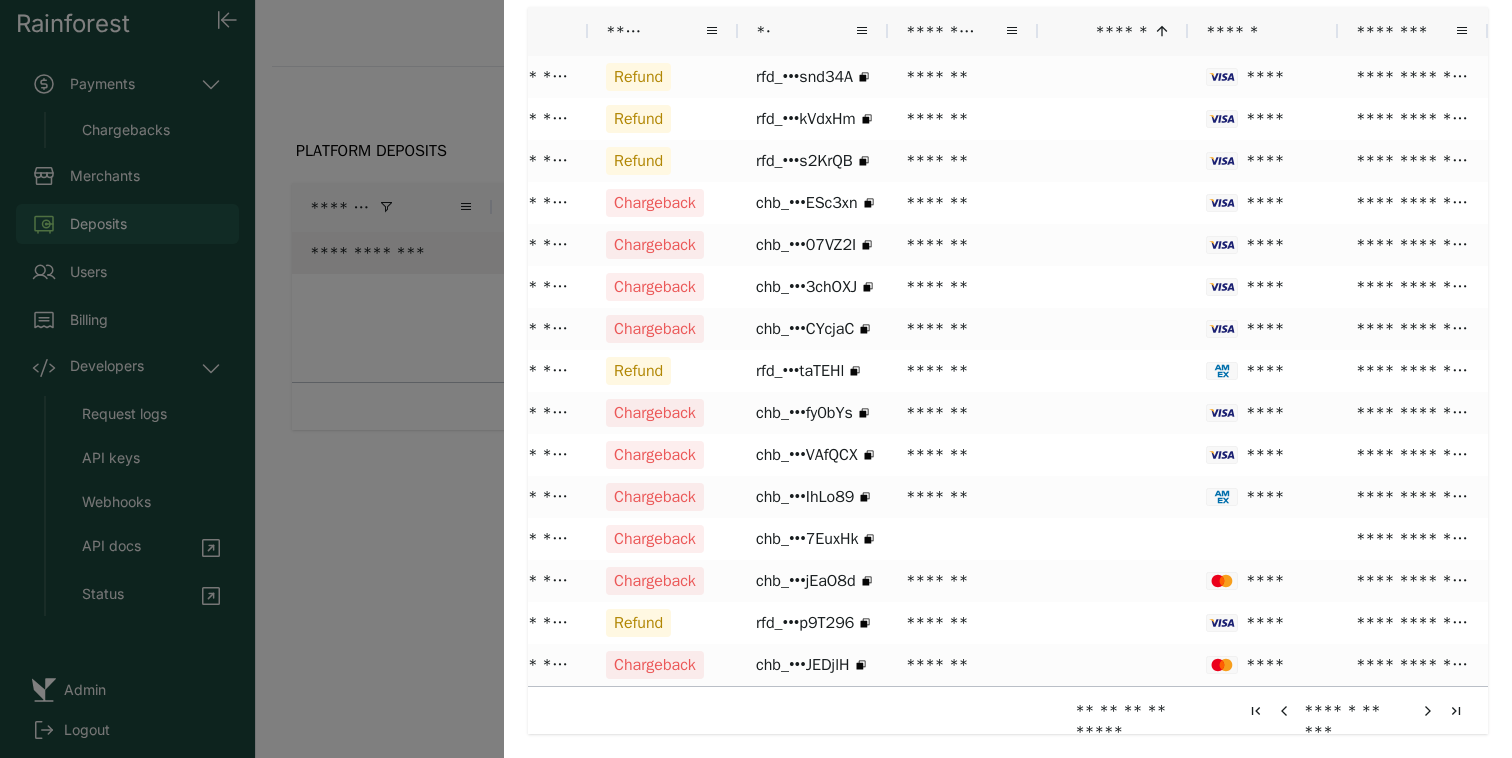 click at bounding box center (1428, 711) 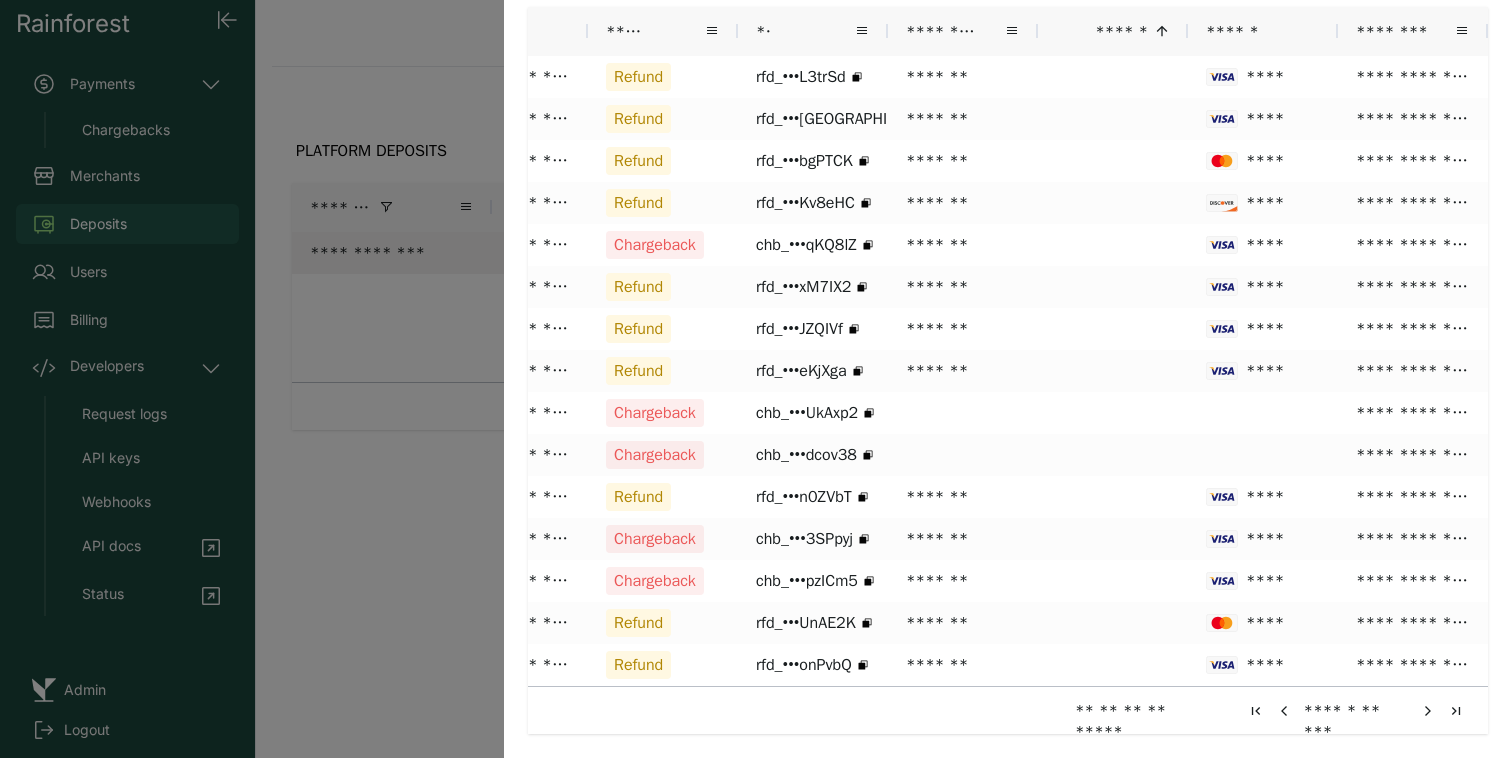 click at bounding box center [1256, 711] 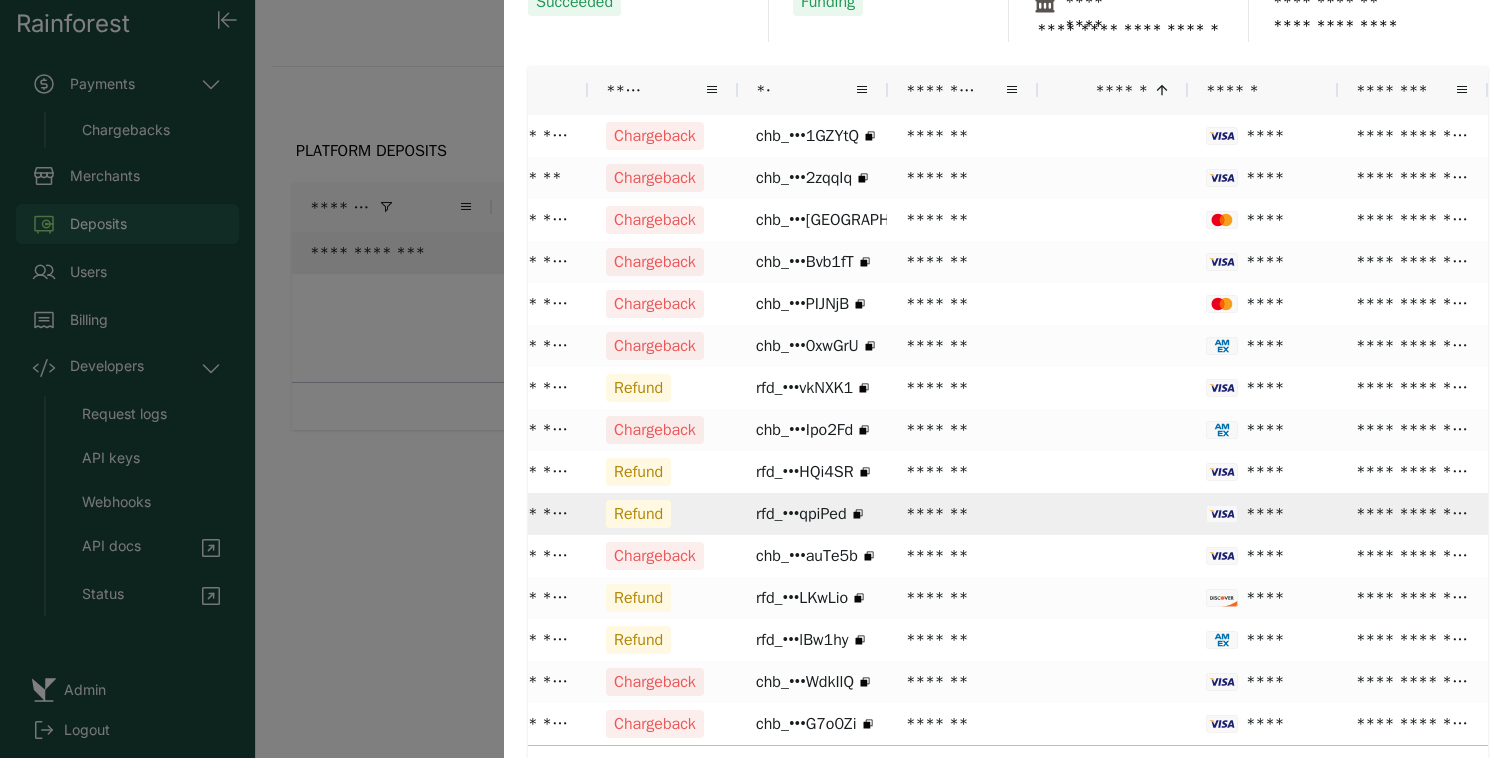 scroll, scrollTop: 259, scrollLeft: 0, axis: vertical 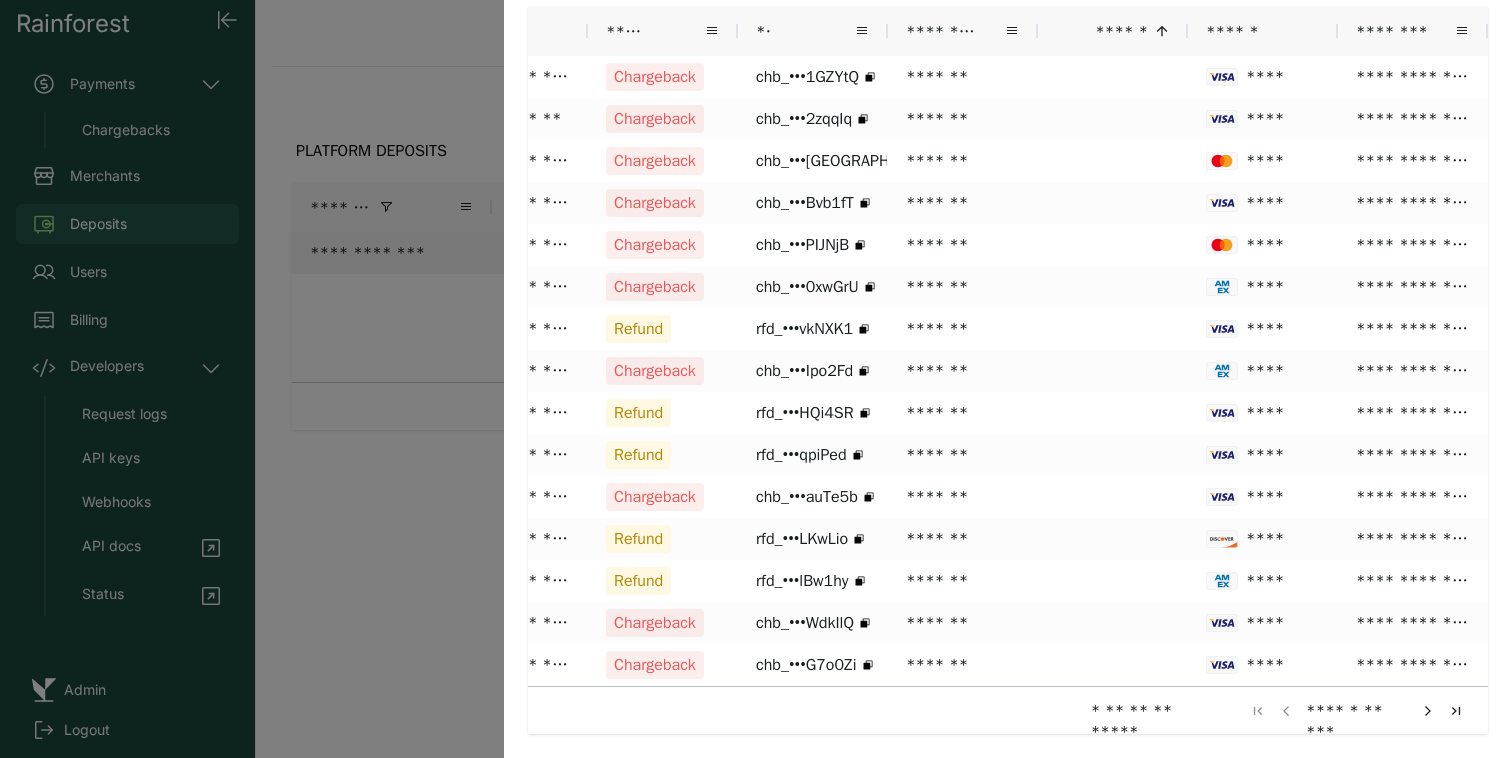 click at bounding box center [1428, 711] 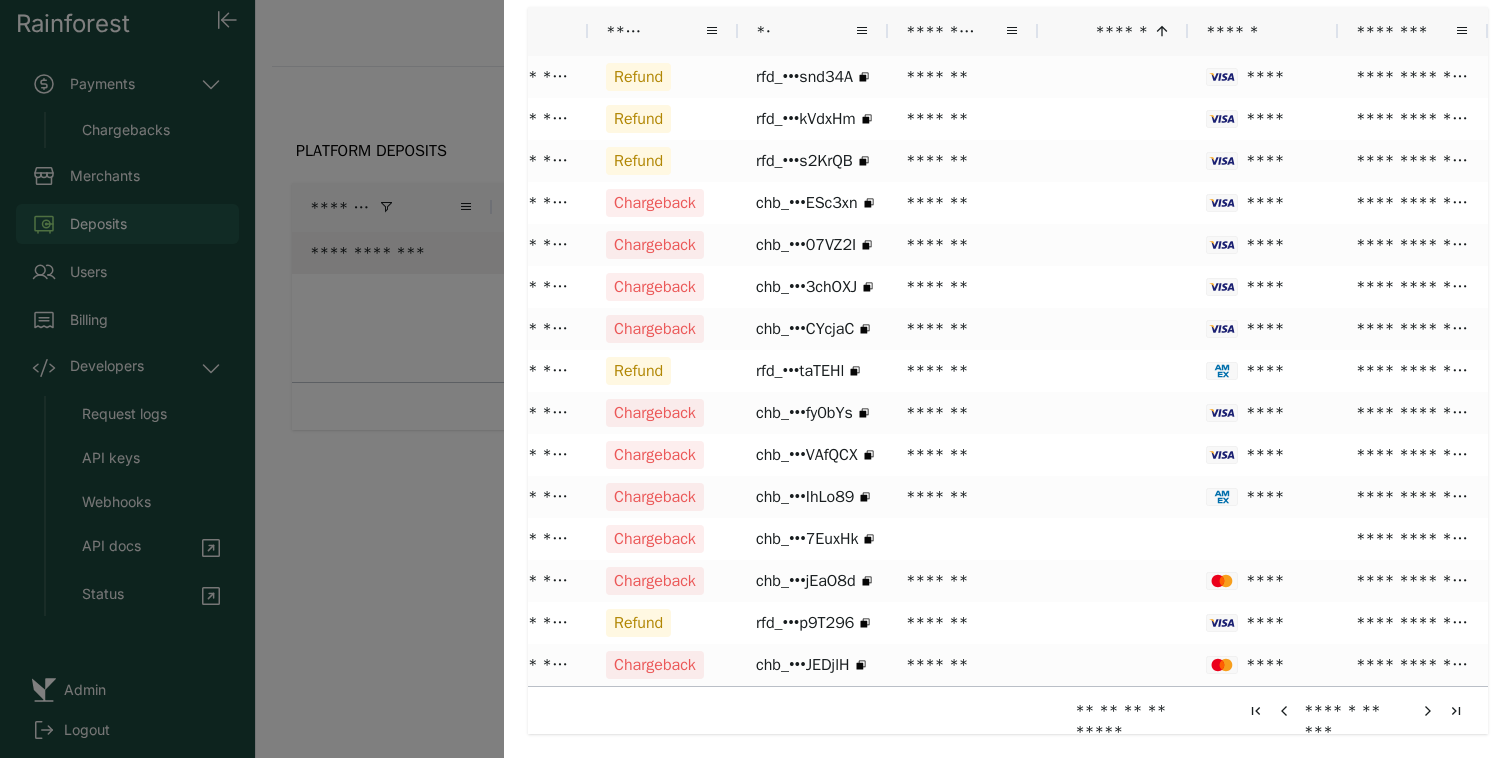 click at bounding box center (1428, 711) 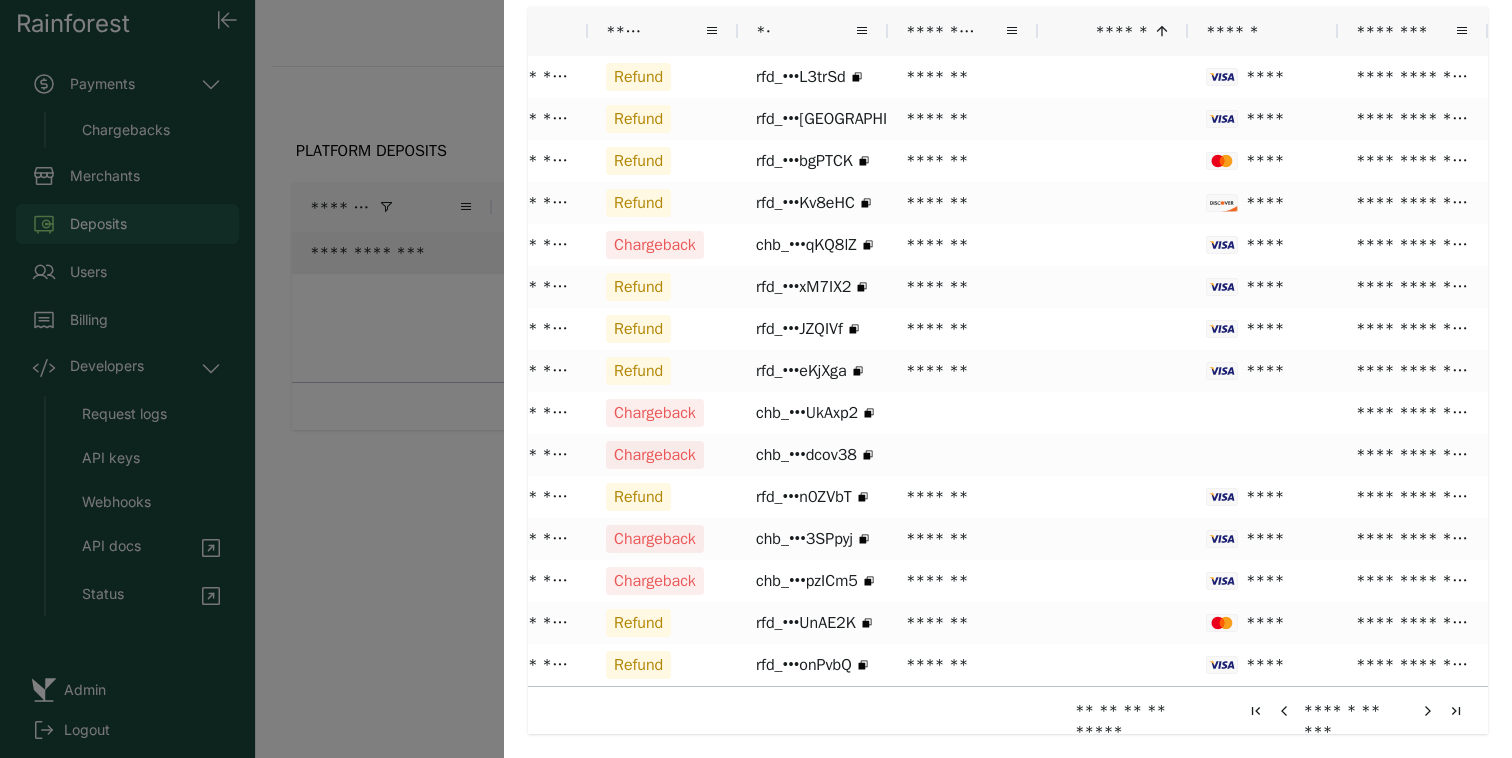 click at bounding box center [1428, 711] 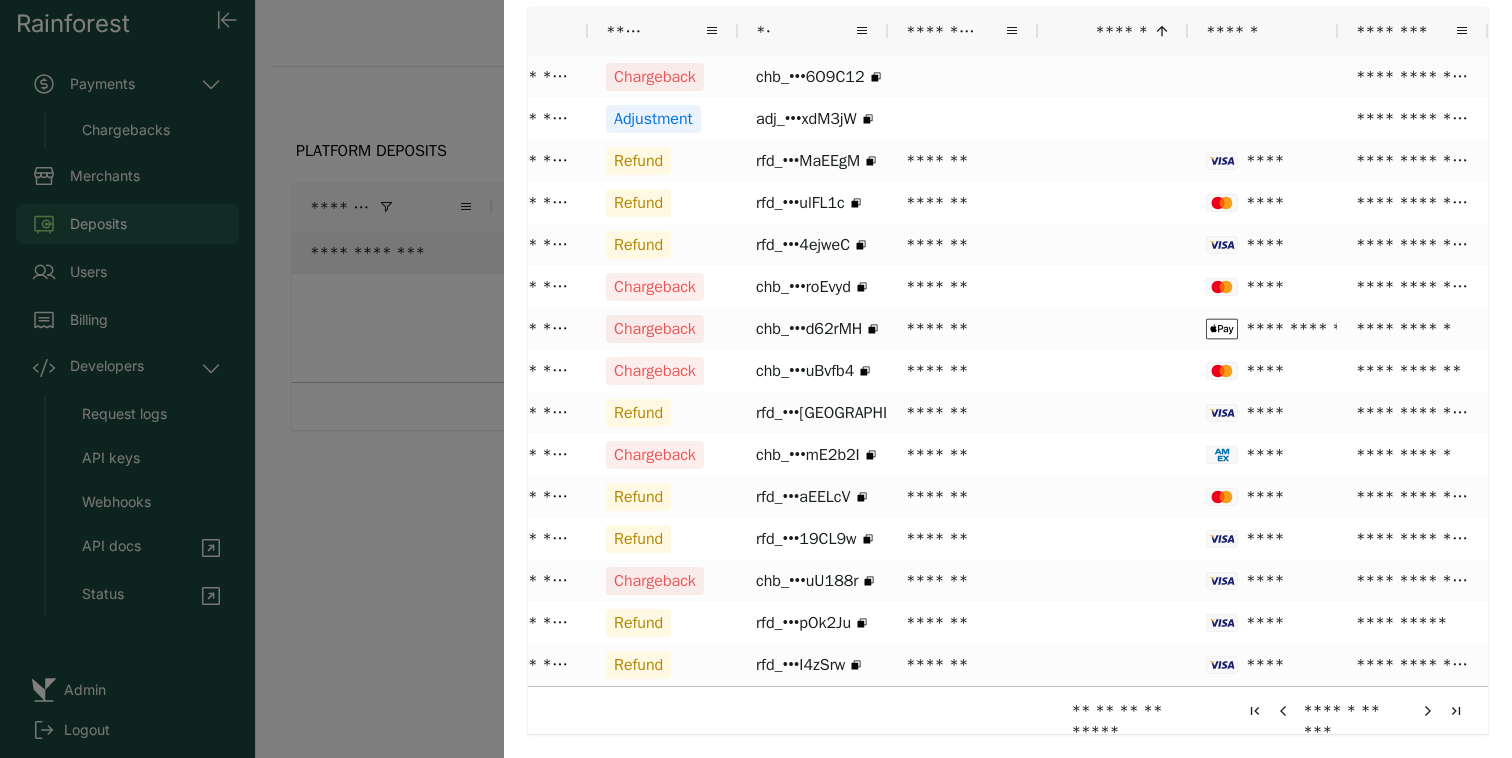 click at bounding box center [1428, 711] 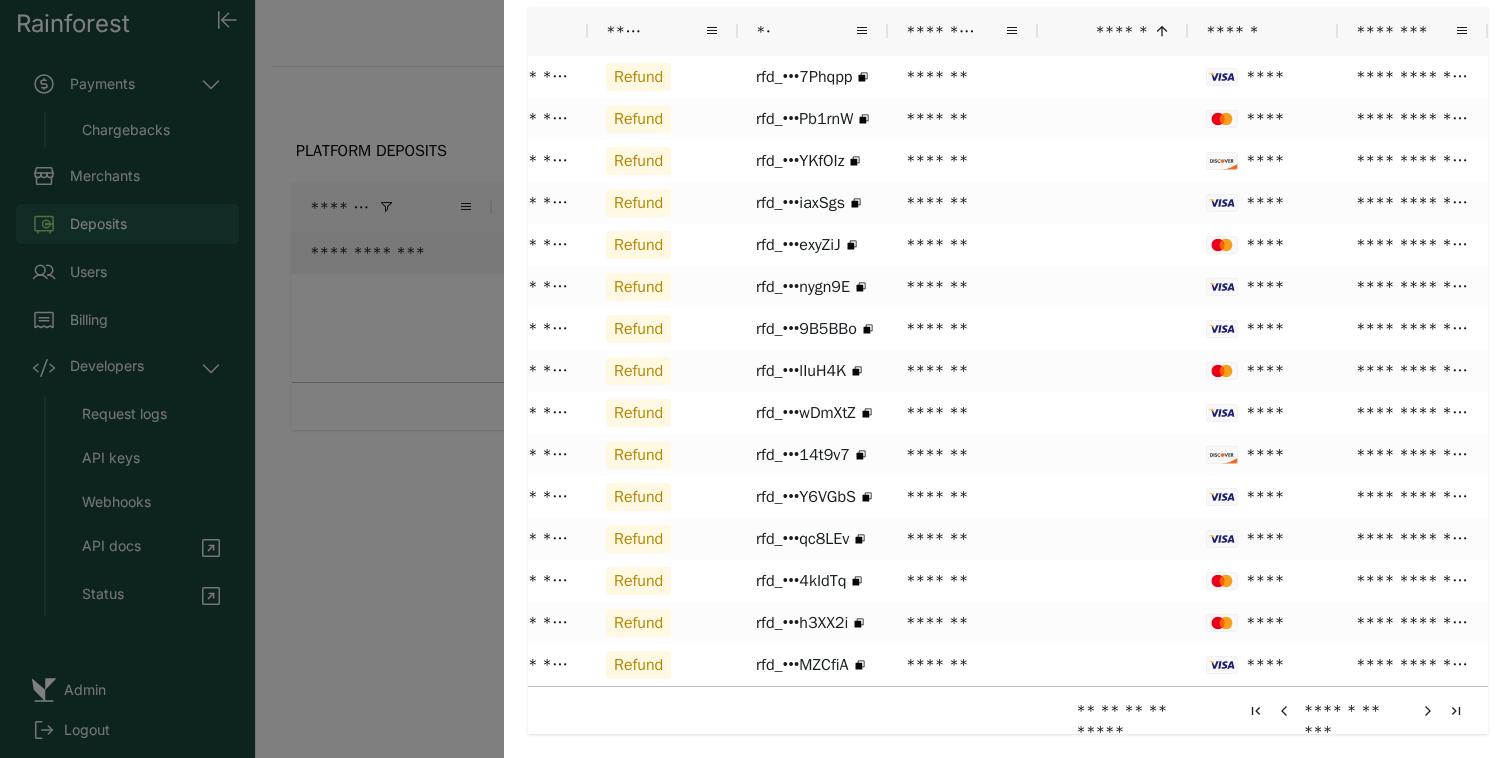 click at bounding box center [1428, 711] 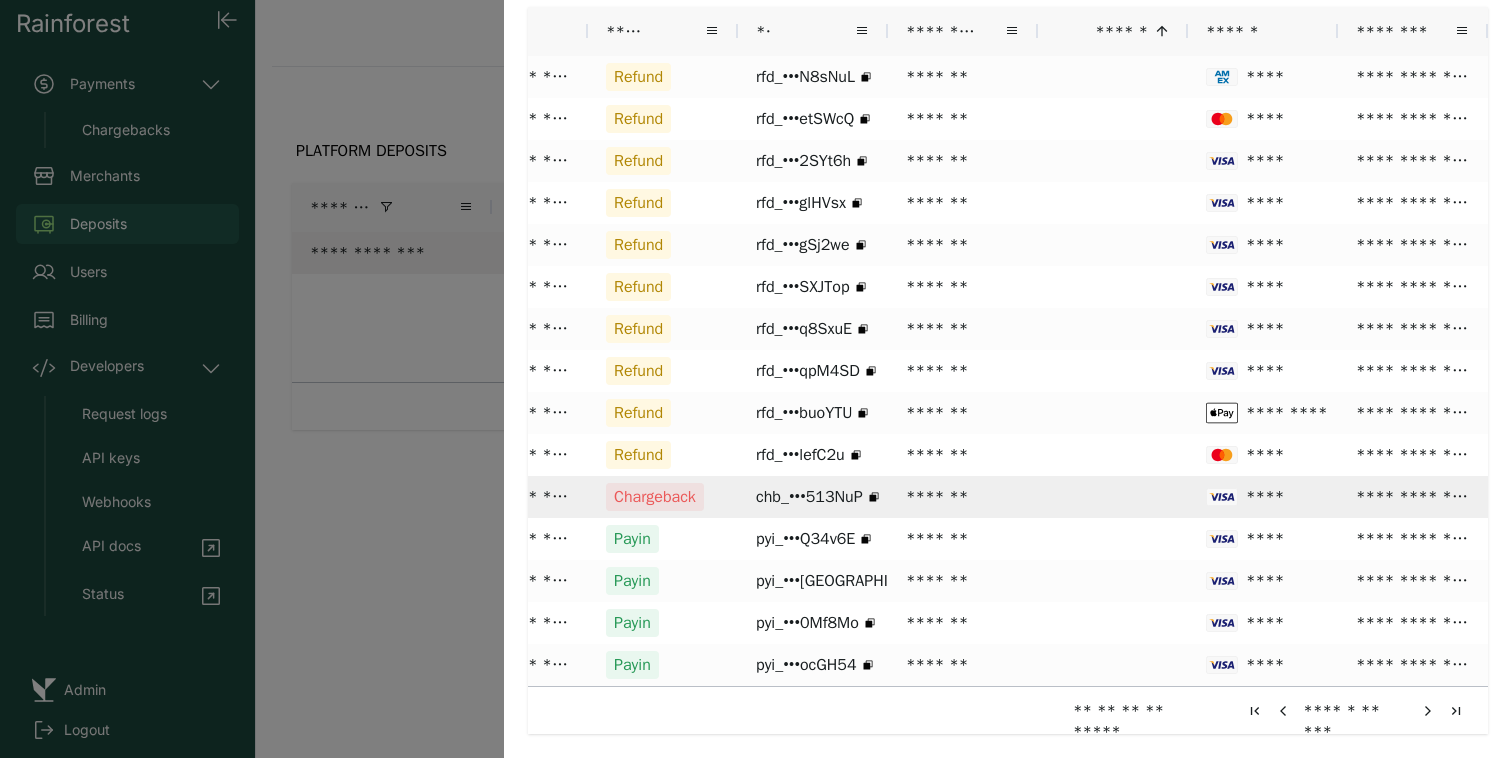 scroll, scrollTop: 0, scrollLeft: 53, axis: horizontal 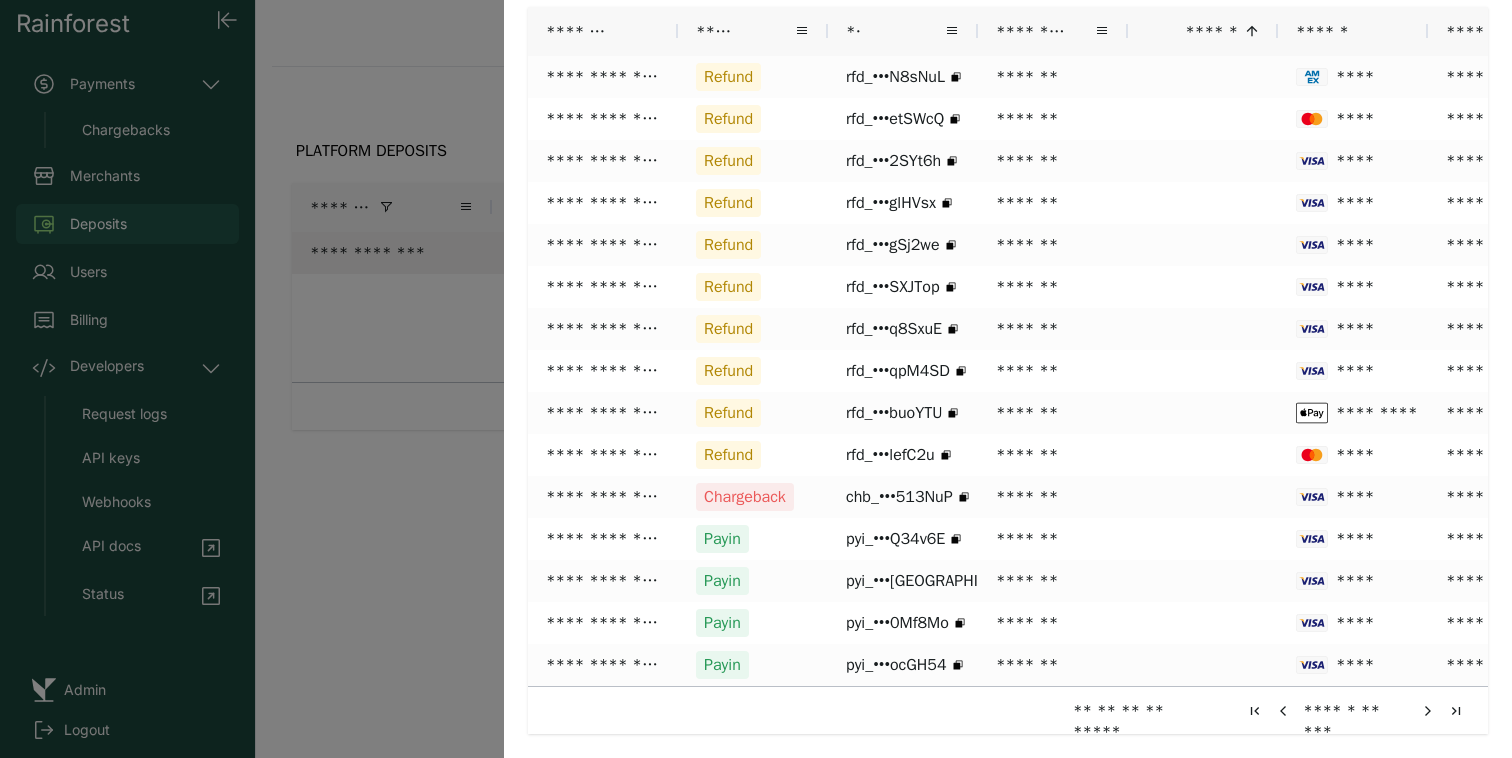 click at bounding box center [756, 379] 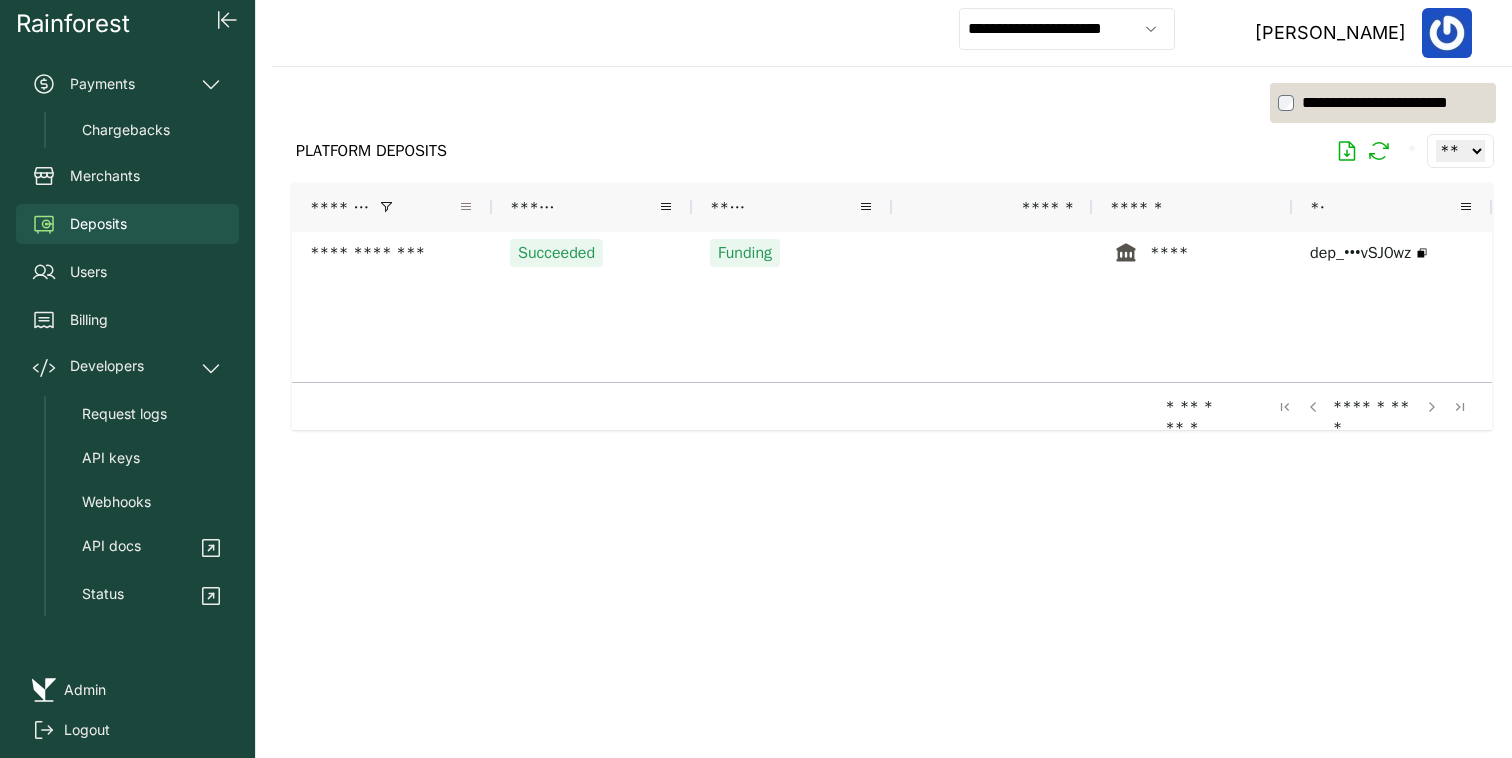 click at bounding box center (466, 207) 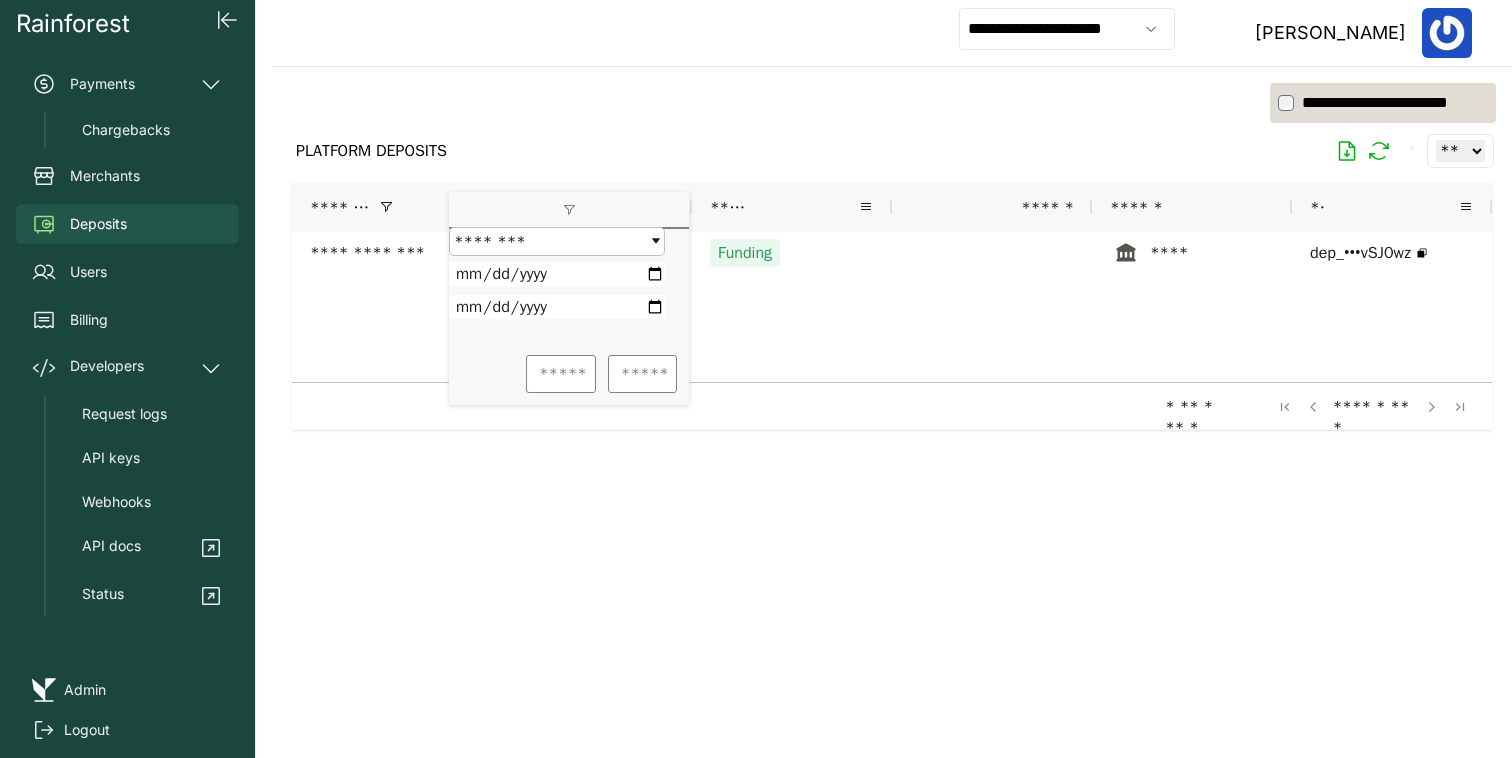 click on "**********" at bounding box center (557, 274) 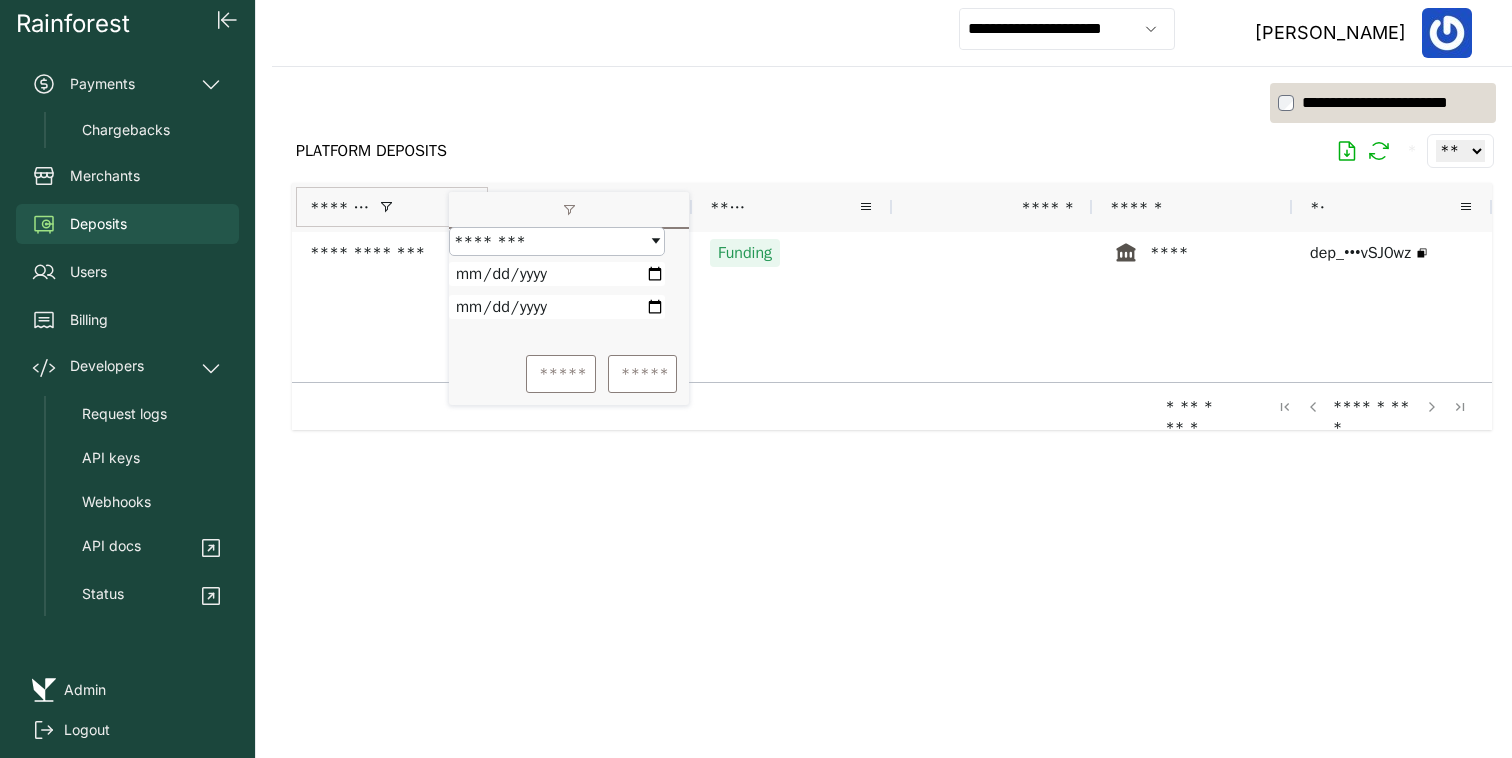 type on "**********" 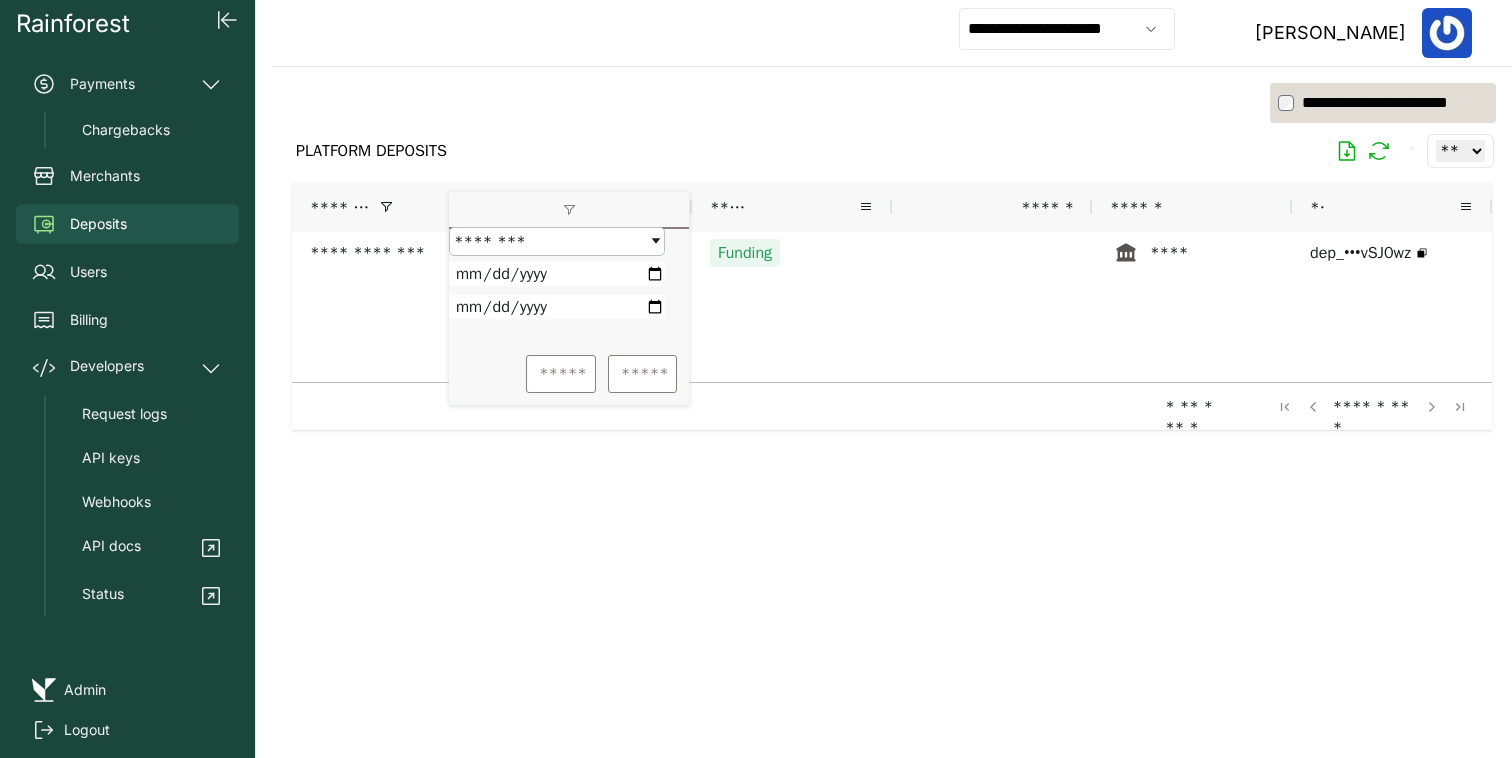 click on "**********" at bounding box center (557, 307) 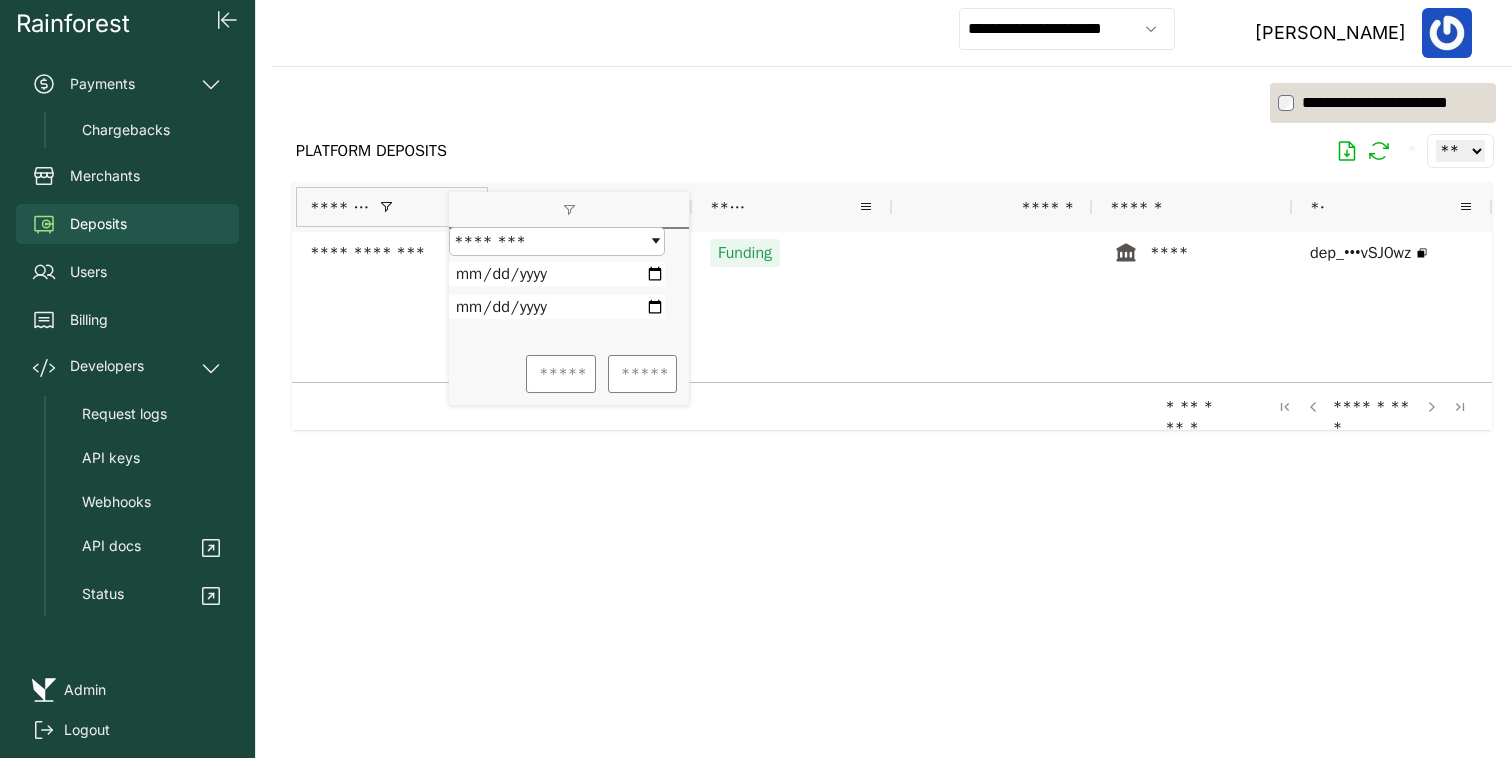type on "**********" 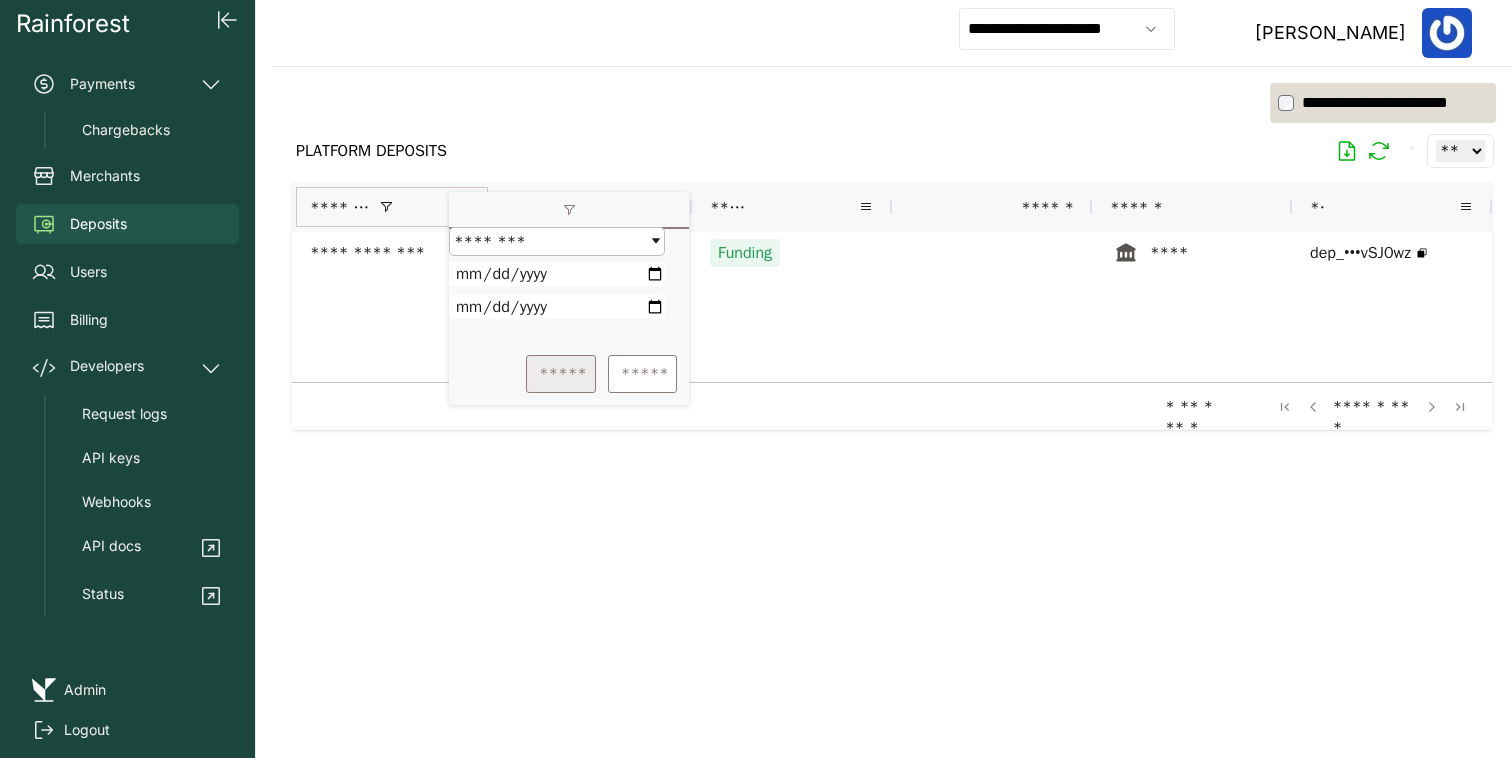 click on "*****" at bounding box center (561, 374) 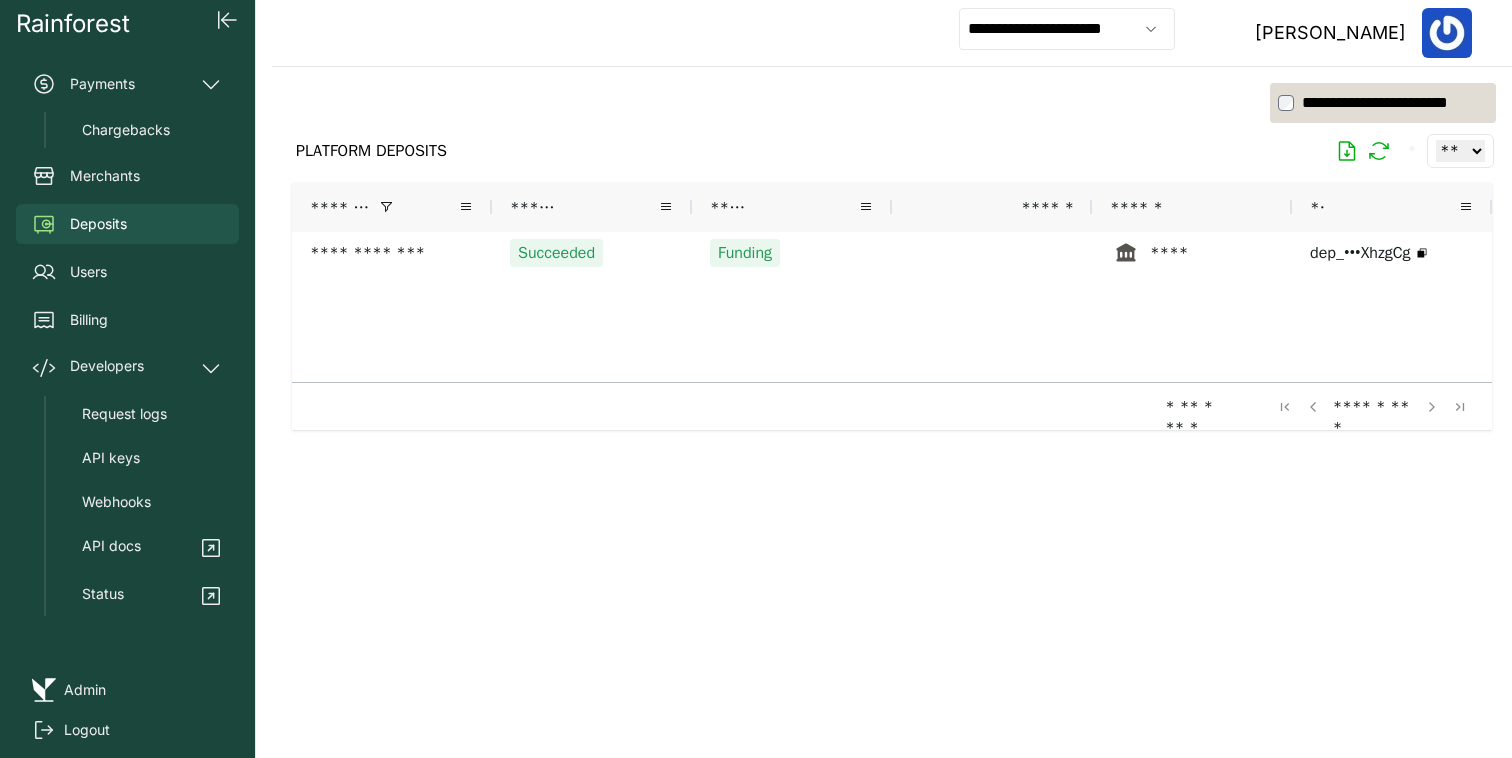 click at bounding box center [892, 452] 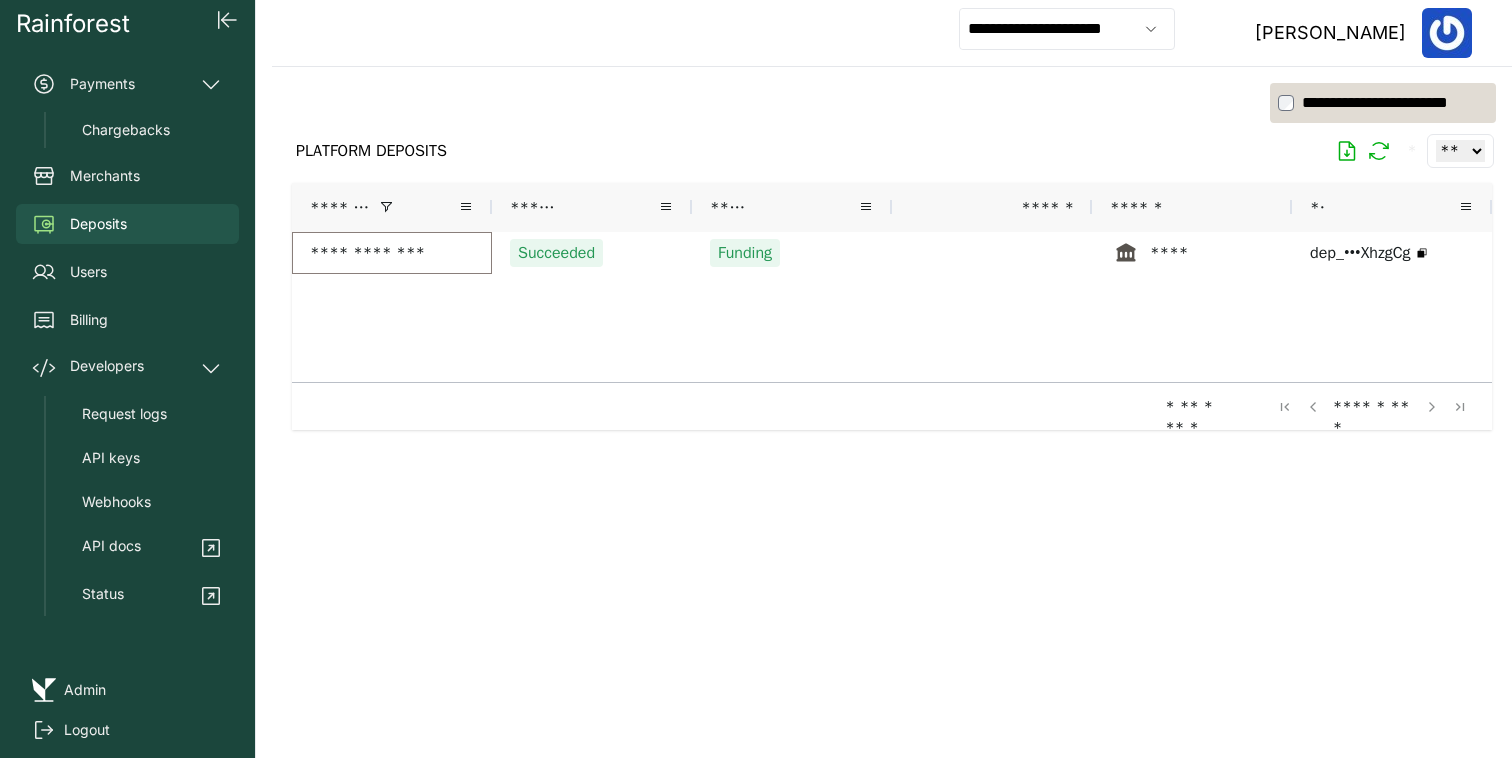click on "**********" at bounding box center [392, 253] 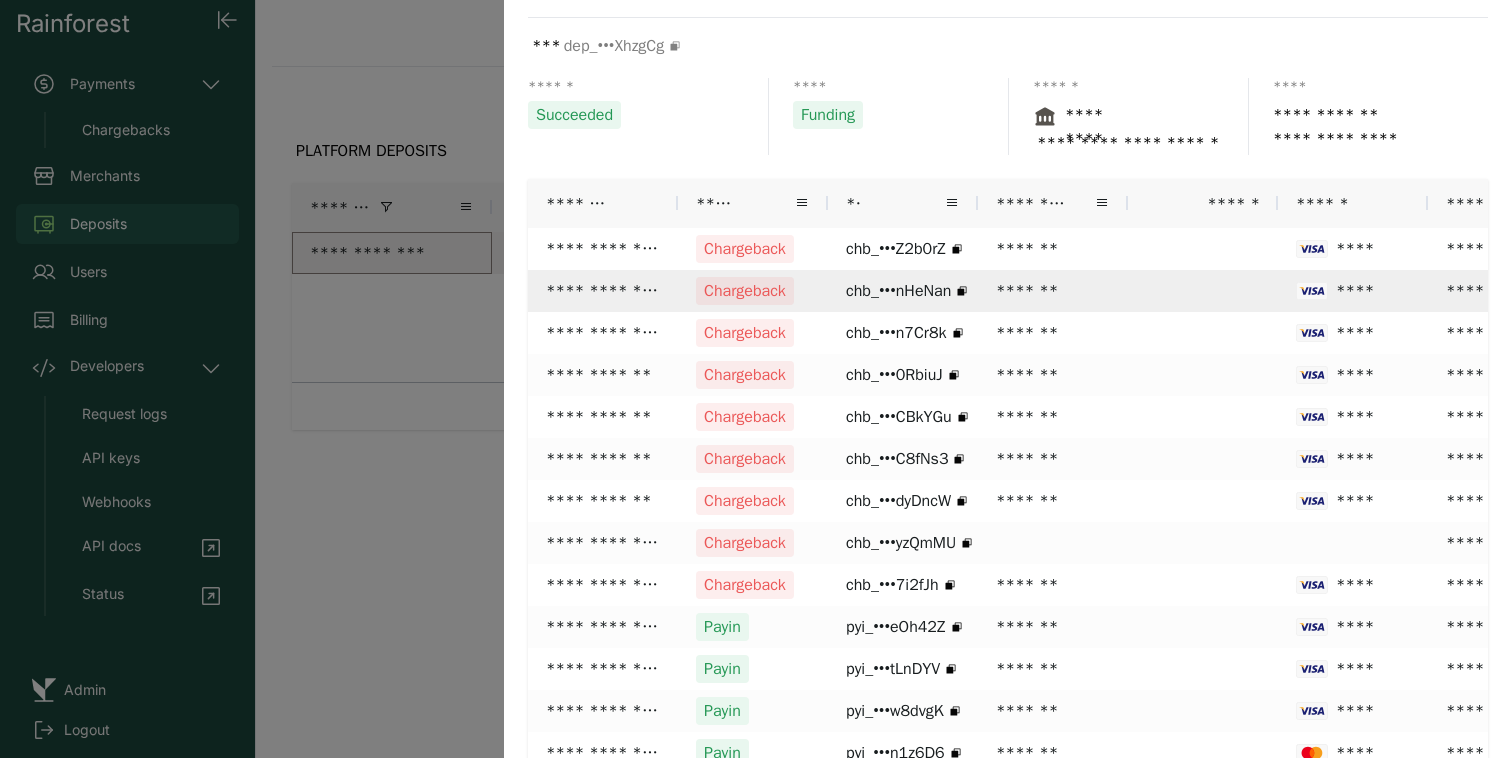 scroll, scrollTop: 90, scrollLeft: 0, axis: vertical 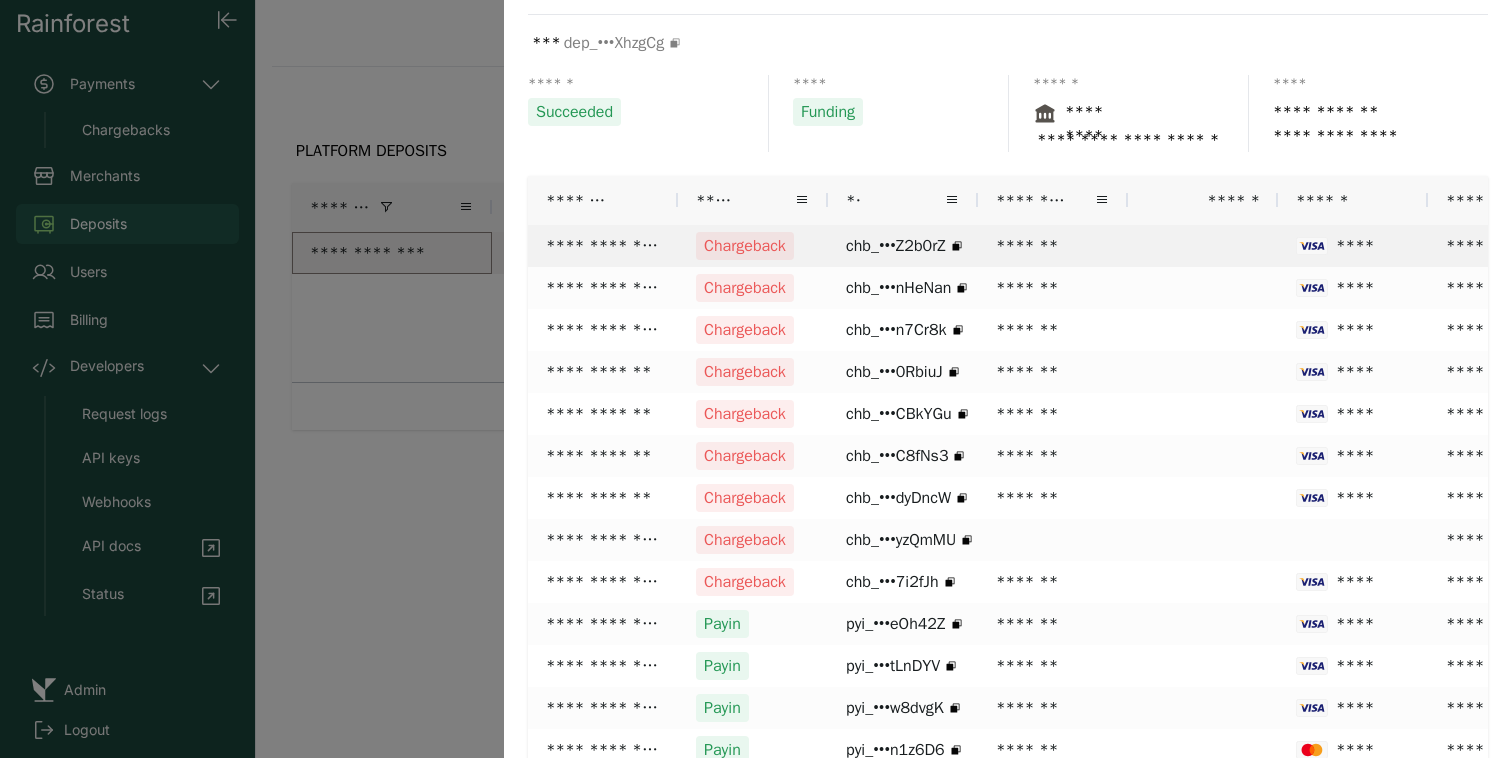 click on "******" at bounding box center [1229, 200] 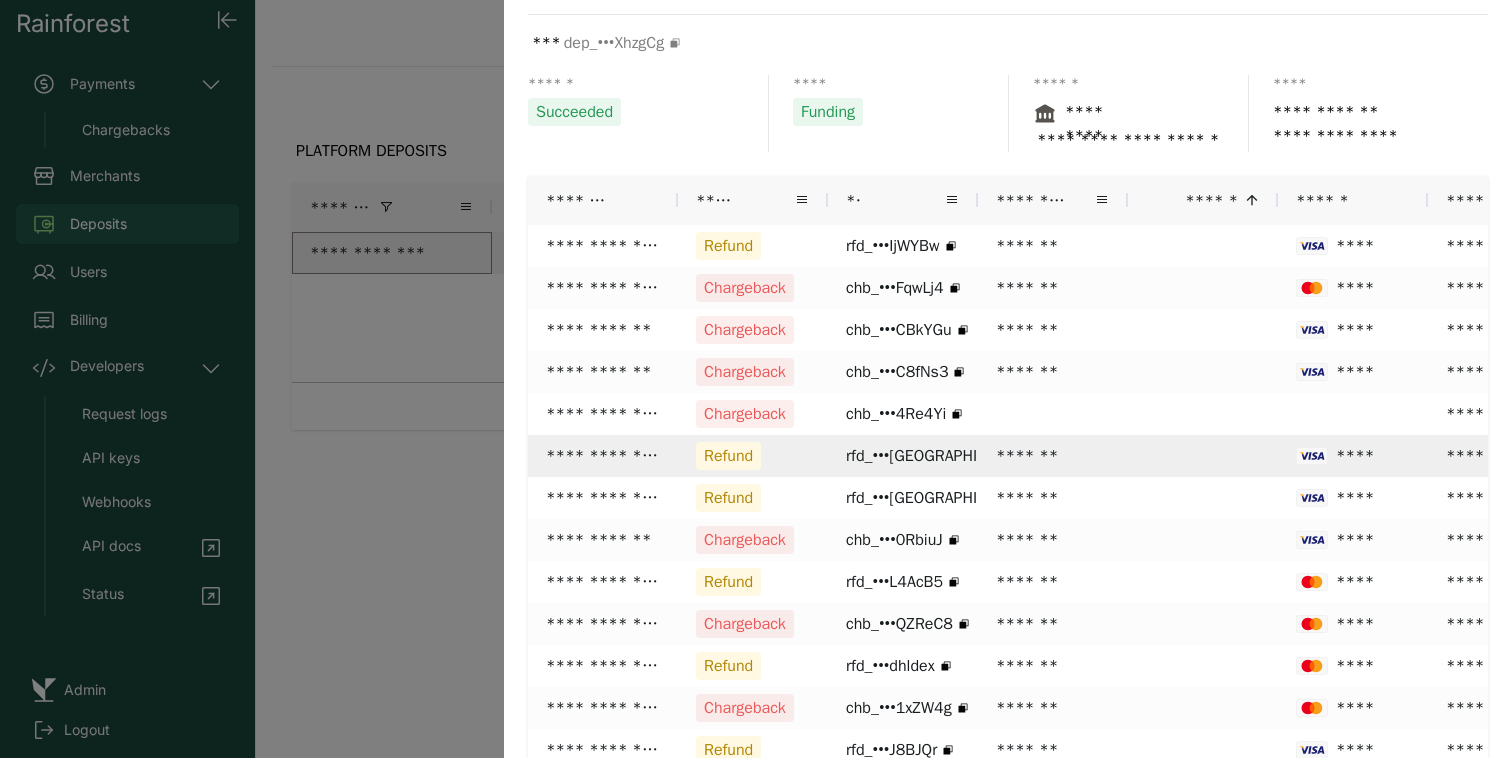 scroll, scrollTop: 259, scrollLeft: 0, axis: vertical 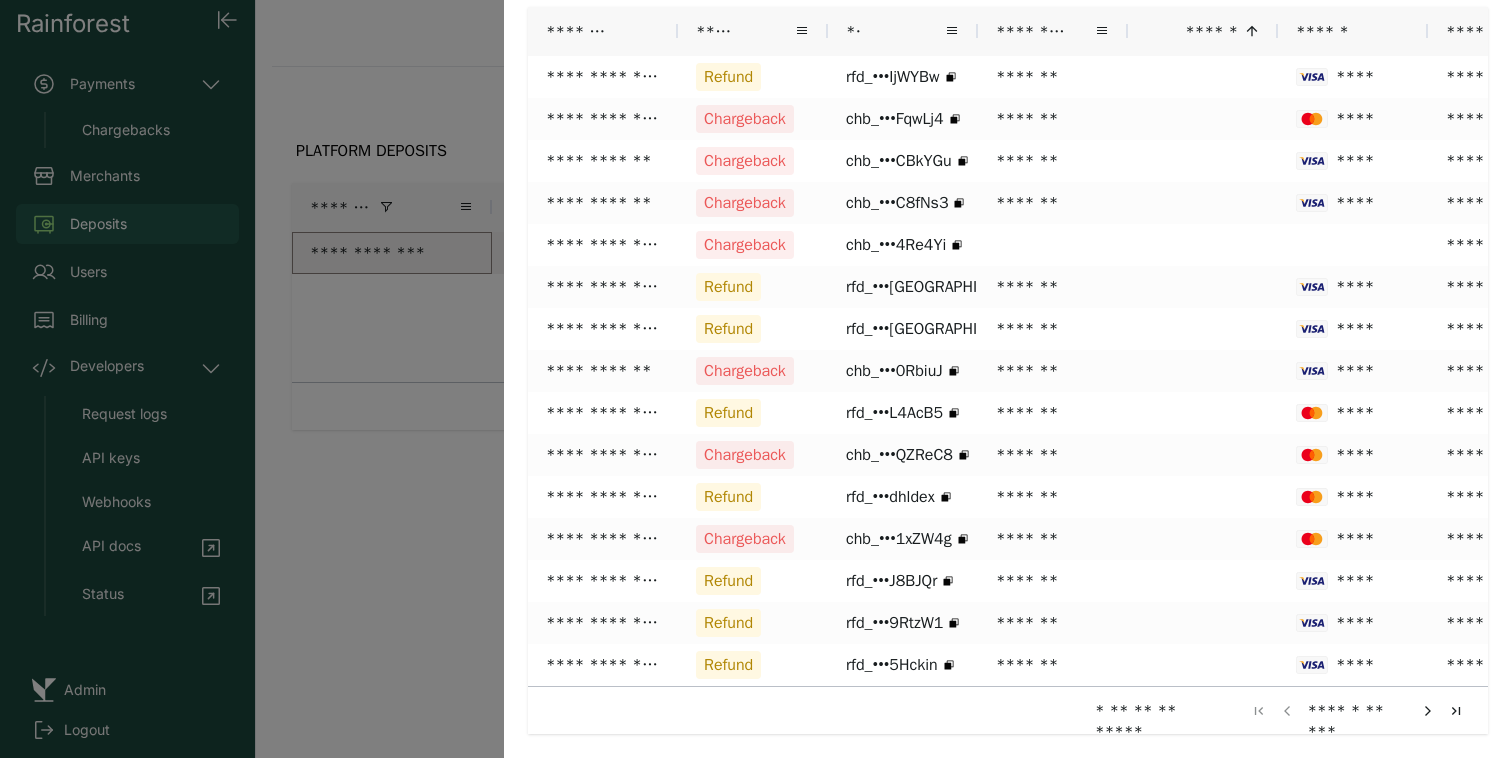 click at bounding box center (1428, 711) 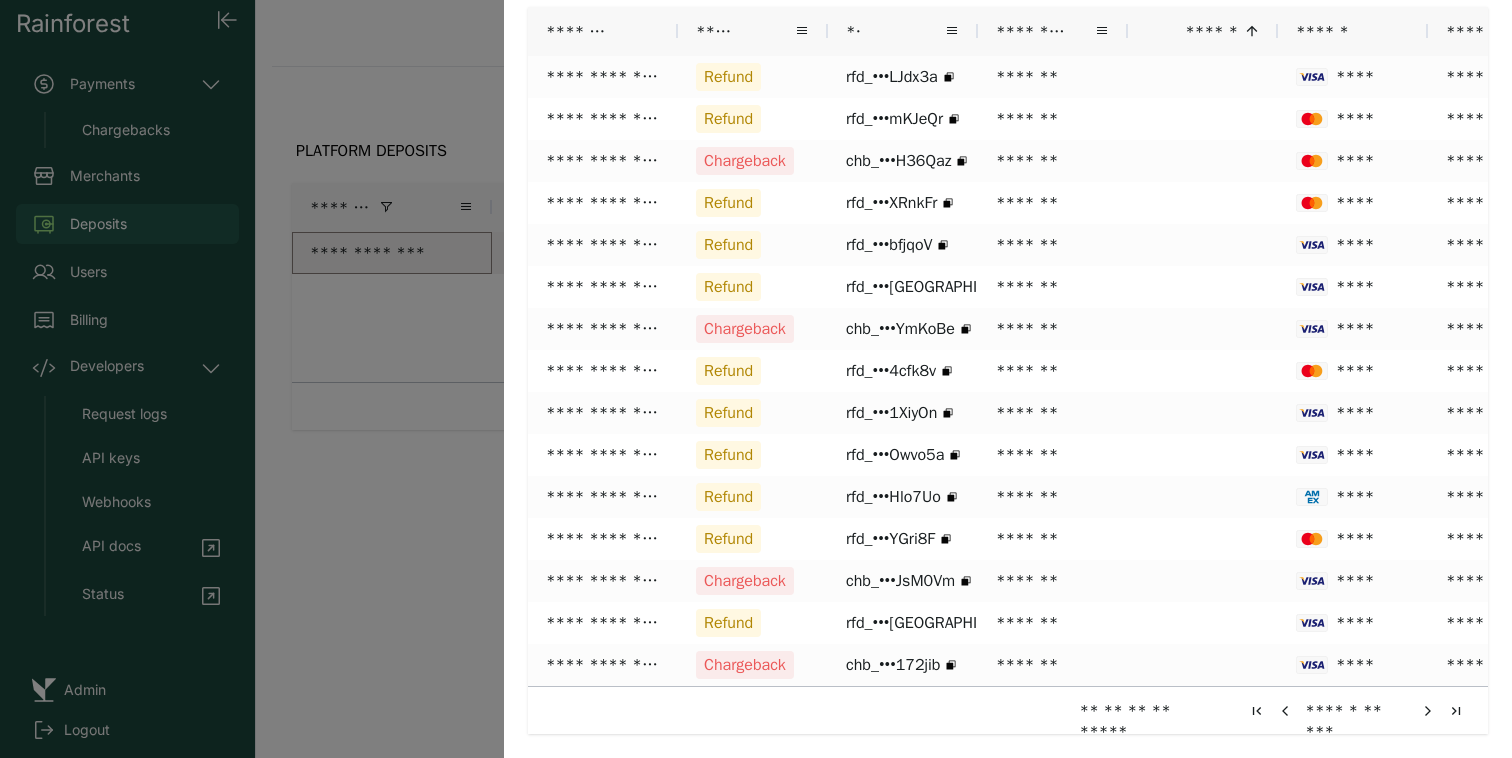 click at bounding box center [1428, 711] 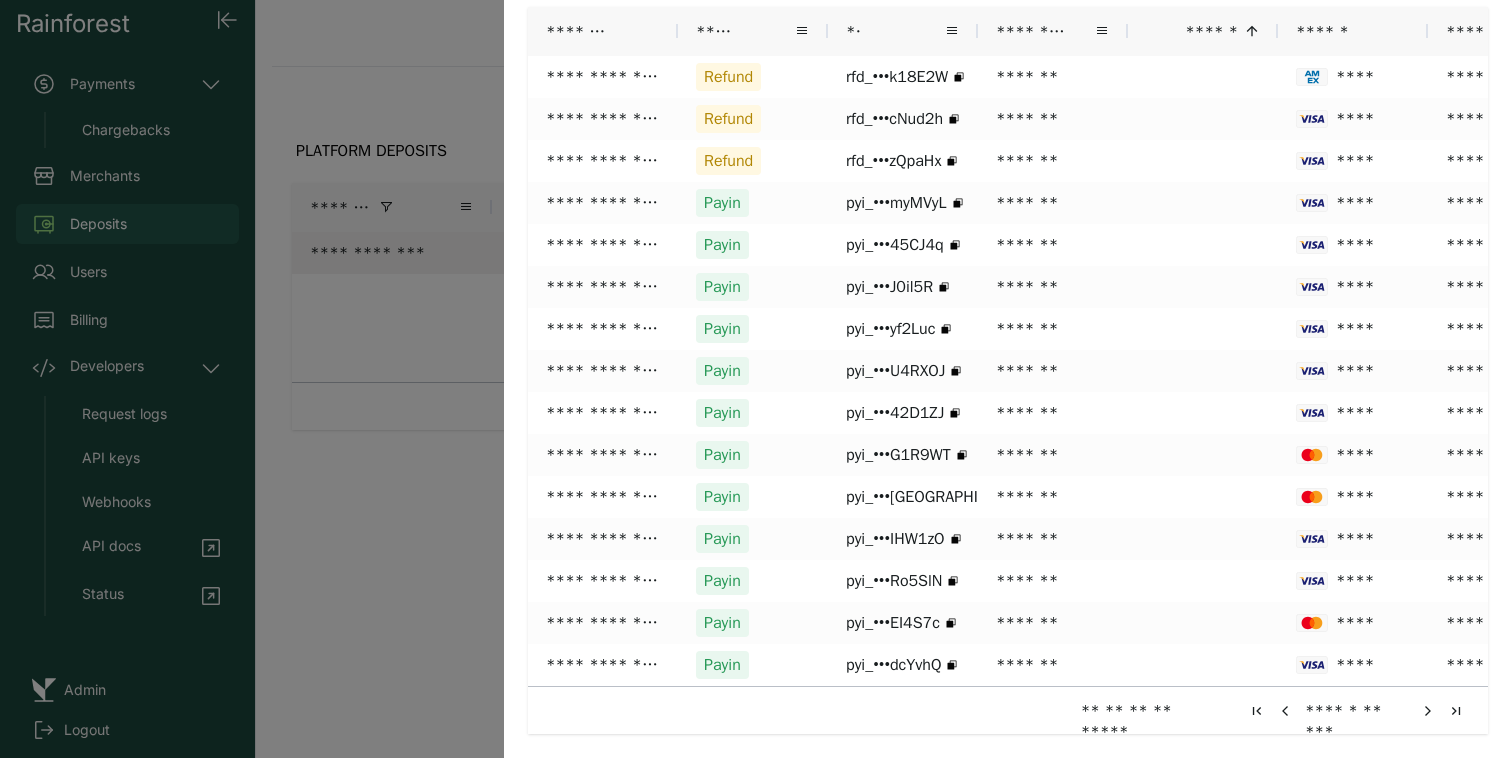 click at bounding box center (756, 379) 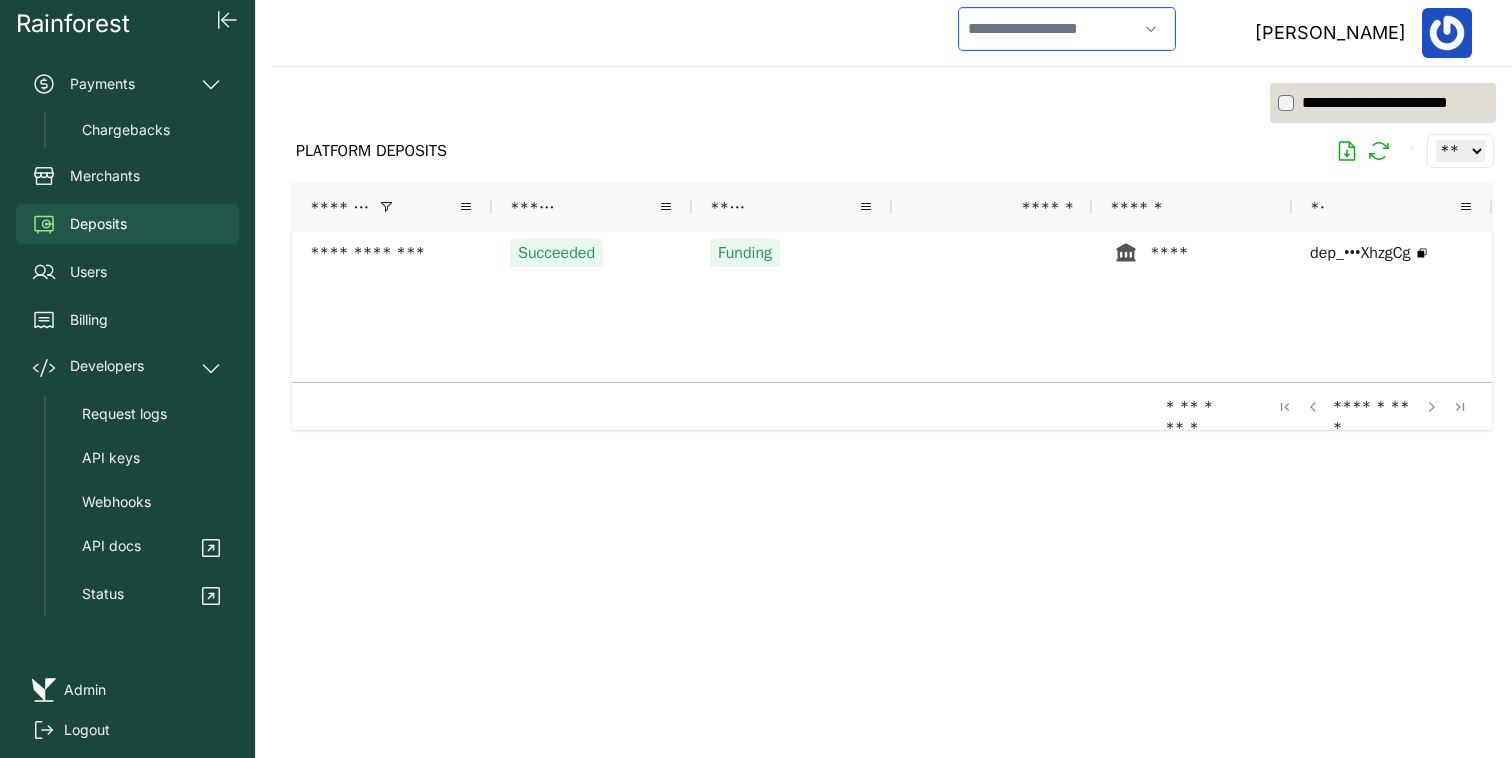 click at bounding box center [1048, 29] 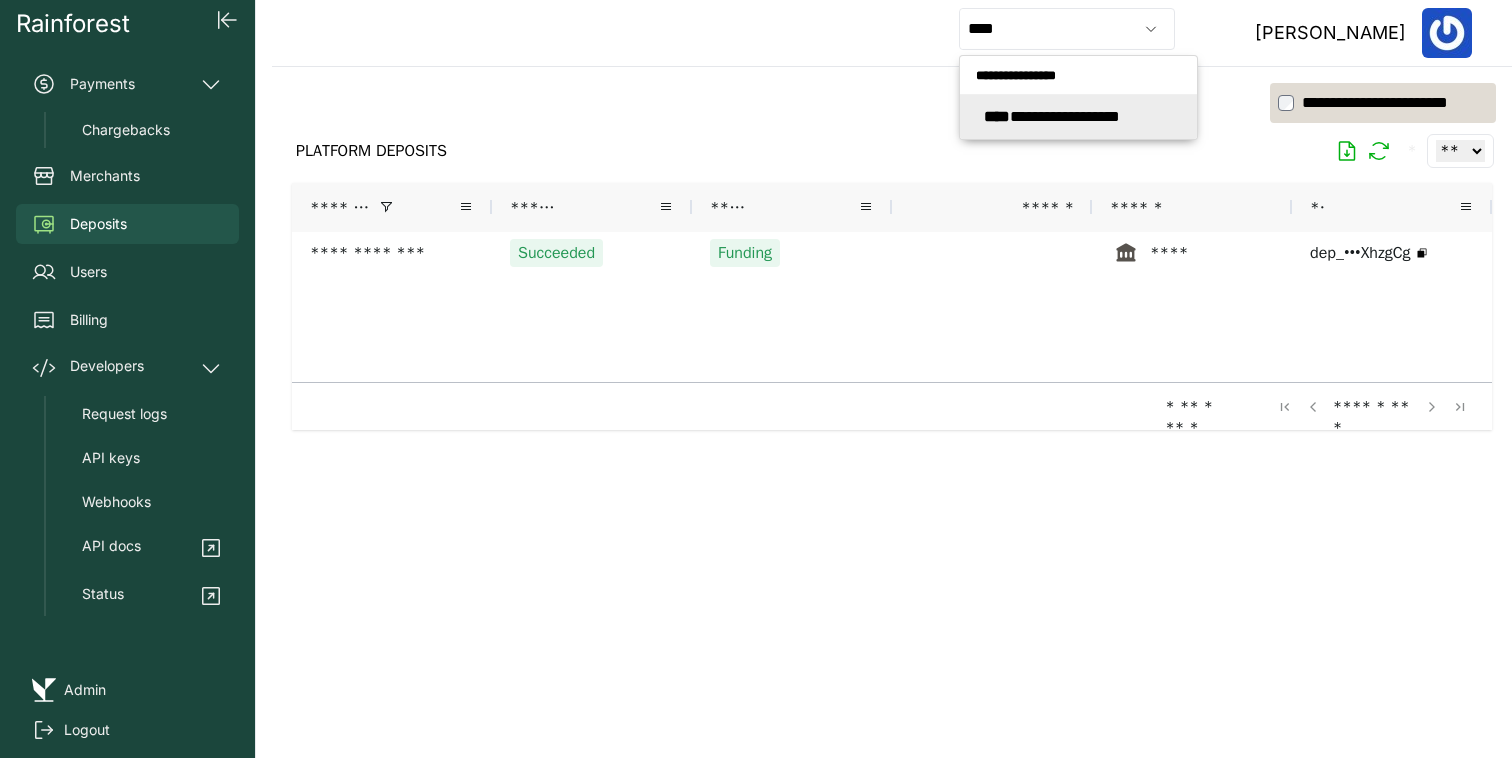type on "**********" 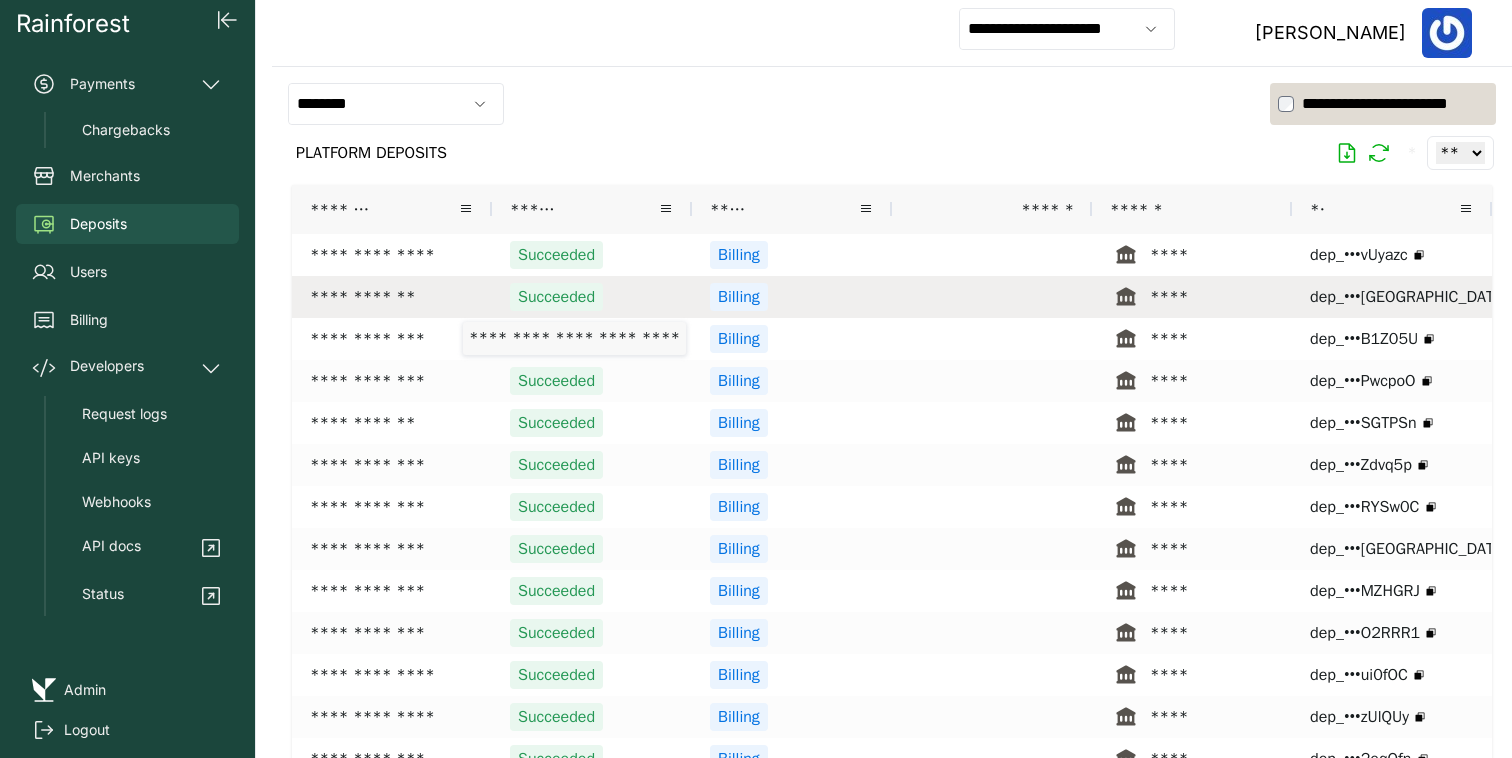 scroll, scrollTop: 0, scrollLeft: 0, axis: both 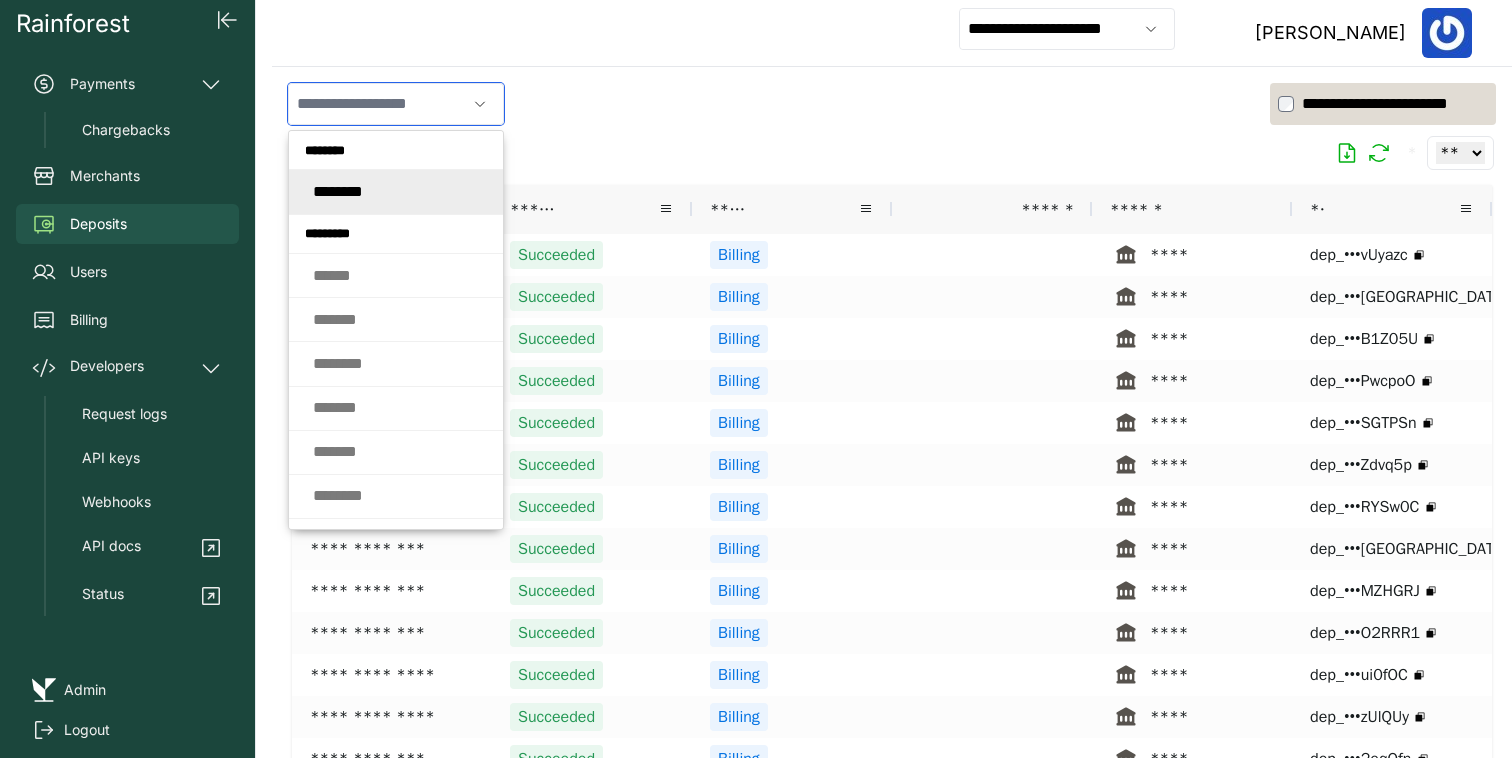 click at bounding box center [377, 104] 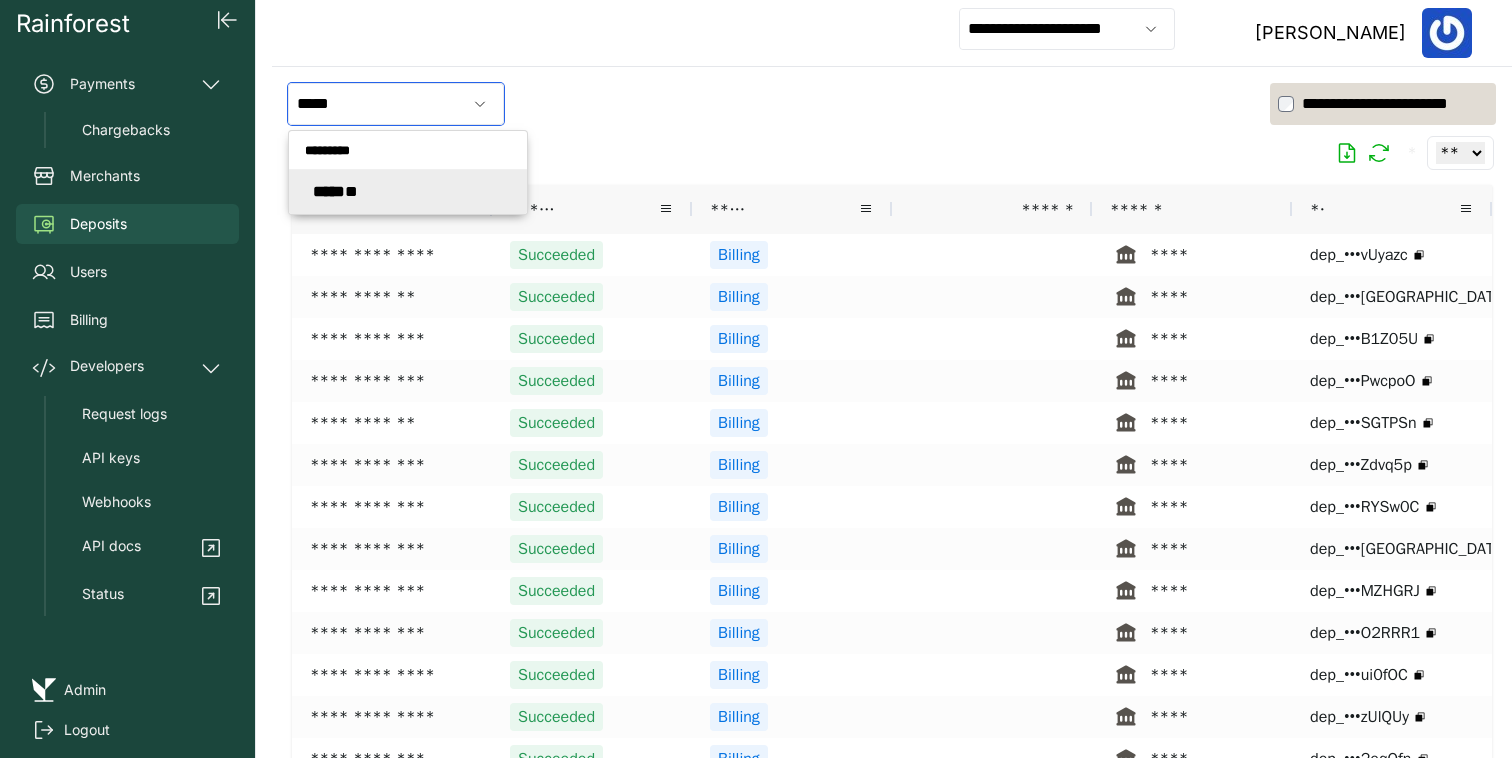 click on "***** **" 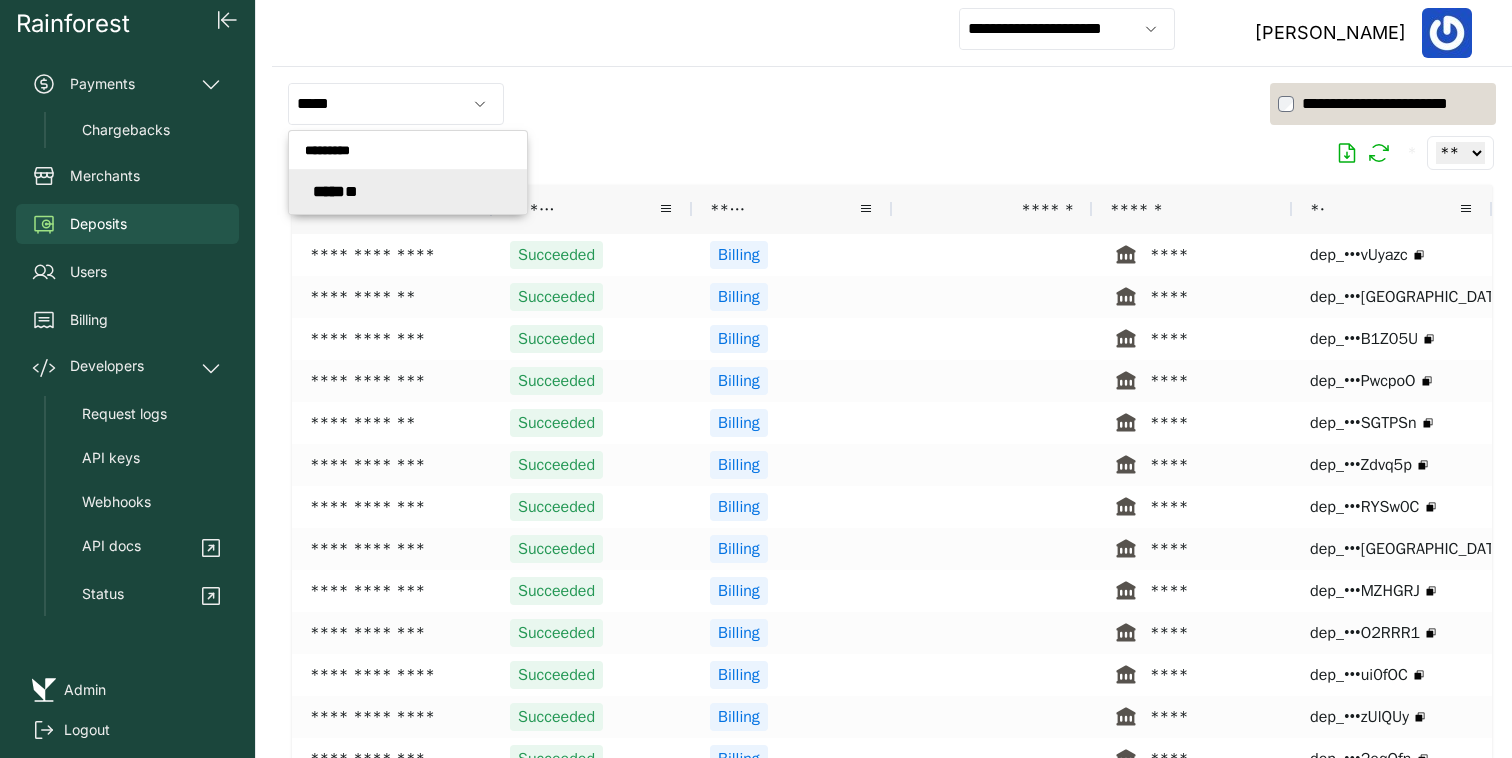 type on "*******" 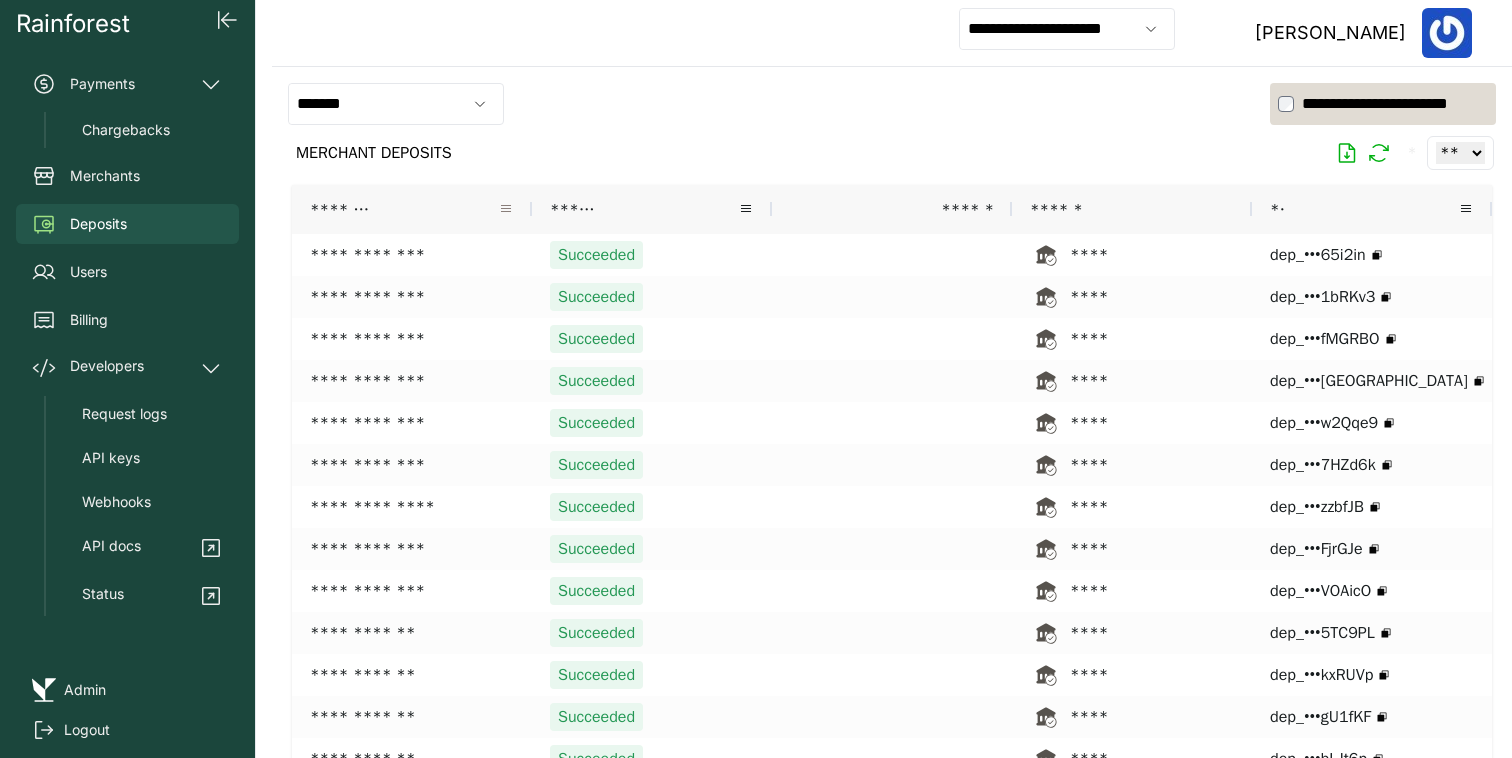 click at bounding box center [506, 209] 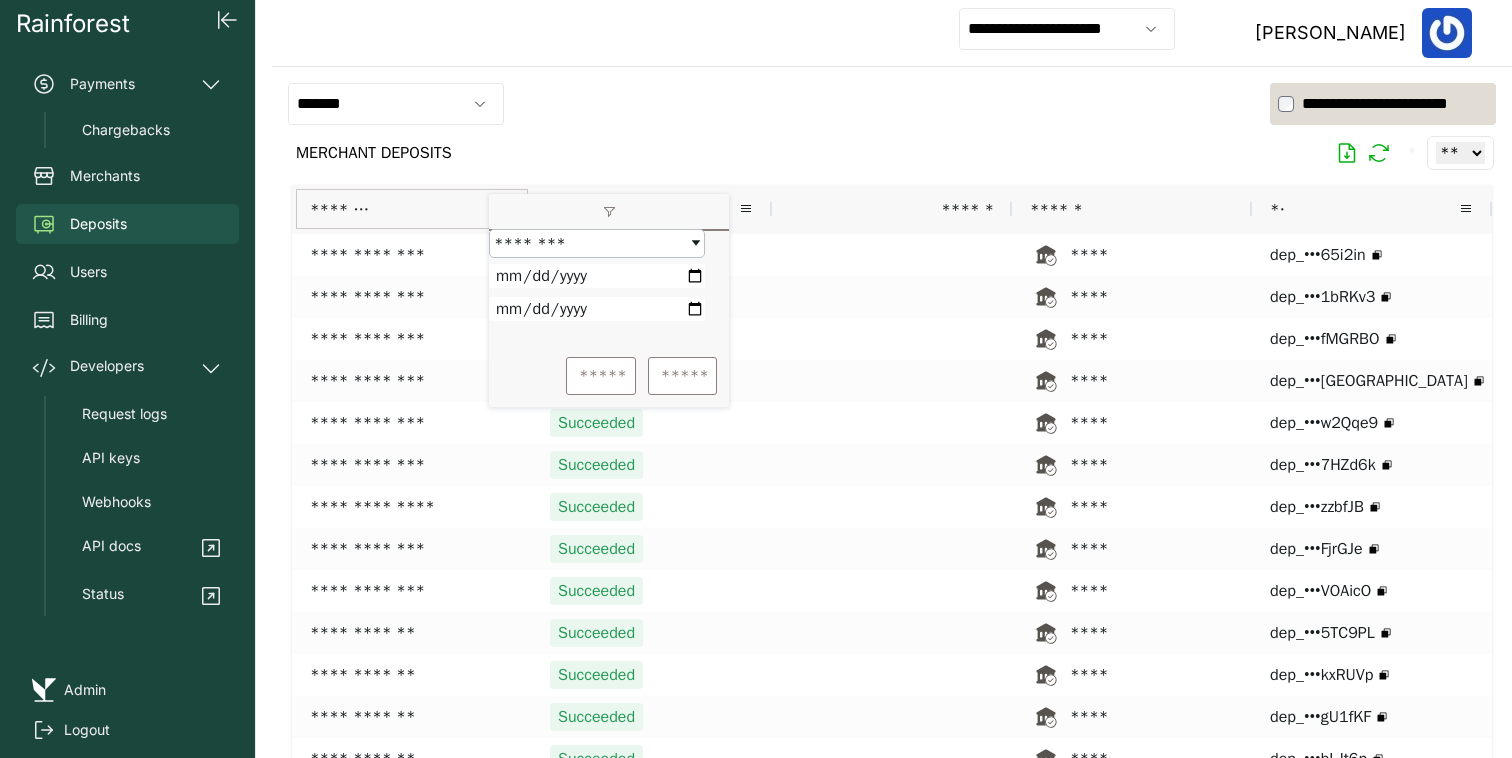type on "**********" 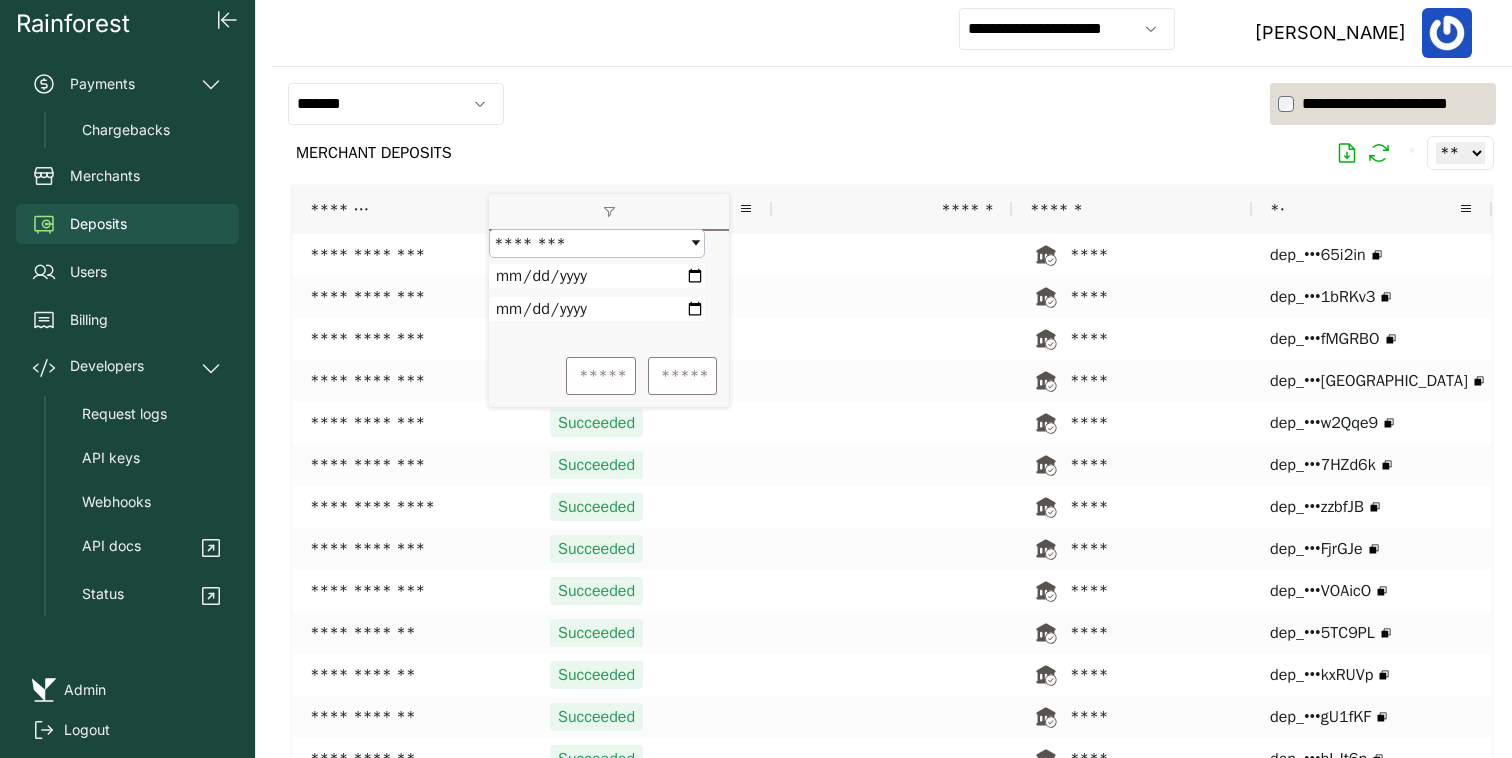 click at bounding box center [597, 309] 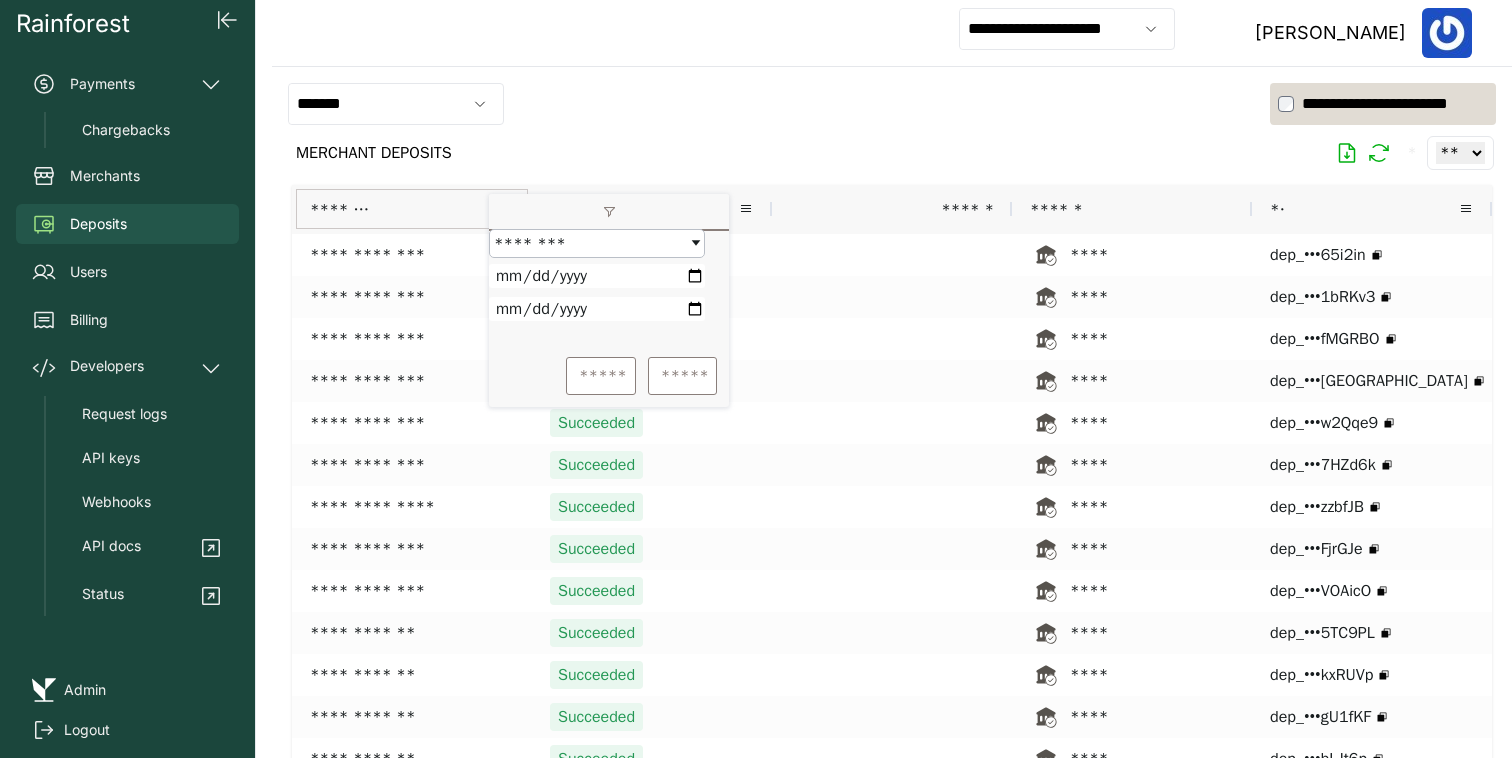 type on "**********" 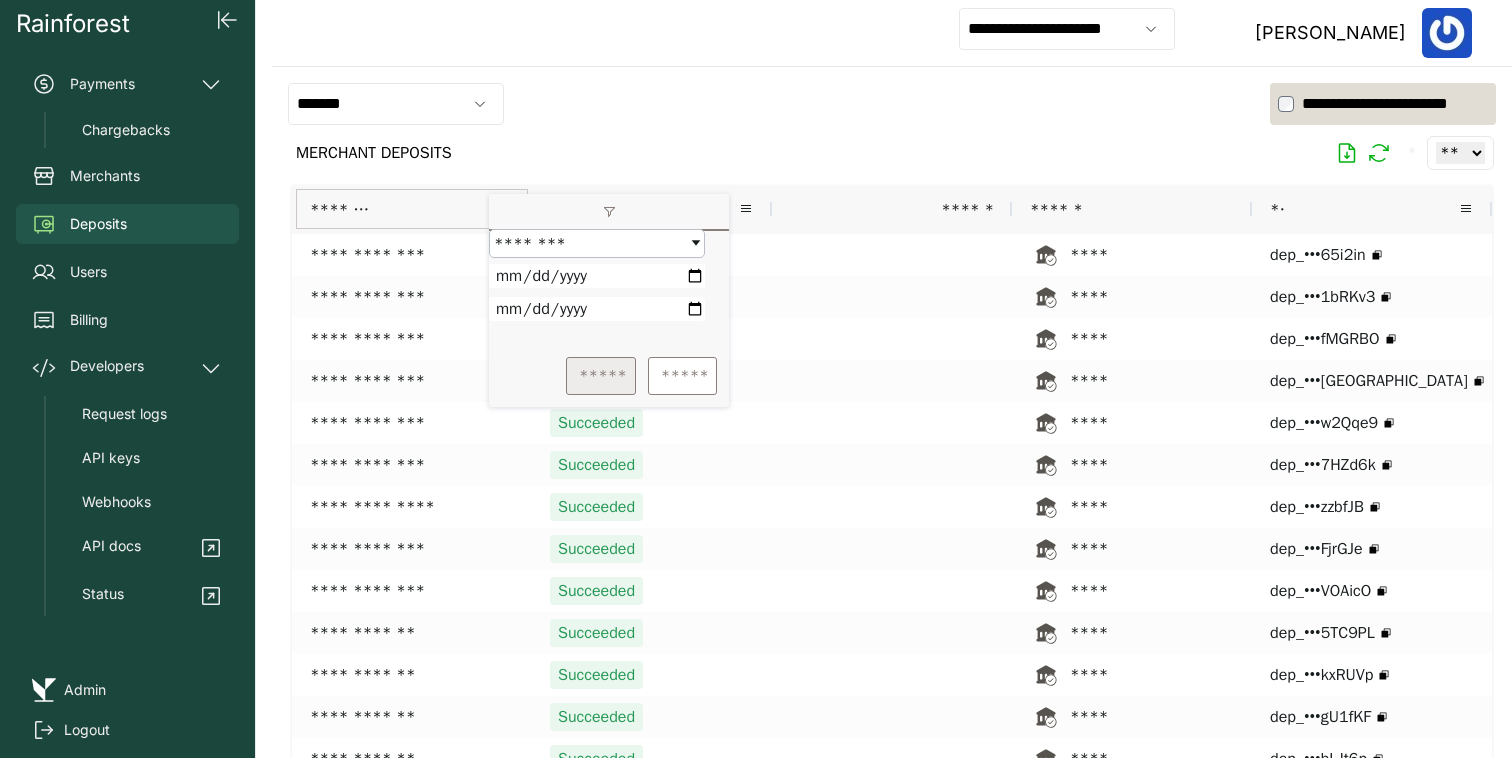 click on "*****" at bounding box center [601, 376] 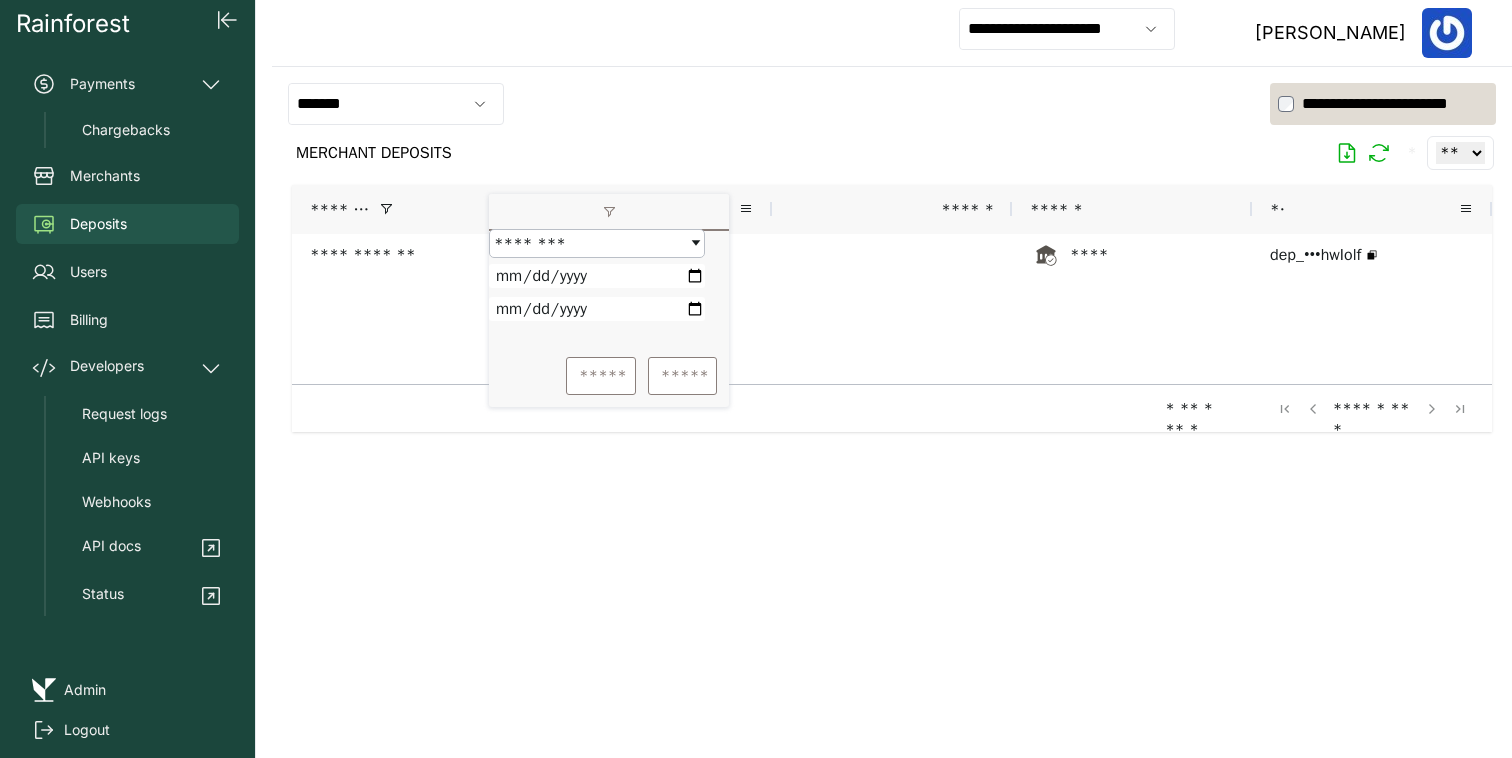 click at bounding box center (892, 454) 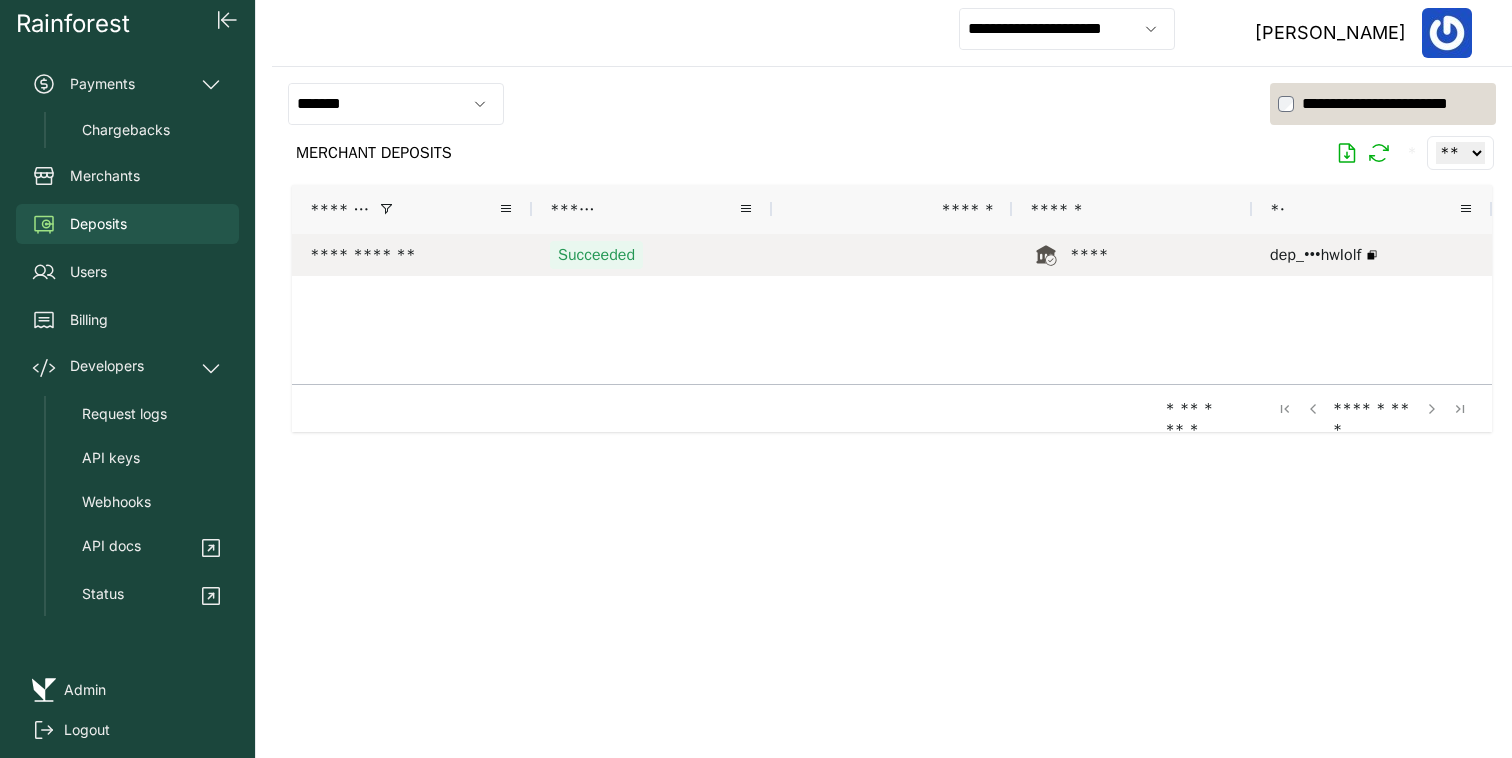 click on "**********" at bounding box center [412, 255] 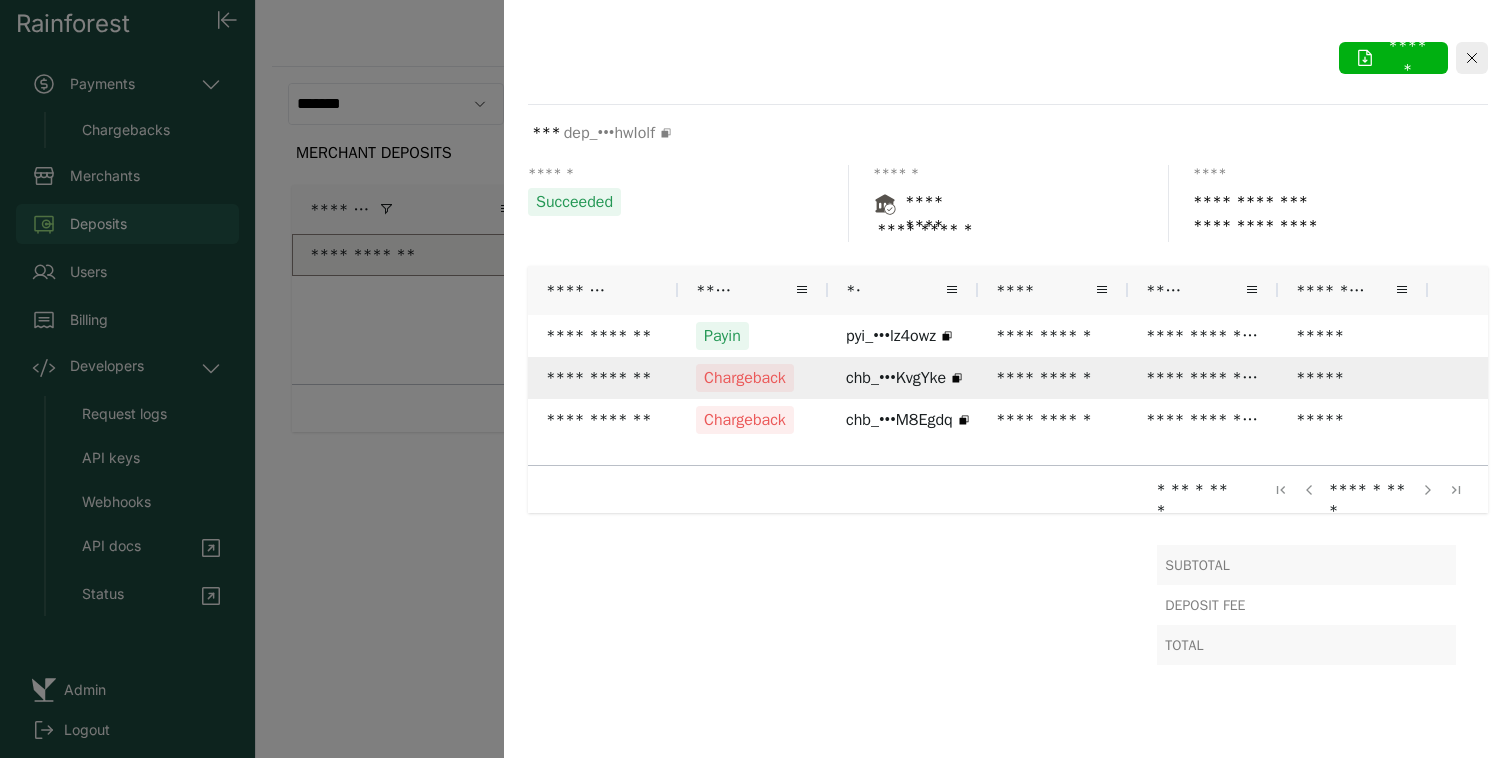 scroll, scrollTop: 0, scrollLeft: 106, axis: horizontal 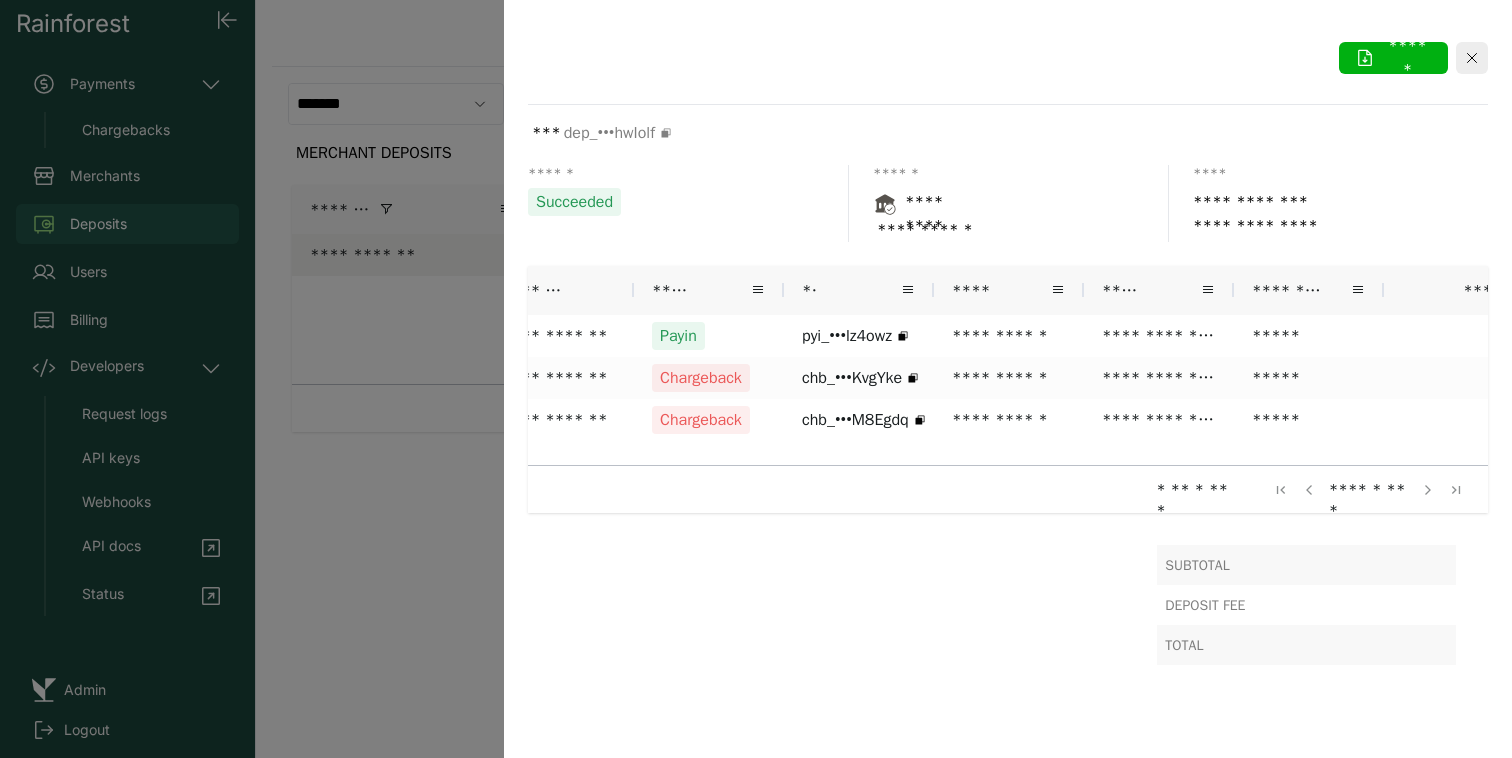 click at bounding box center [756, 379] 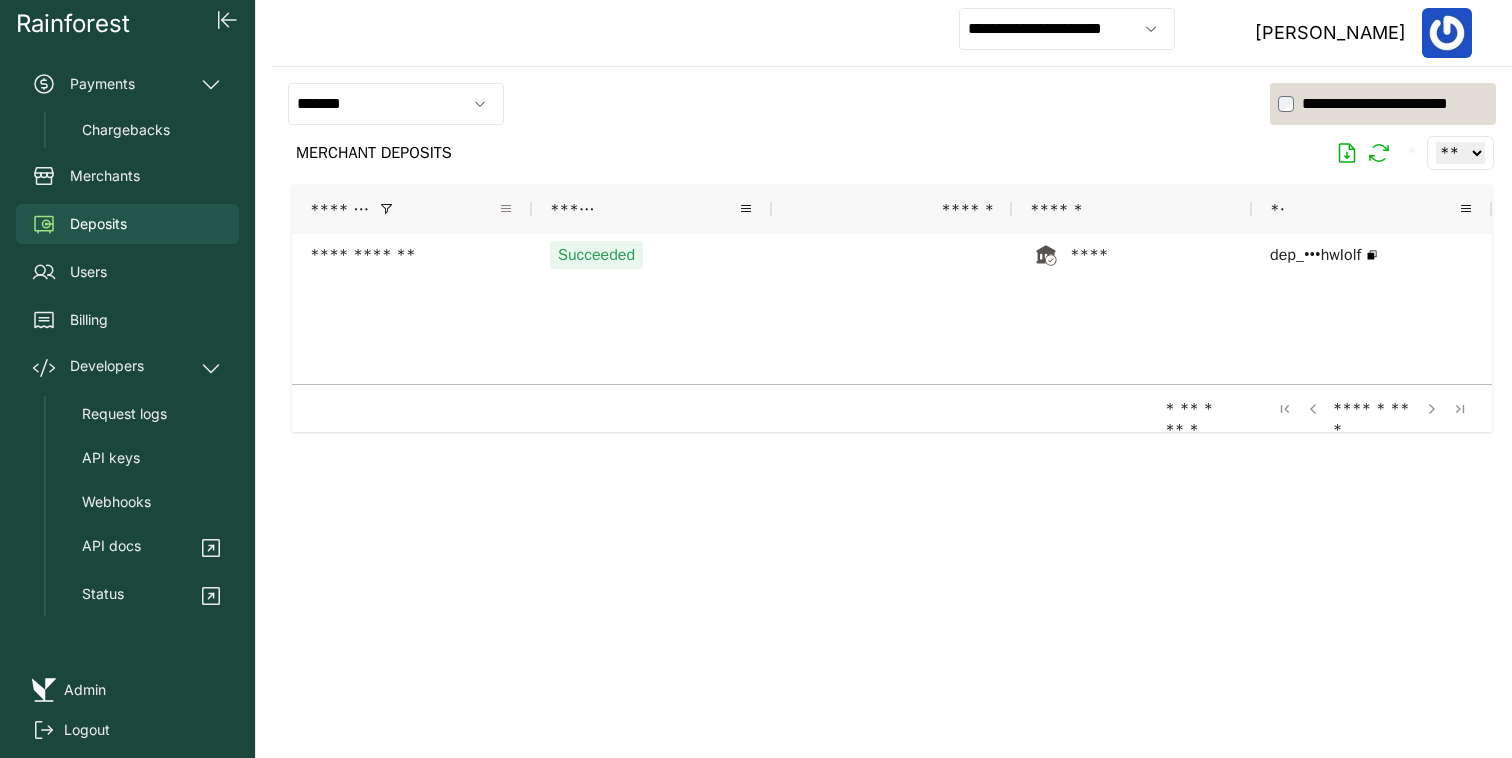 click at bounding box center (506, 209) 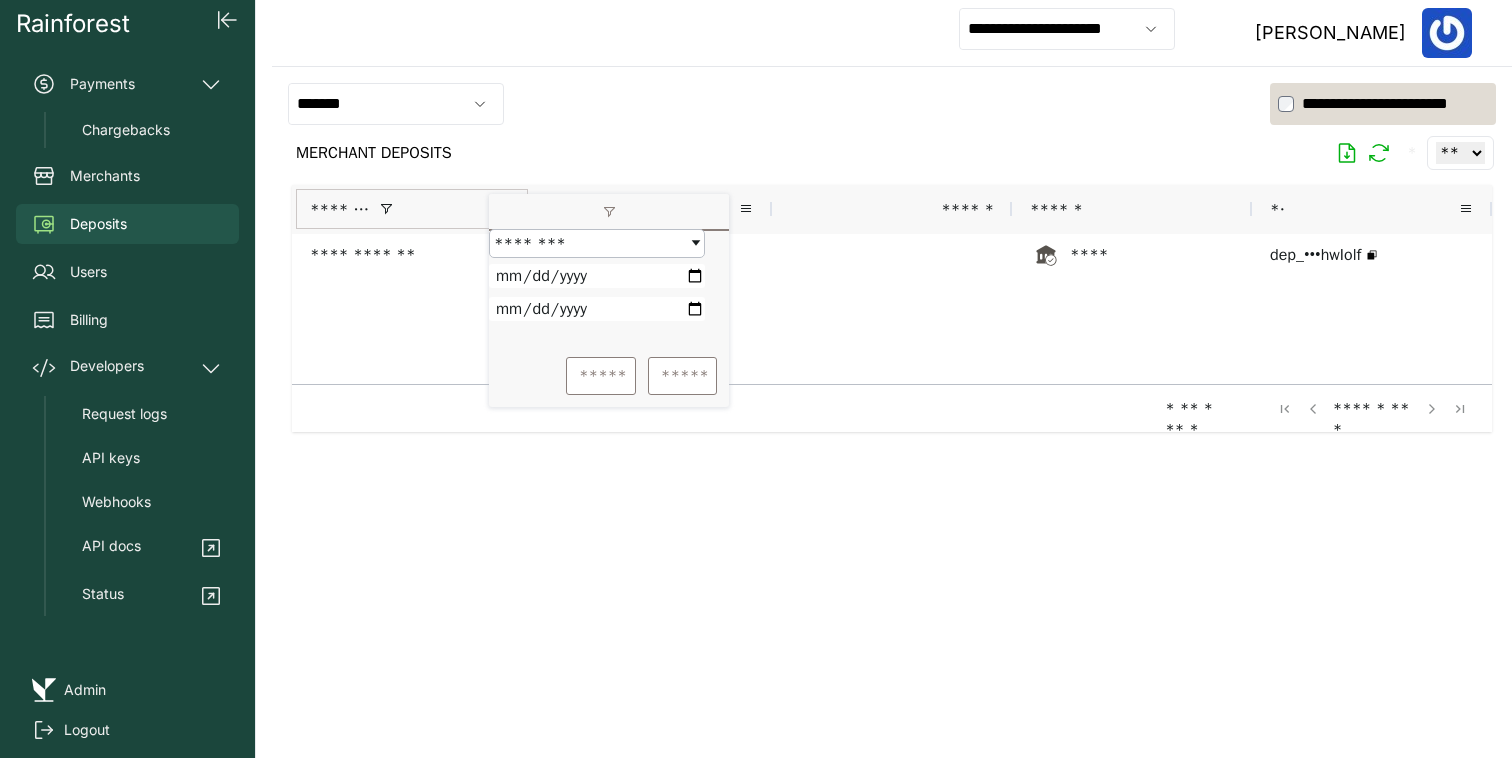 type on "**********" 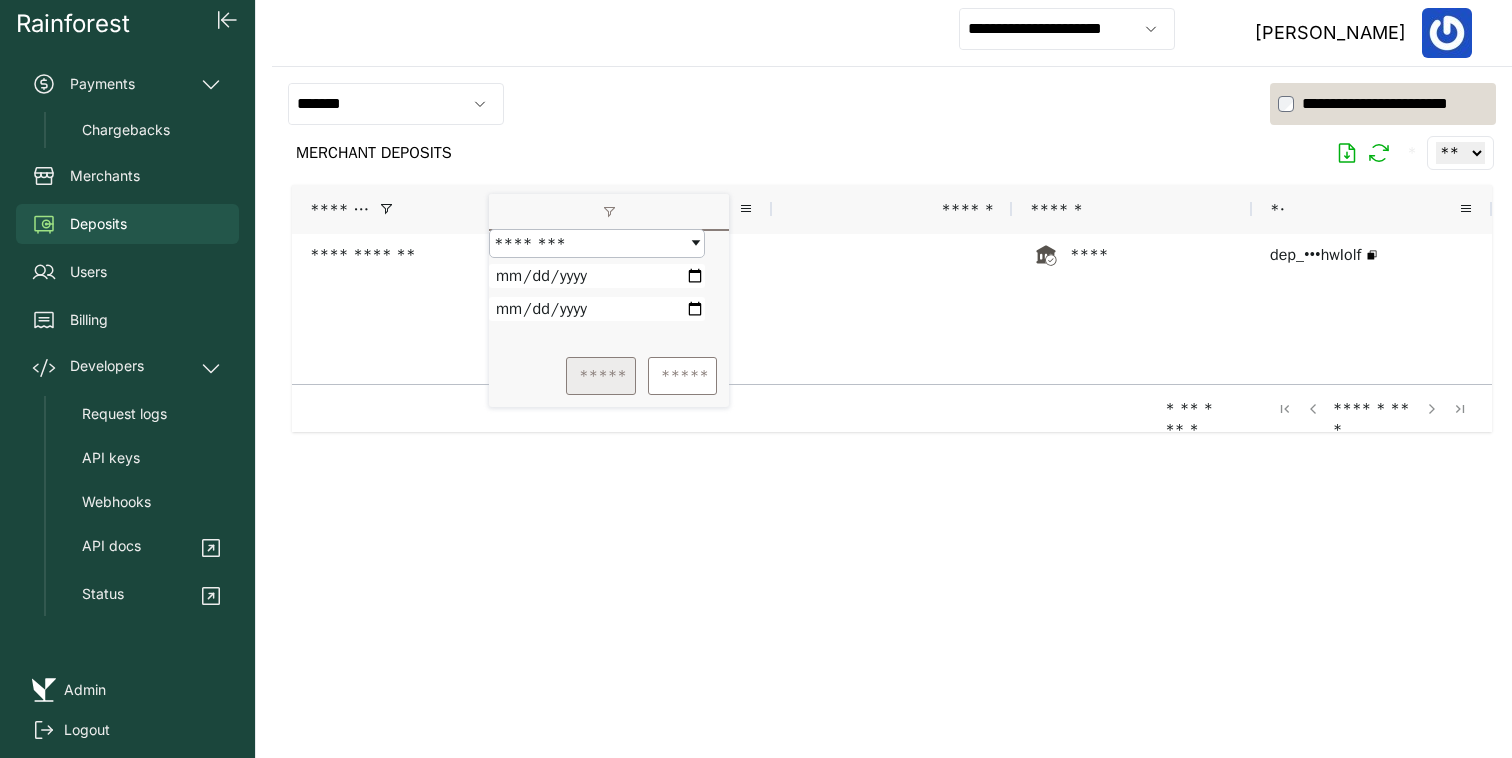 click on "*****" at bounding box center [601, 376] 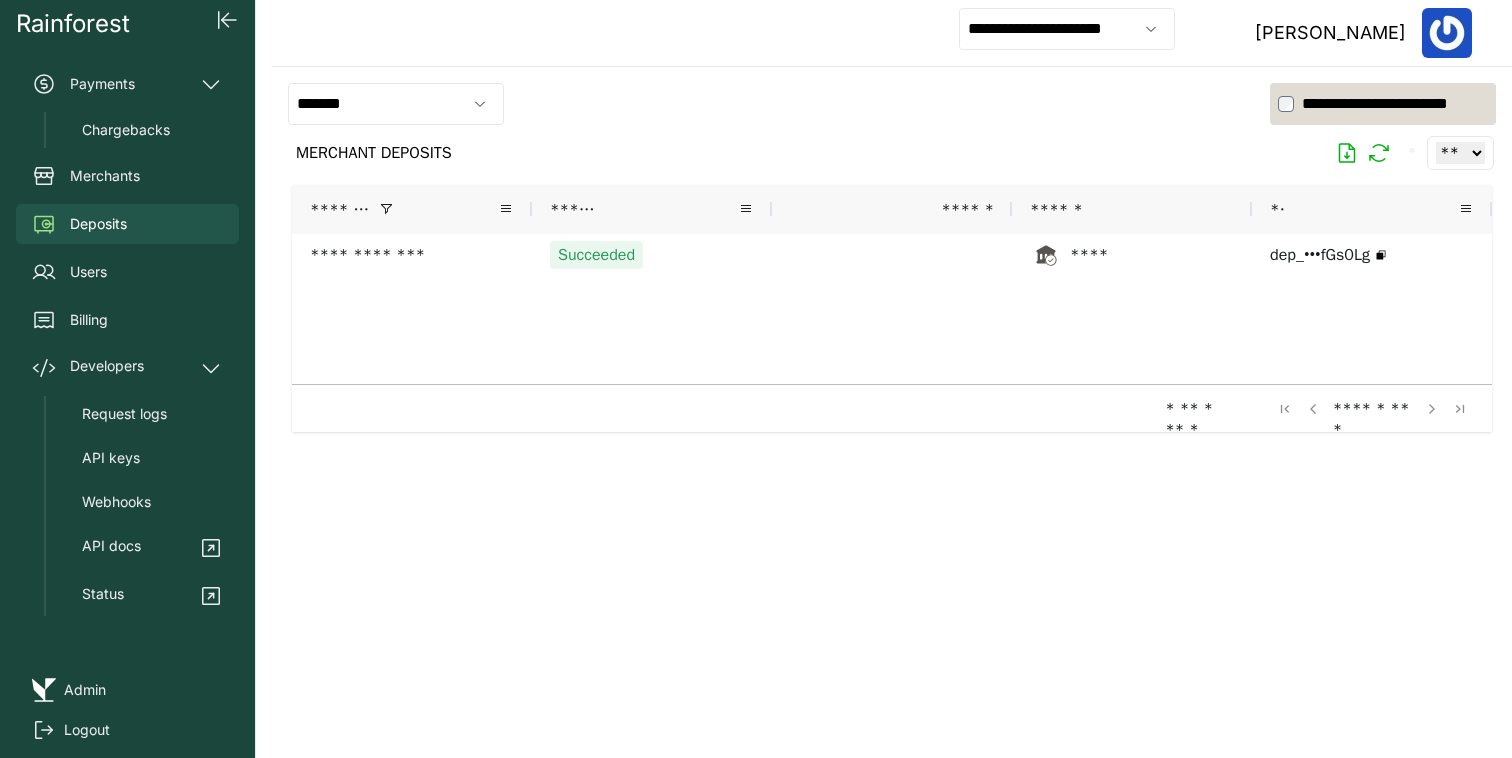click at bounding box center (892, 454) 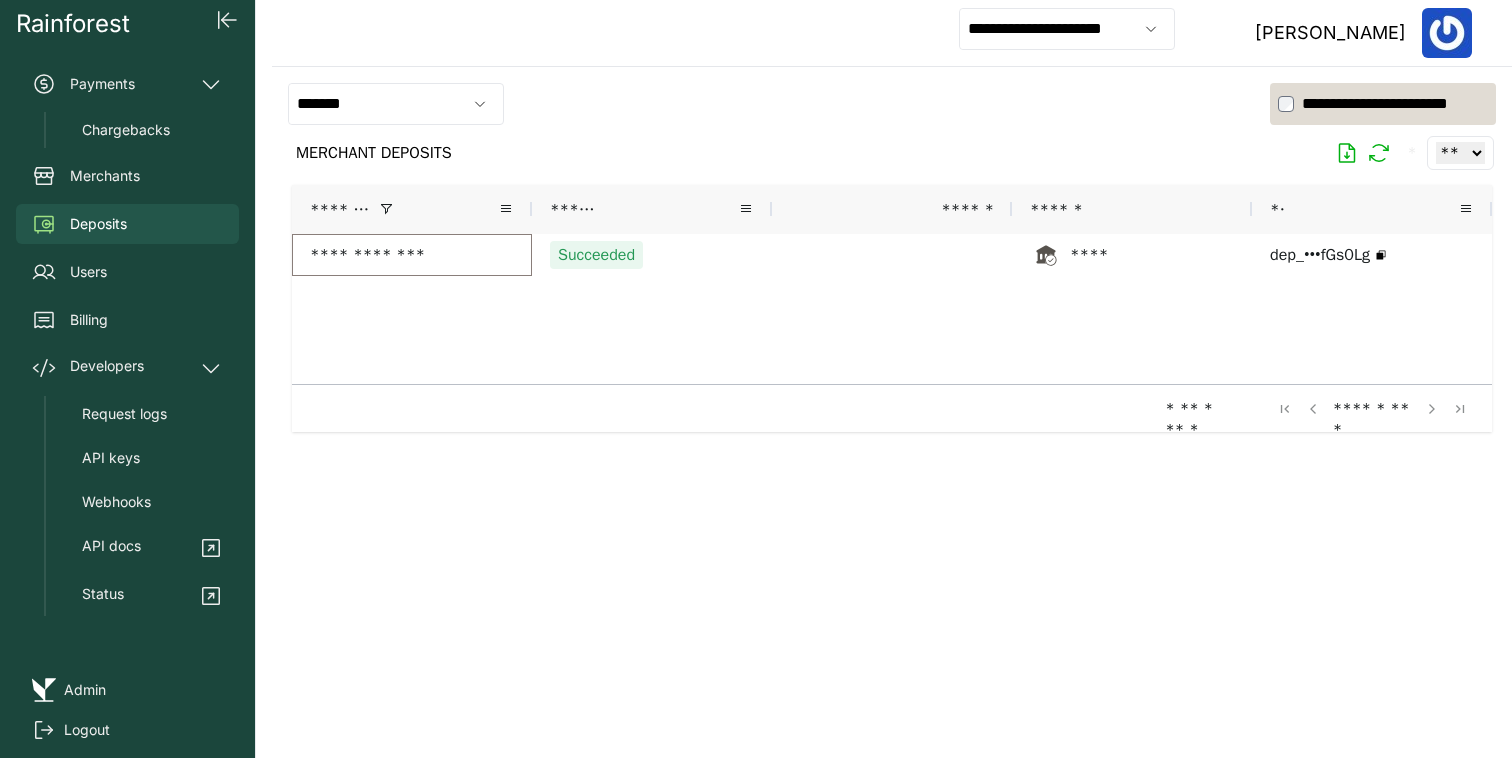 click on "**********" at bounding box center (412, 255) 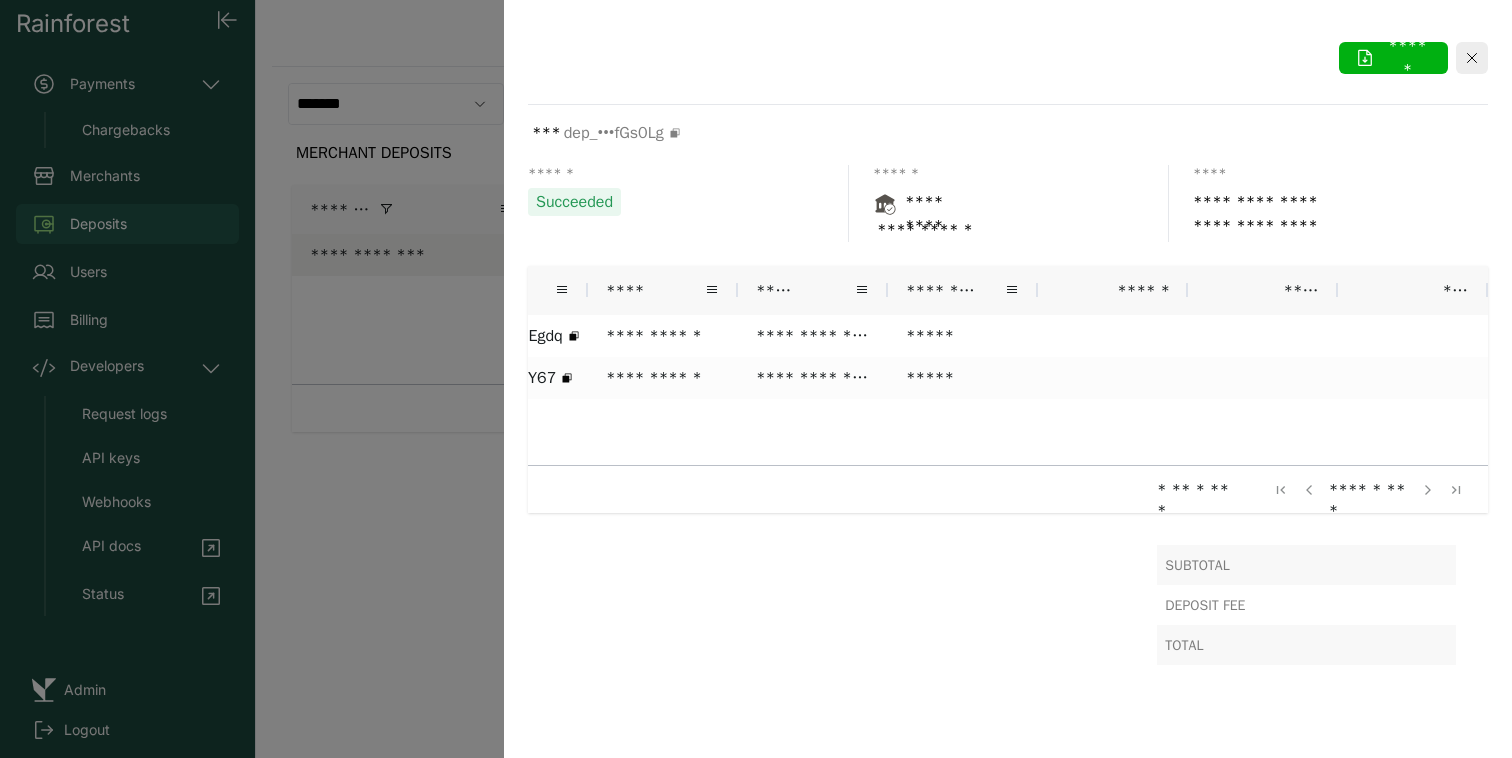 click at bounding box center (756, 379) 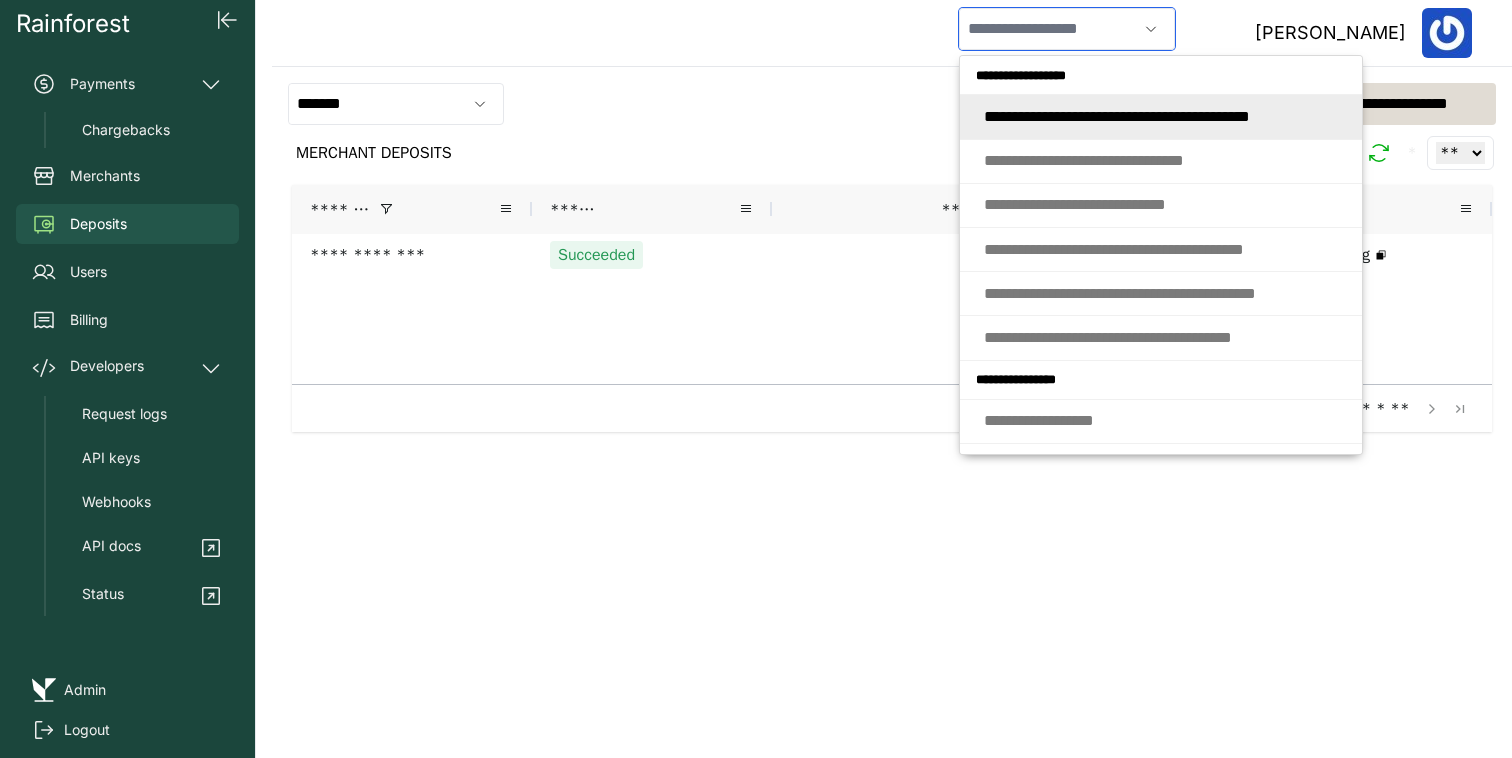 click at bounding box center (1048, 29) 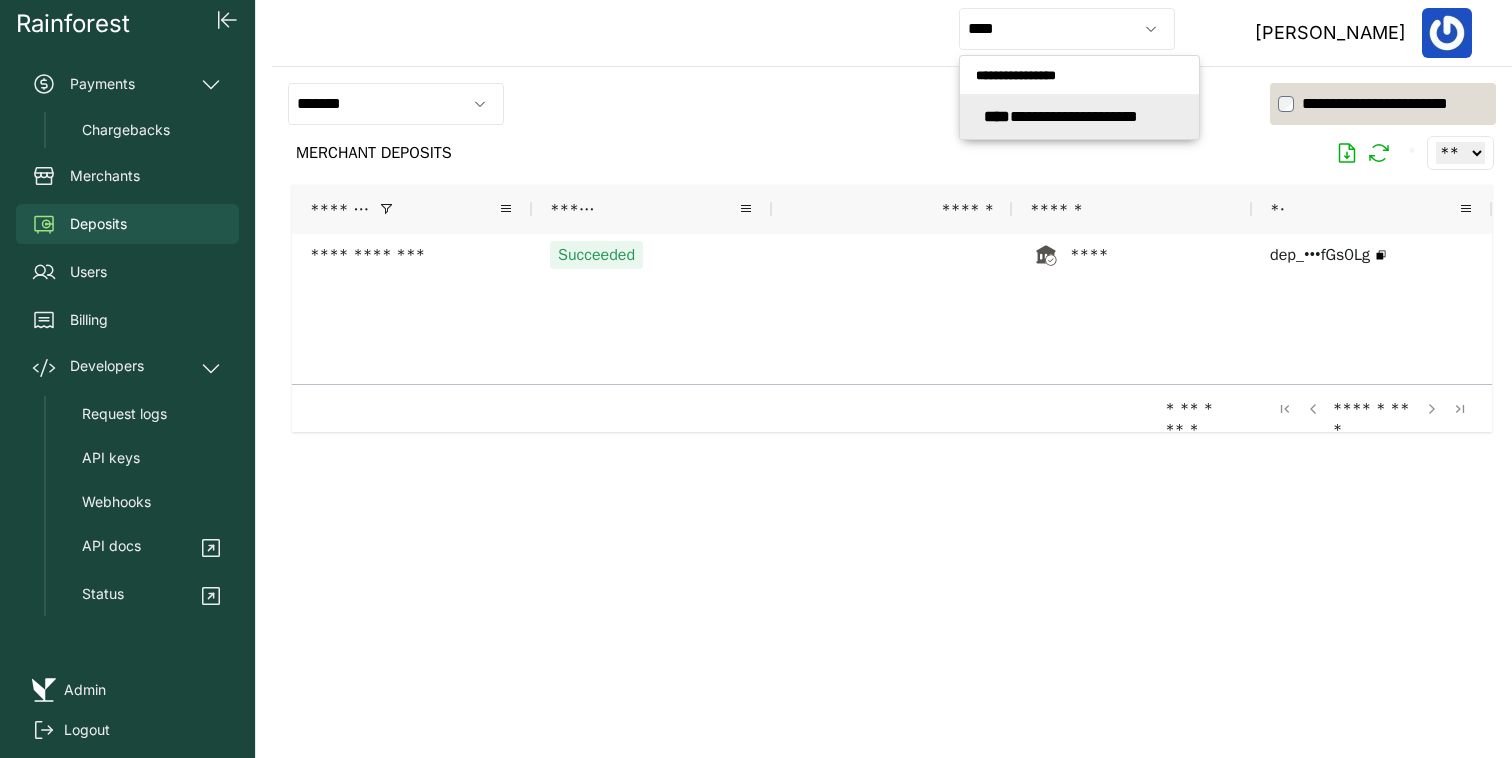 type on "**********" 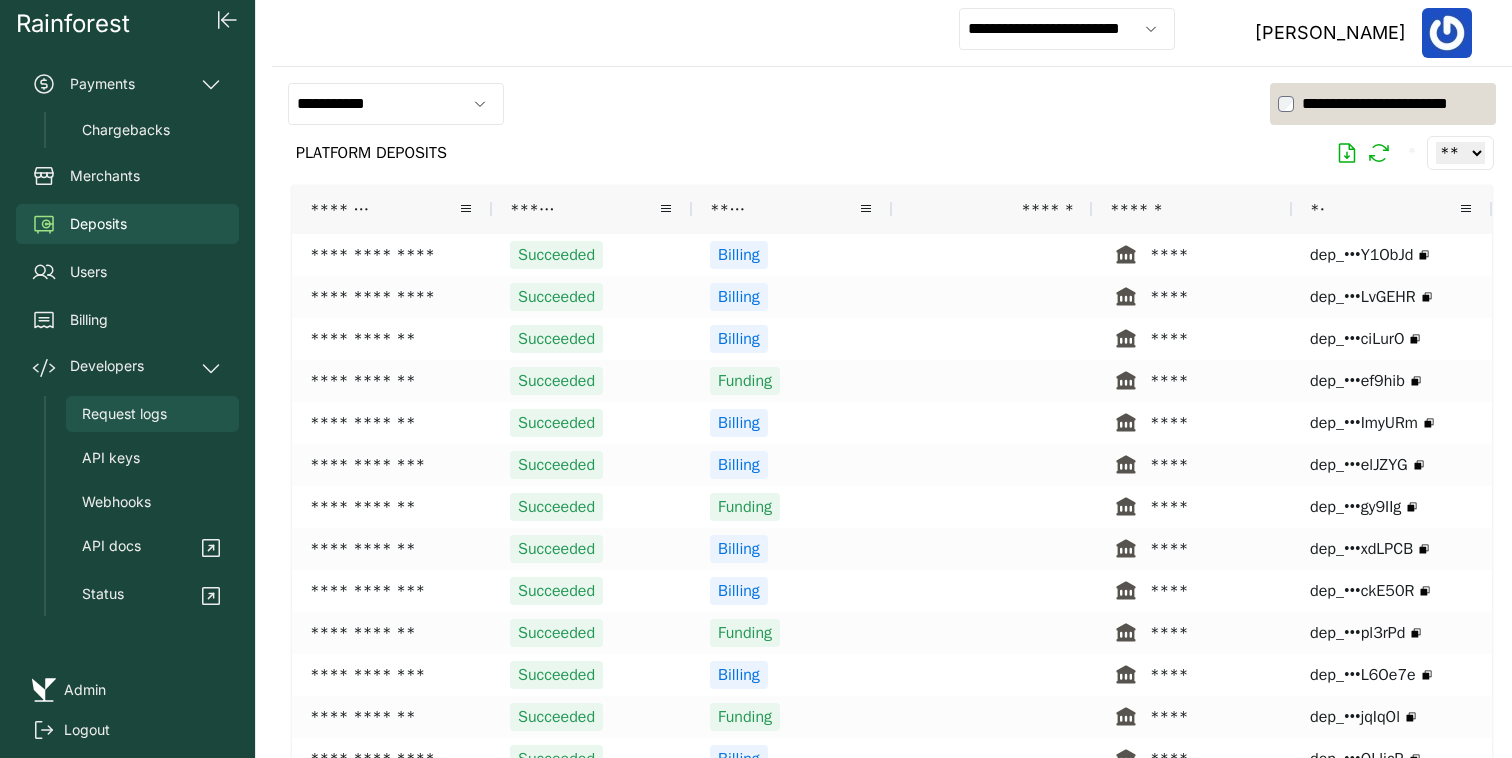 click on "Request logs" at bounding box center (124, 414) 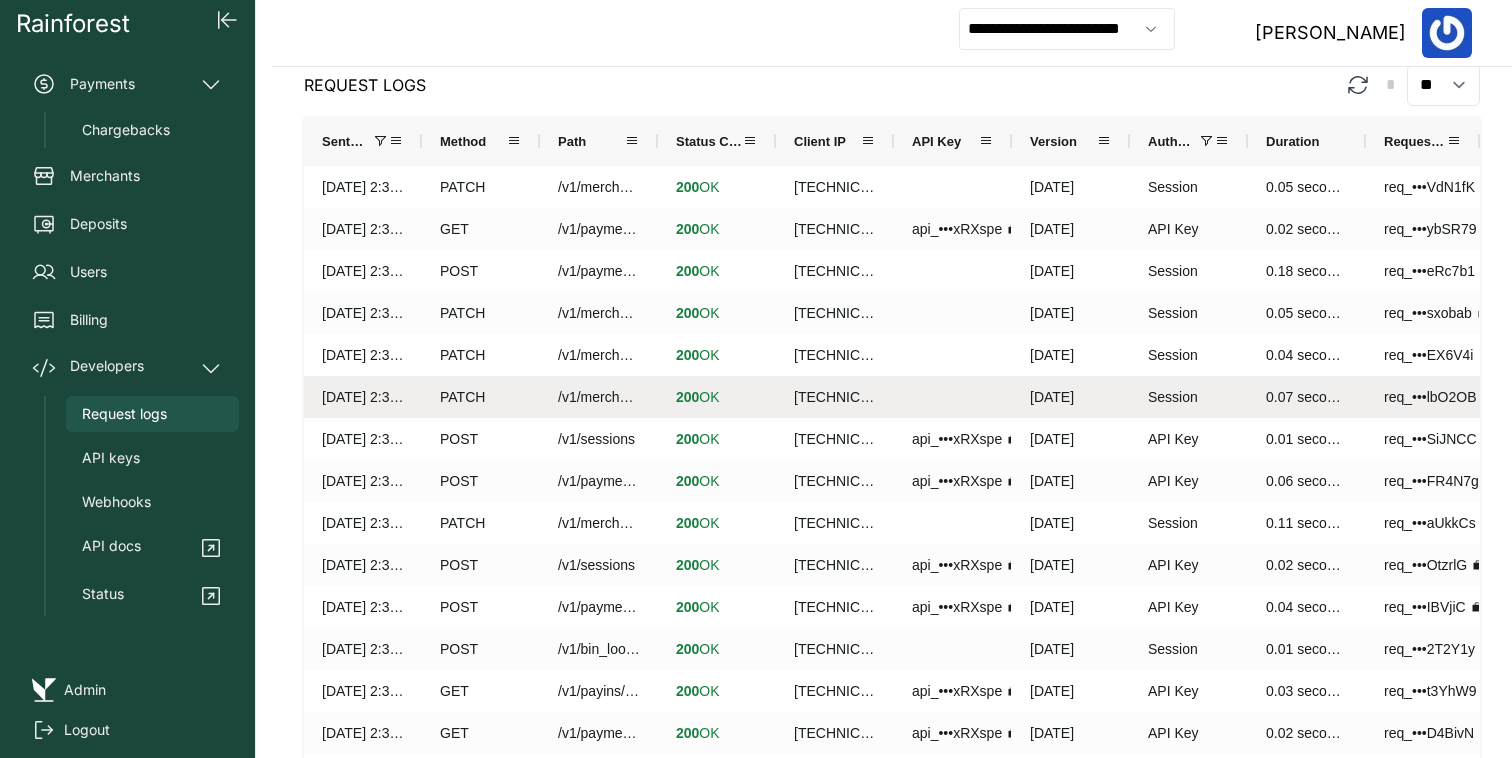 scroll, scrollTop: 0, scrollLeft: 0, axis: both 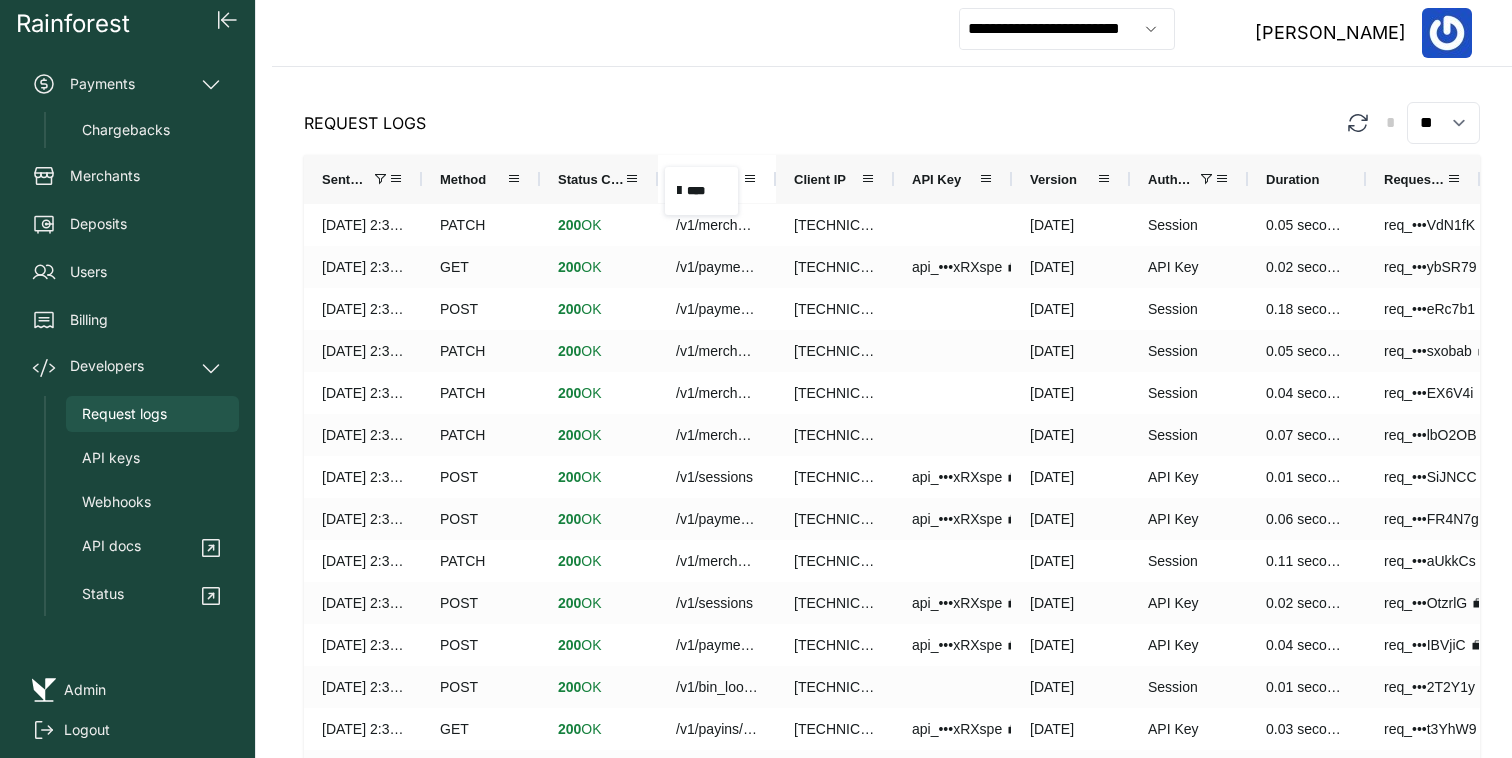 drag, startPoint x: 652, startPoint y: 179, endPoint x: 677, endPoint y: 179, distance: 25 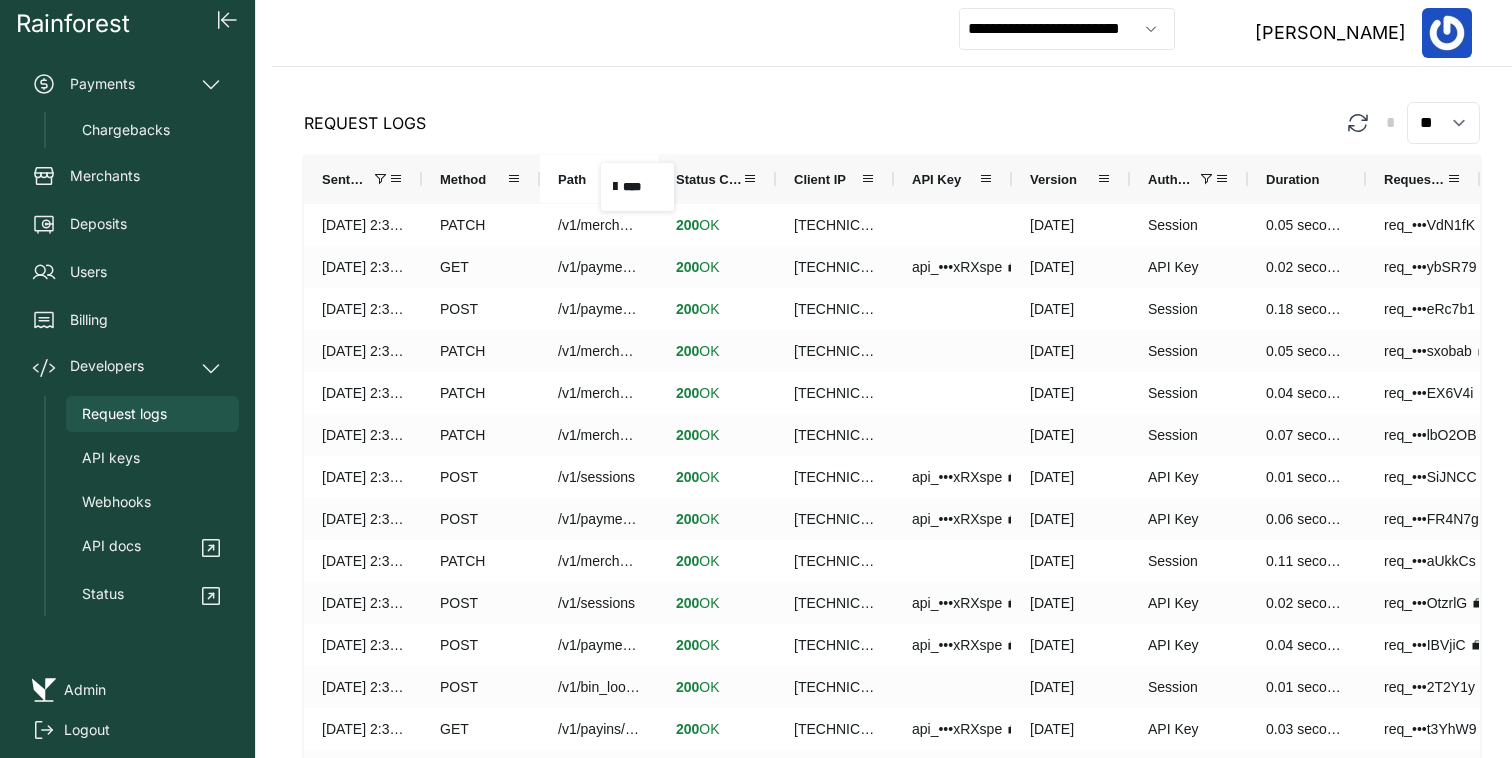 drag, startPoint x: 688, startPoint y: 175, endPoint x: 606, endPoint y: 176, distance: 82.006096 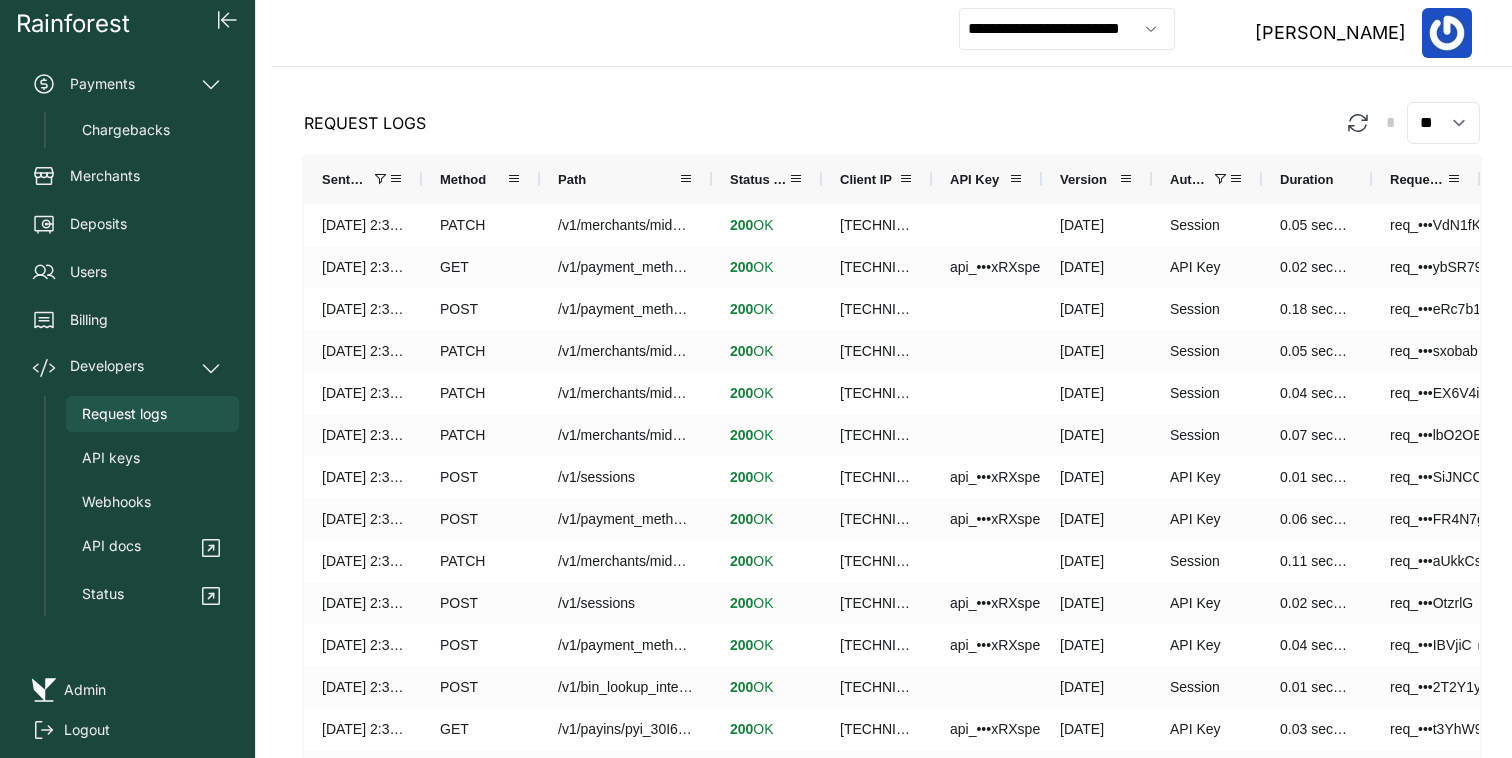 drag, startPoint x: 655, startPoint y: 179, endPoint x: 982, endPoint y: 164, distance: 327.34384 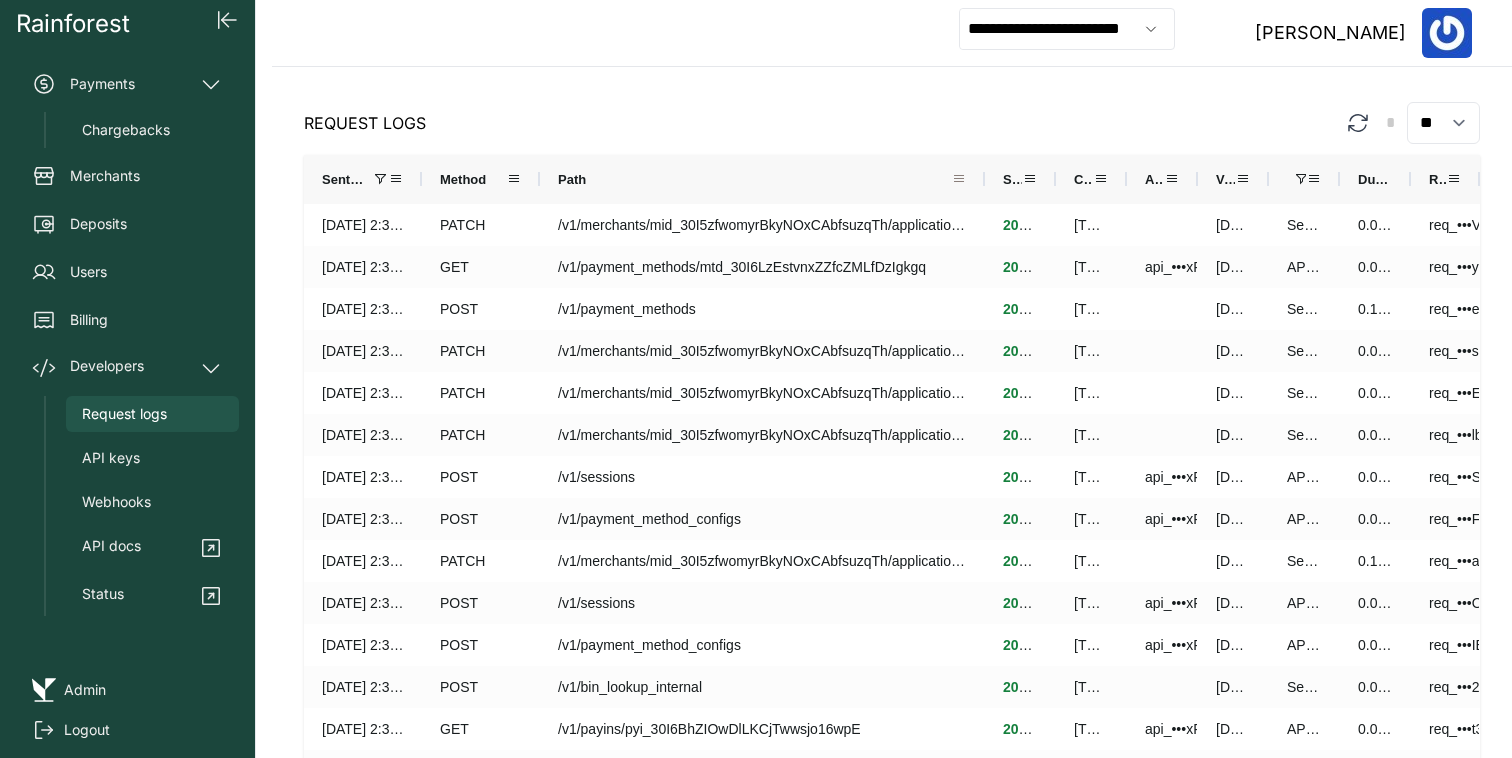 click at bounding box center (959, 179) 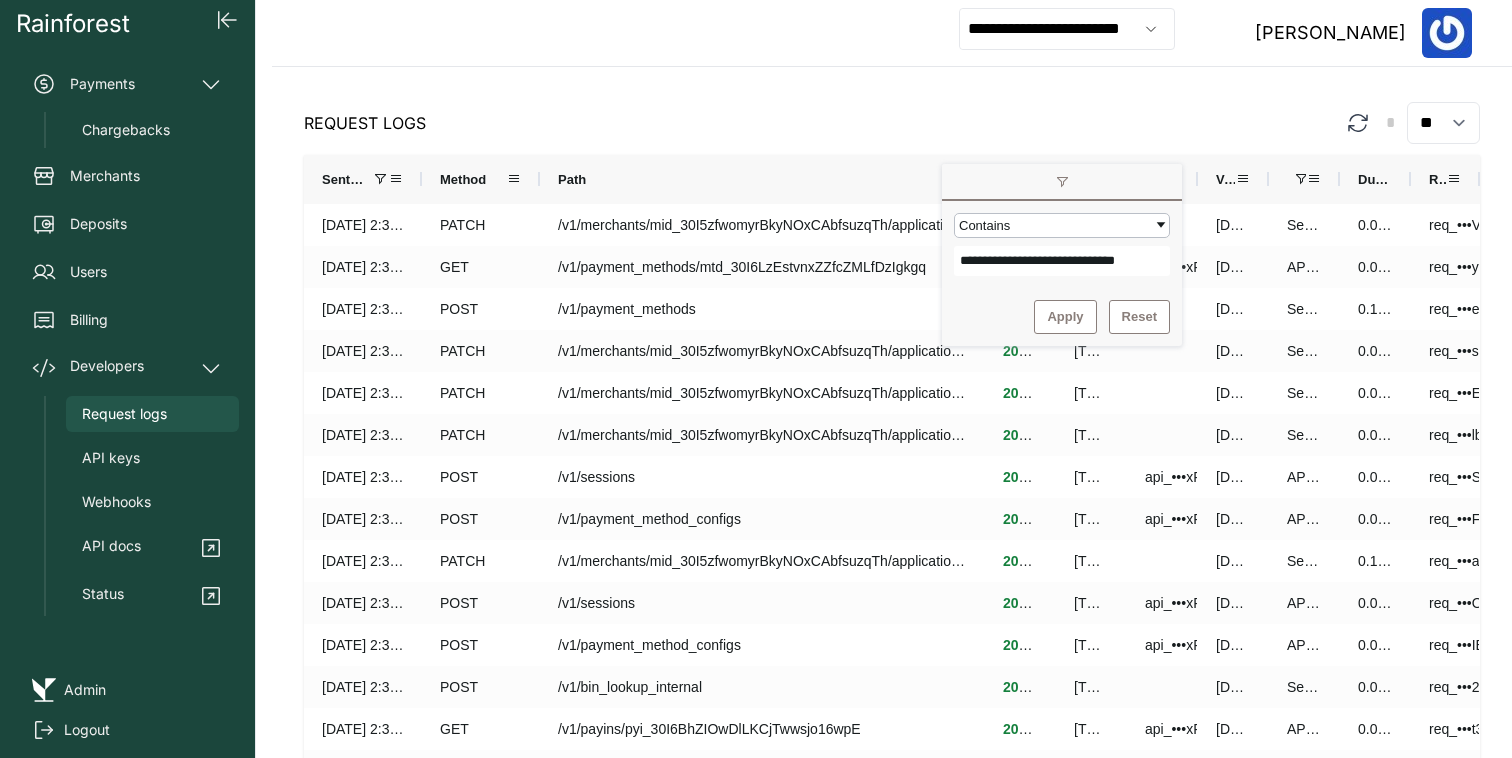scroll, scrollTop: 0, scrollLeft: 43, axis: horizontal 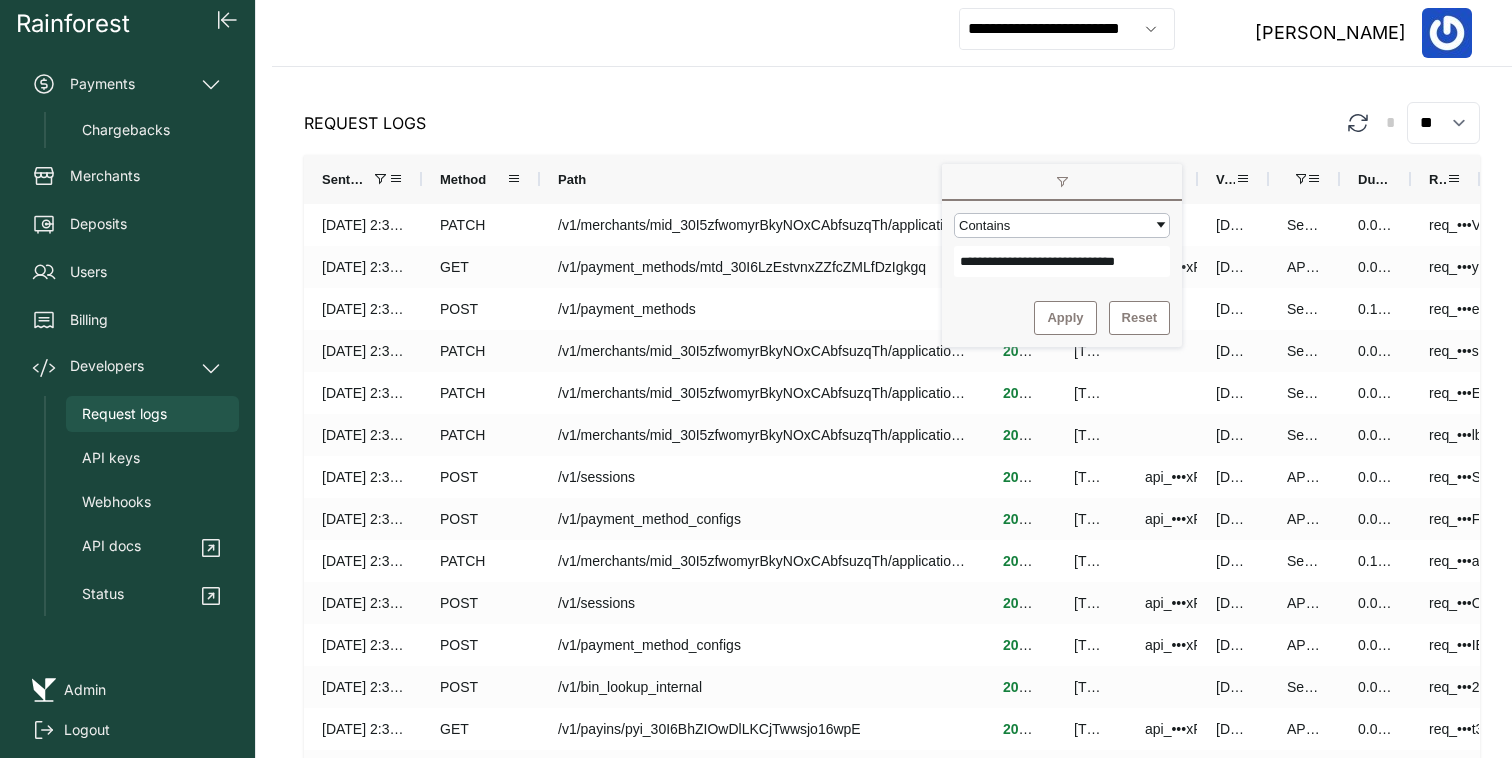 type on "**********" 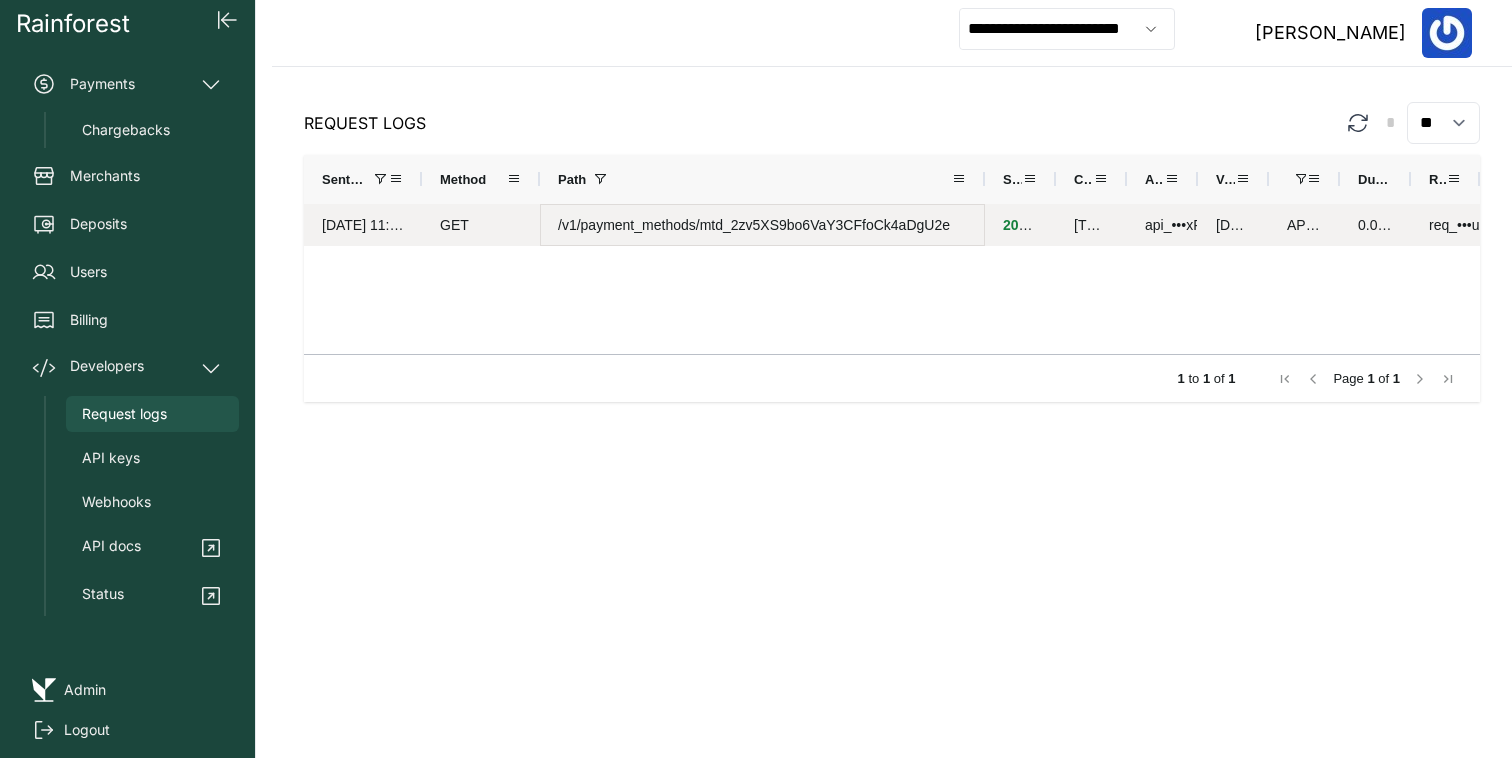 click on "/v1/payment_methods/mtd_2zv5XS9bo6VaY3CFfoCk4aDgU2e" at bounding box center [762, 225] 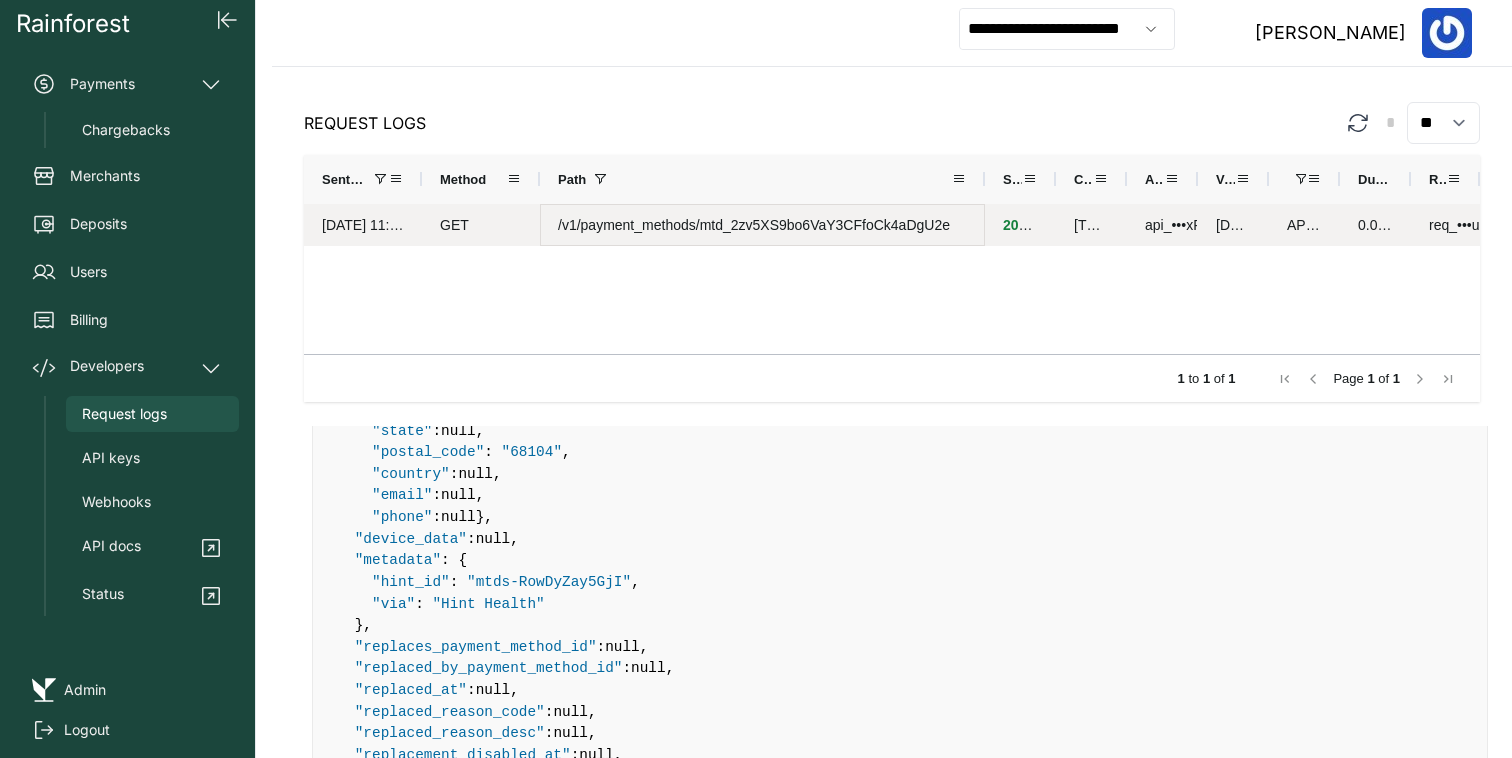 scroll, scrollTop: 733, scrollLeft: 0, axis: vertical 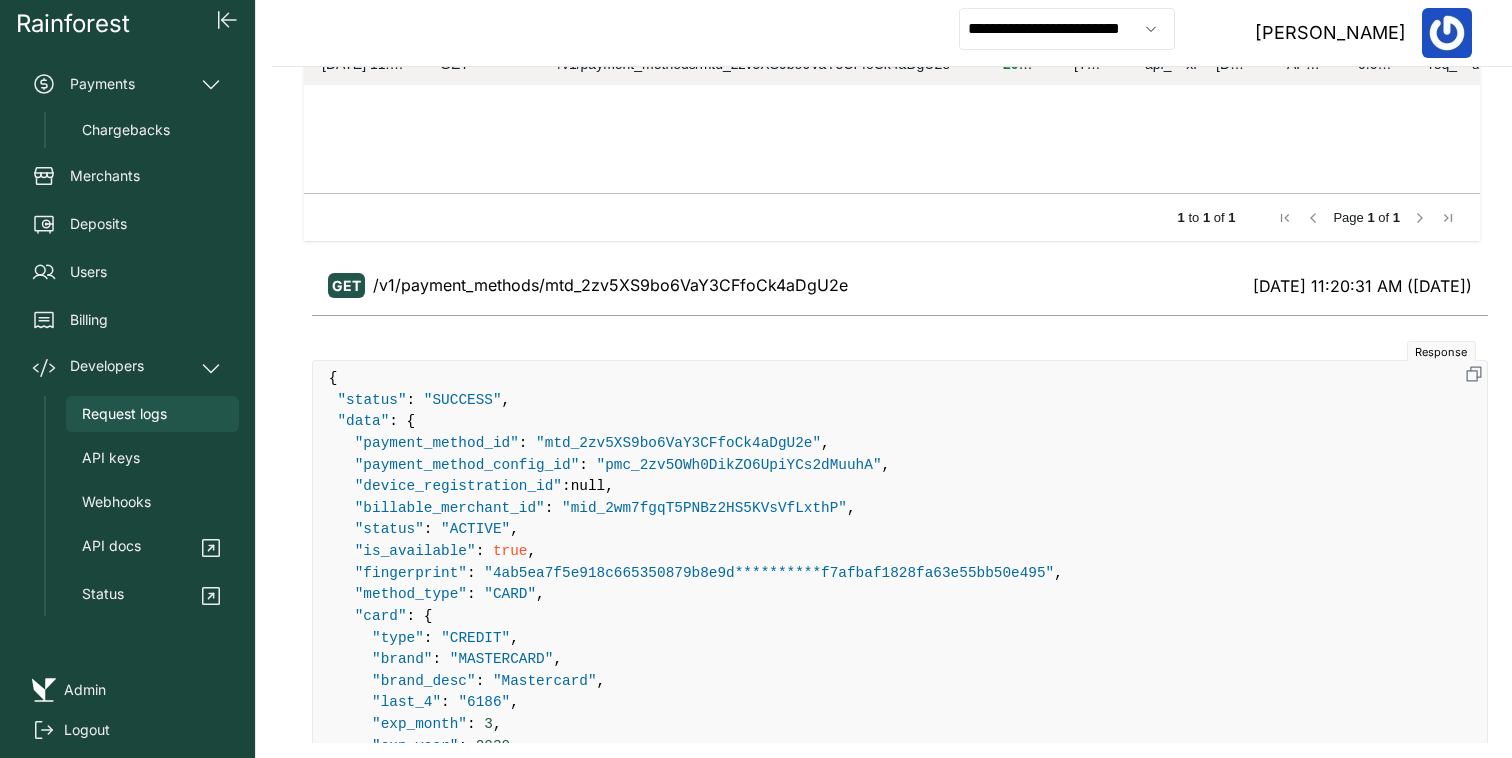 click 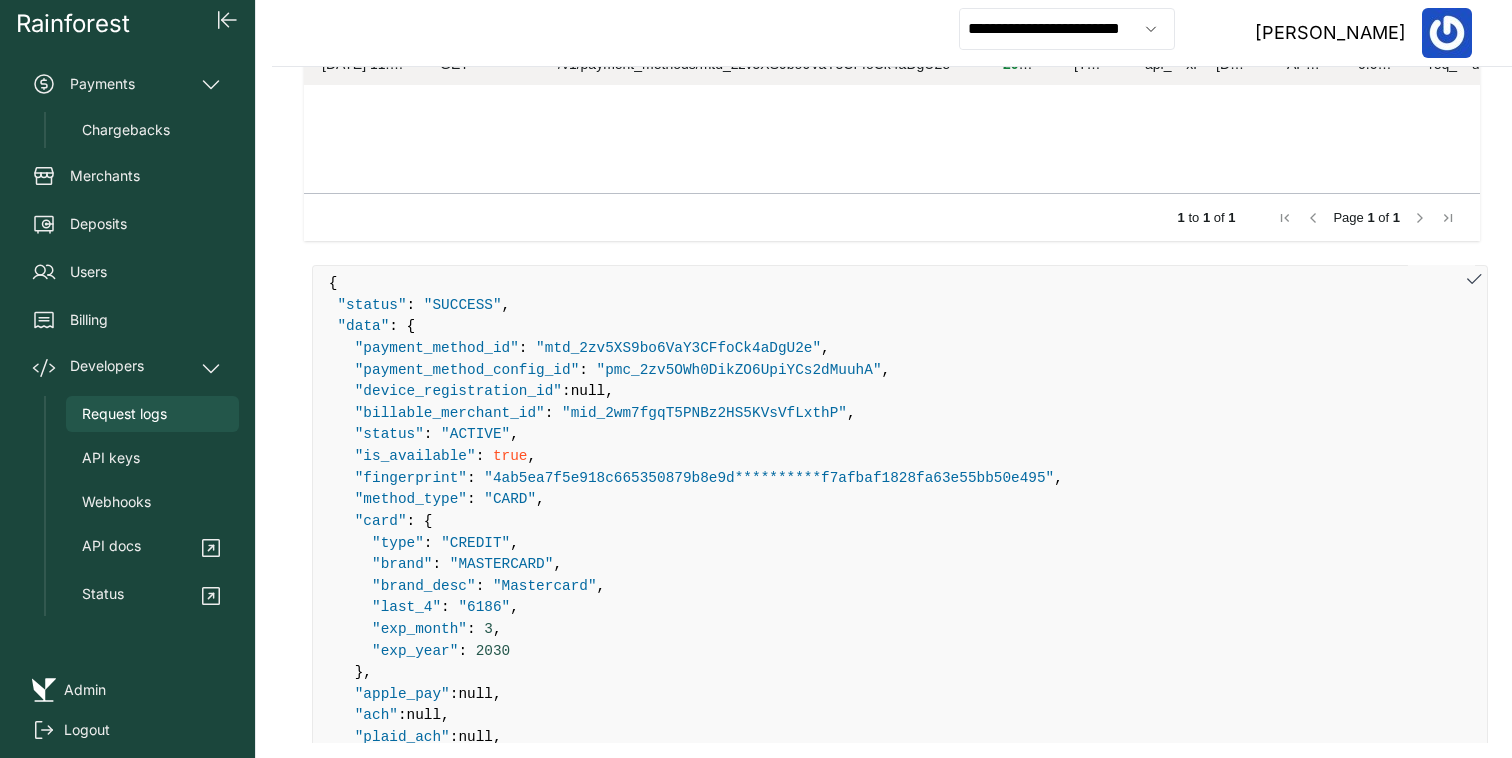scroll, scrollTop: 100, scrollLeft: 0, axis: vertical 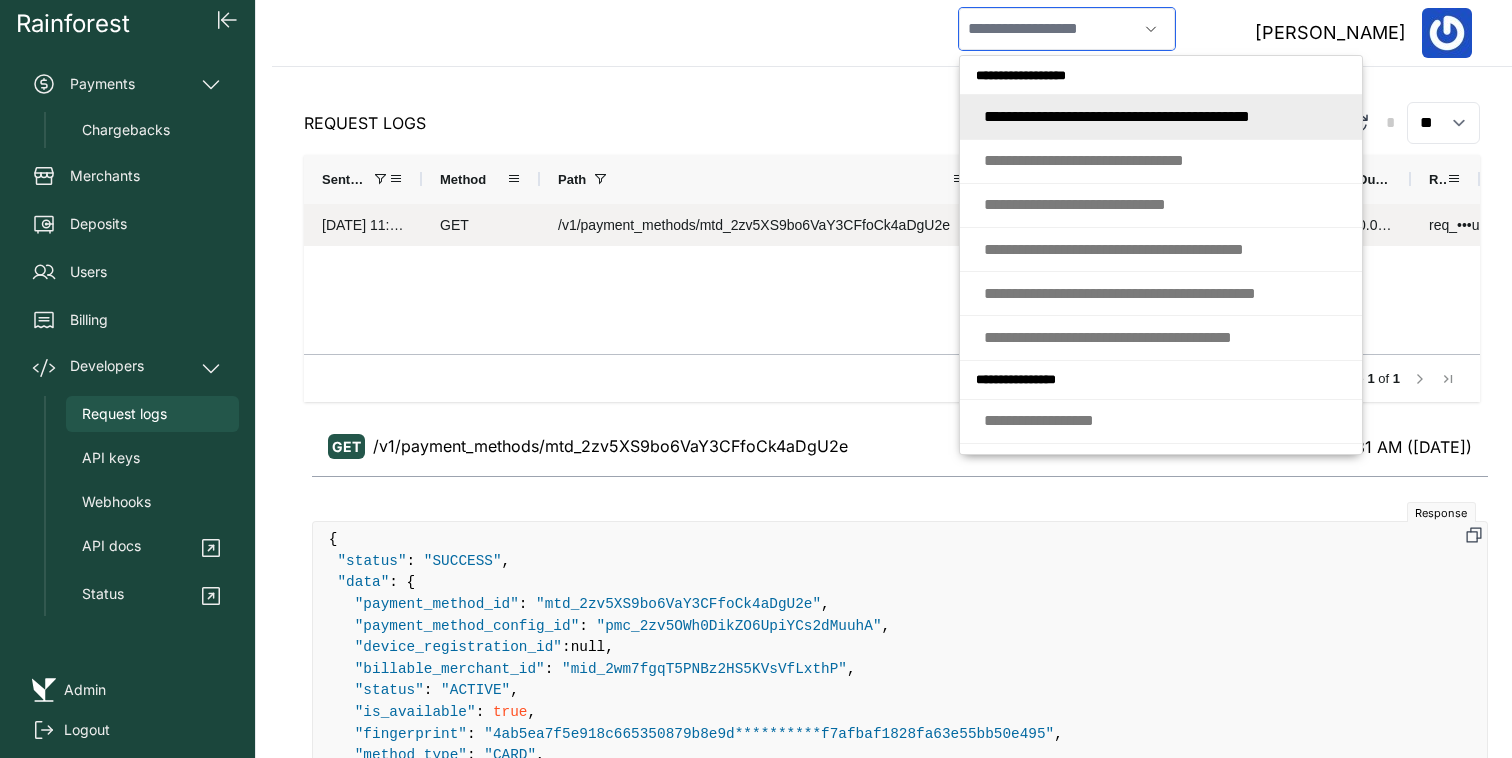 click at bounding box center [1048, 29] 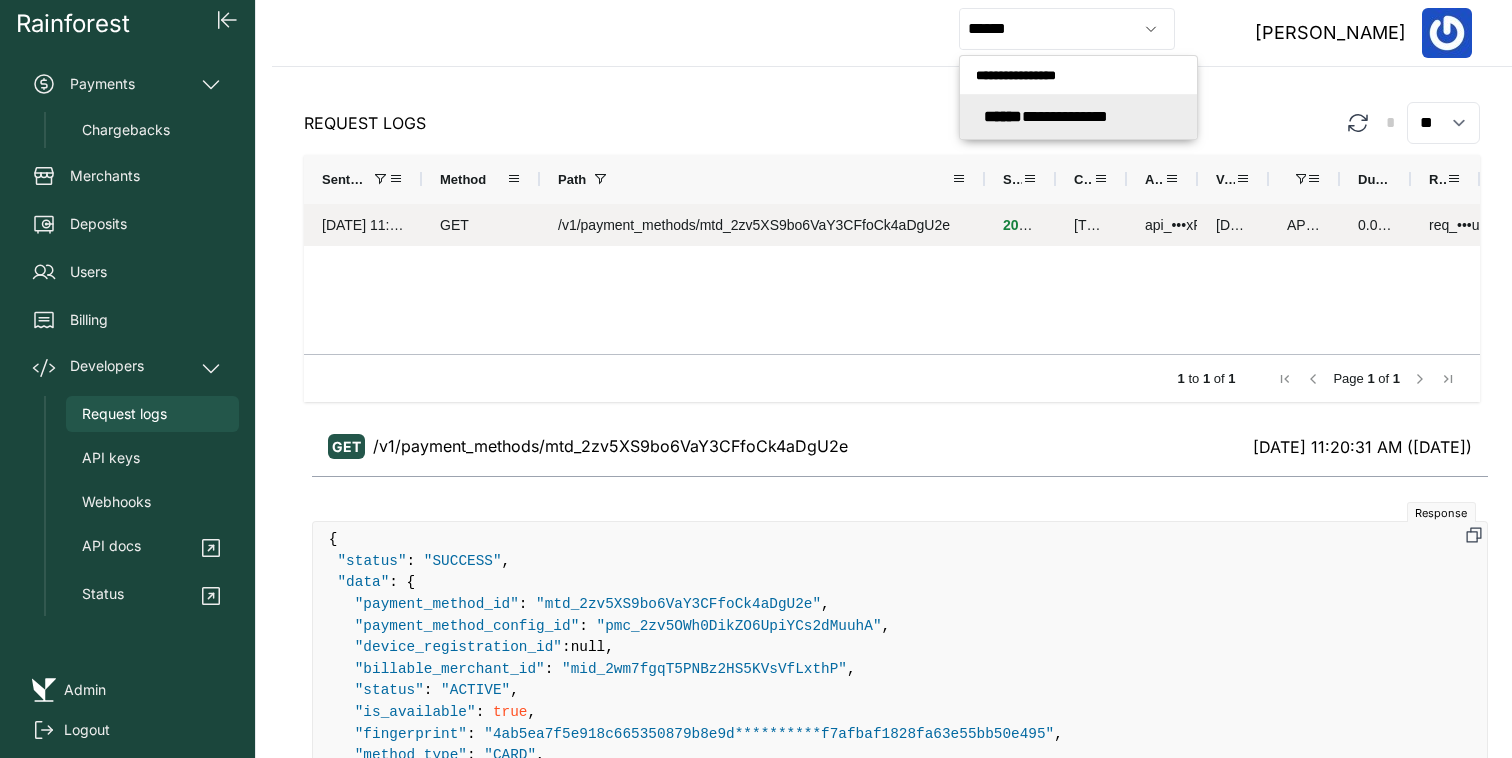 type on "**********" 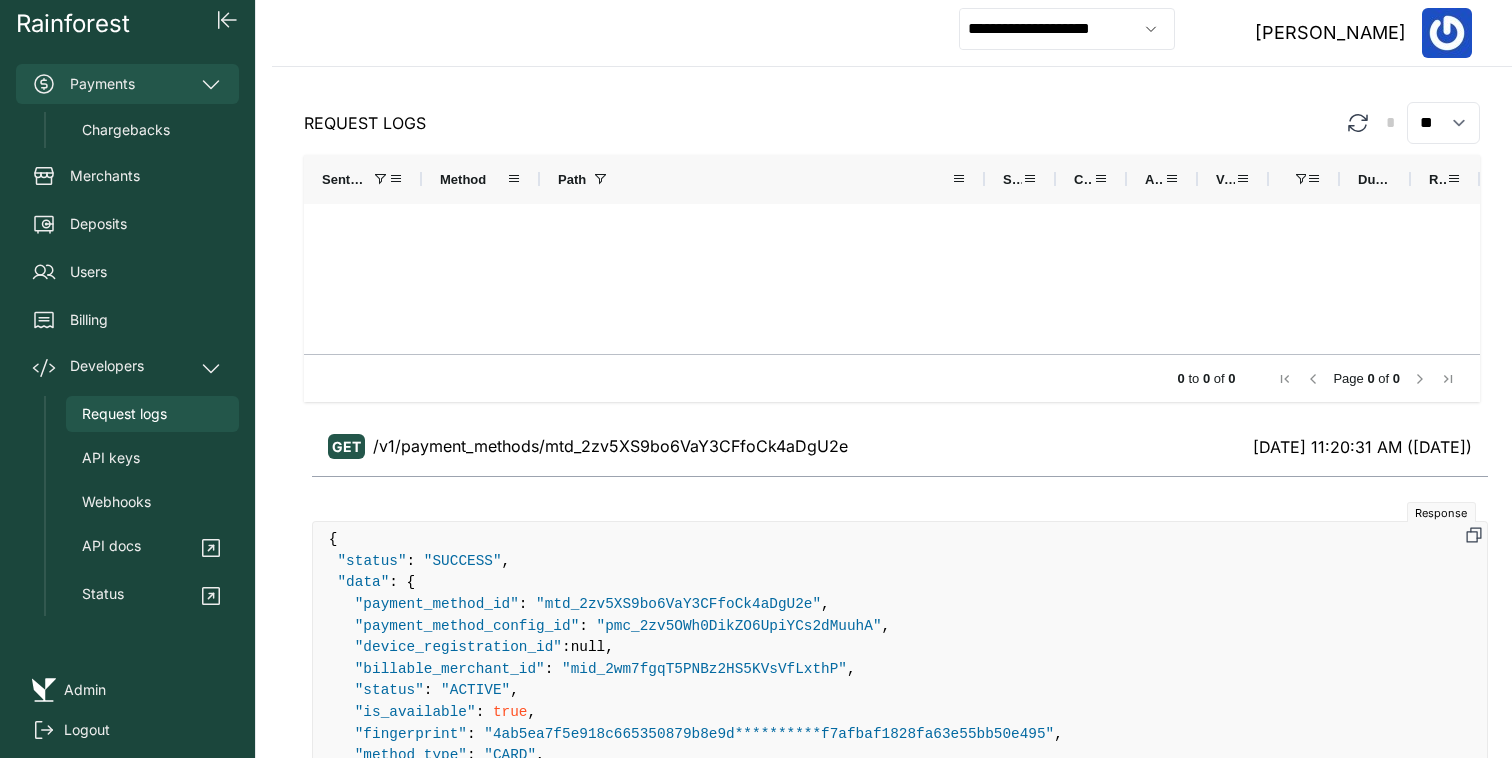 click on "Payments" at bounding box center (127, 84) 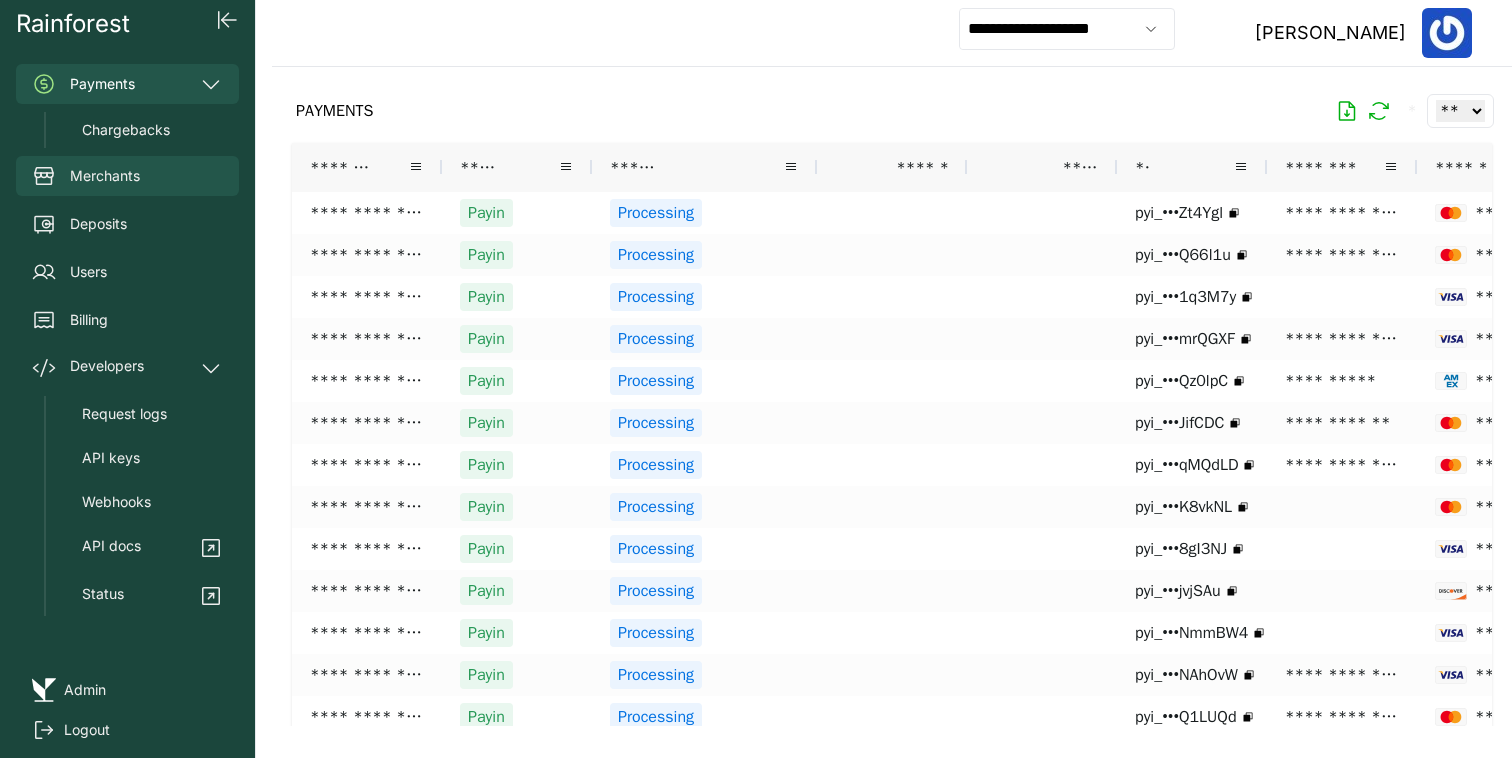 click on "Merchants" at bounding box center [127, 176] 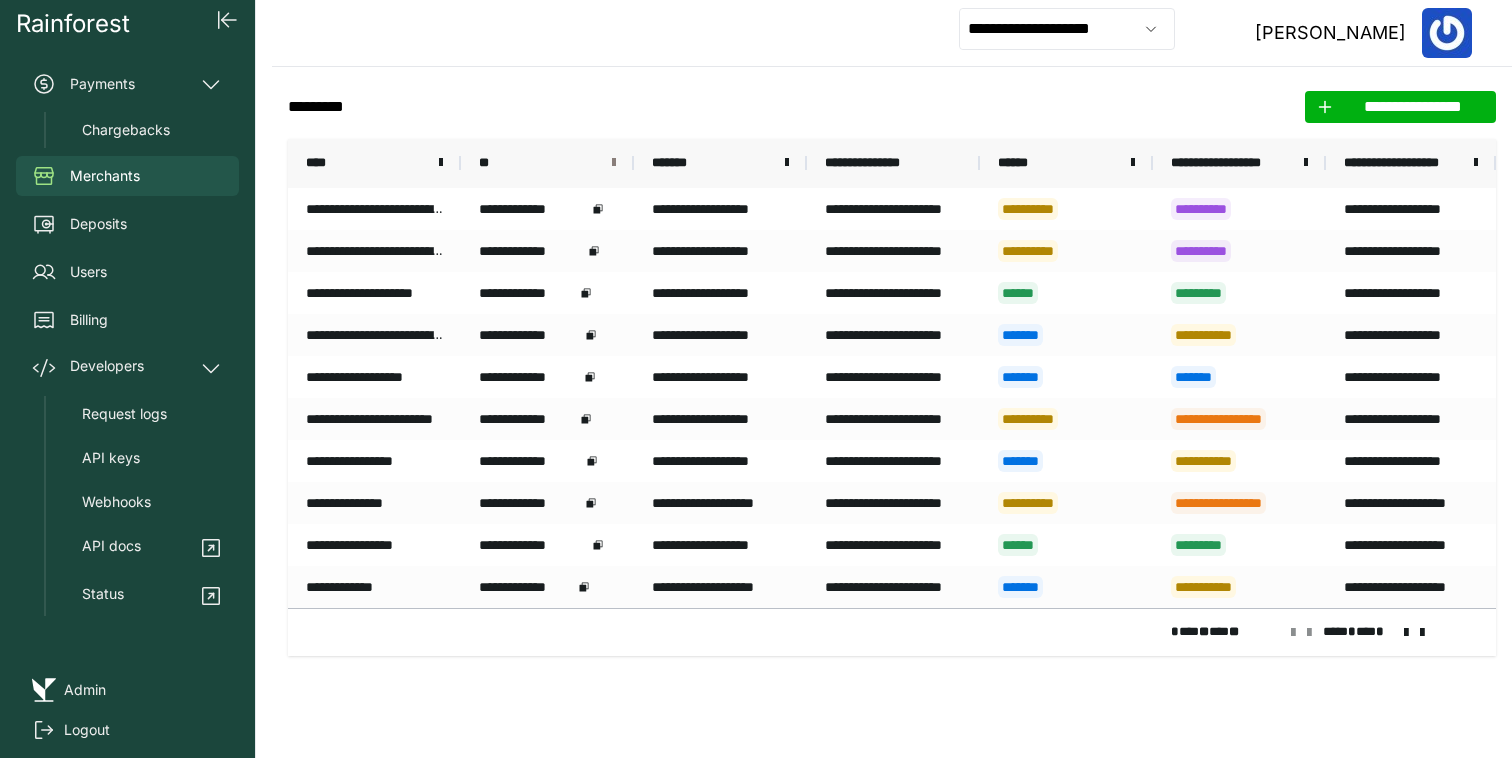 click at bounding box center [614, 163] 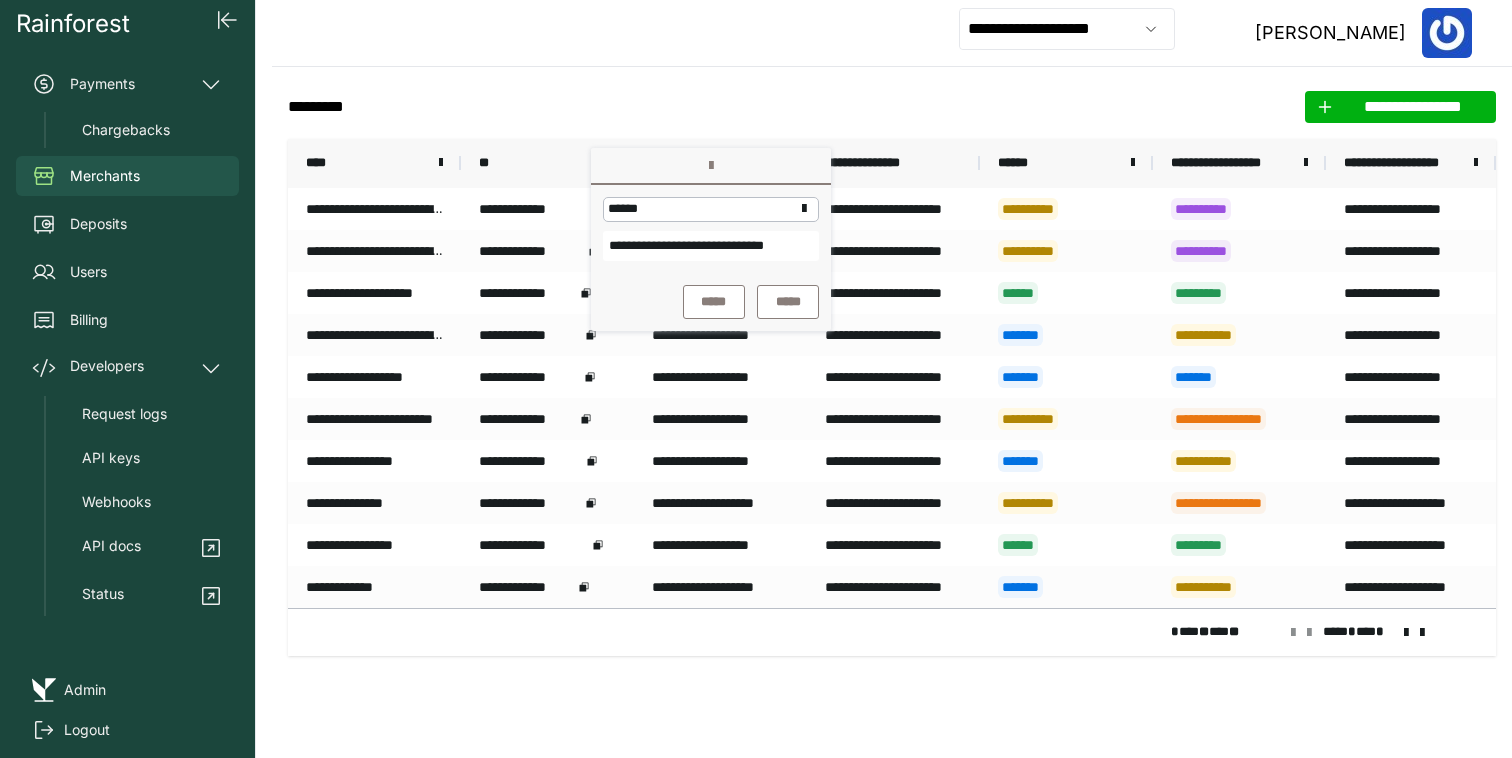 scroll, scrollTop: 0, scrollLeft: 41, axis: horizontal 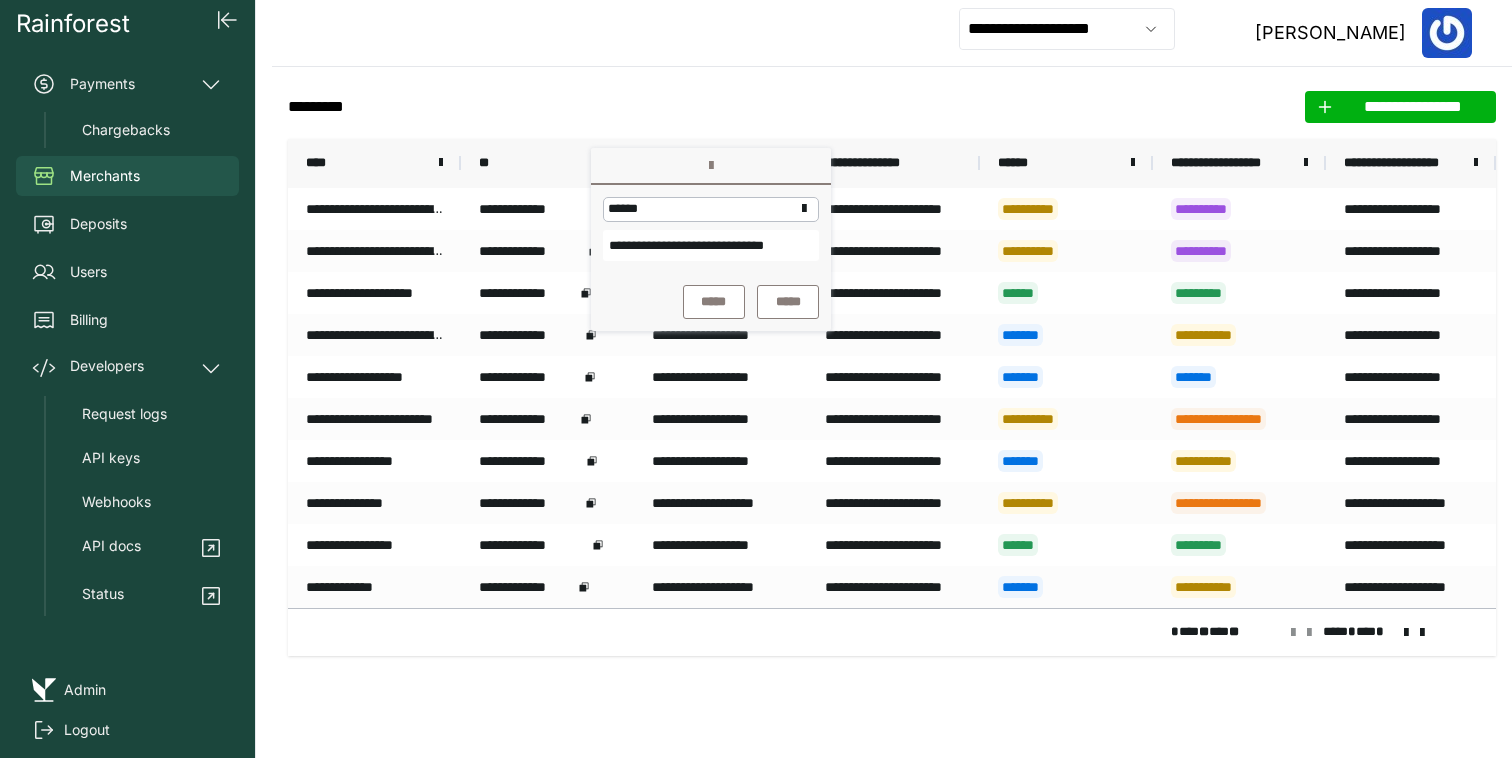 type on "**********" 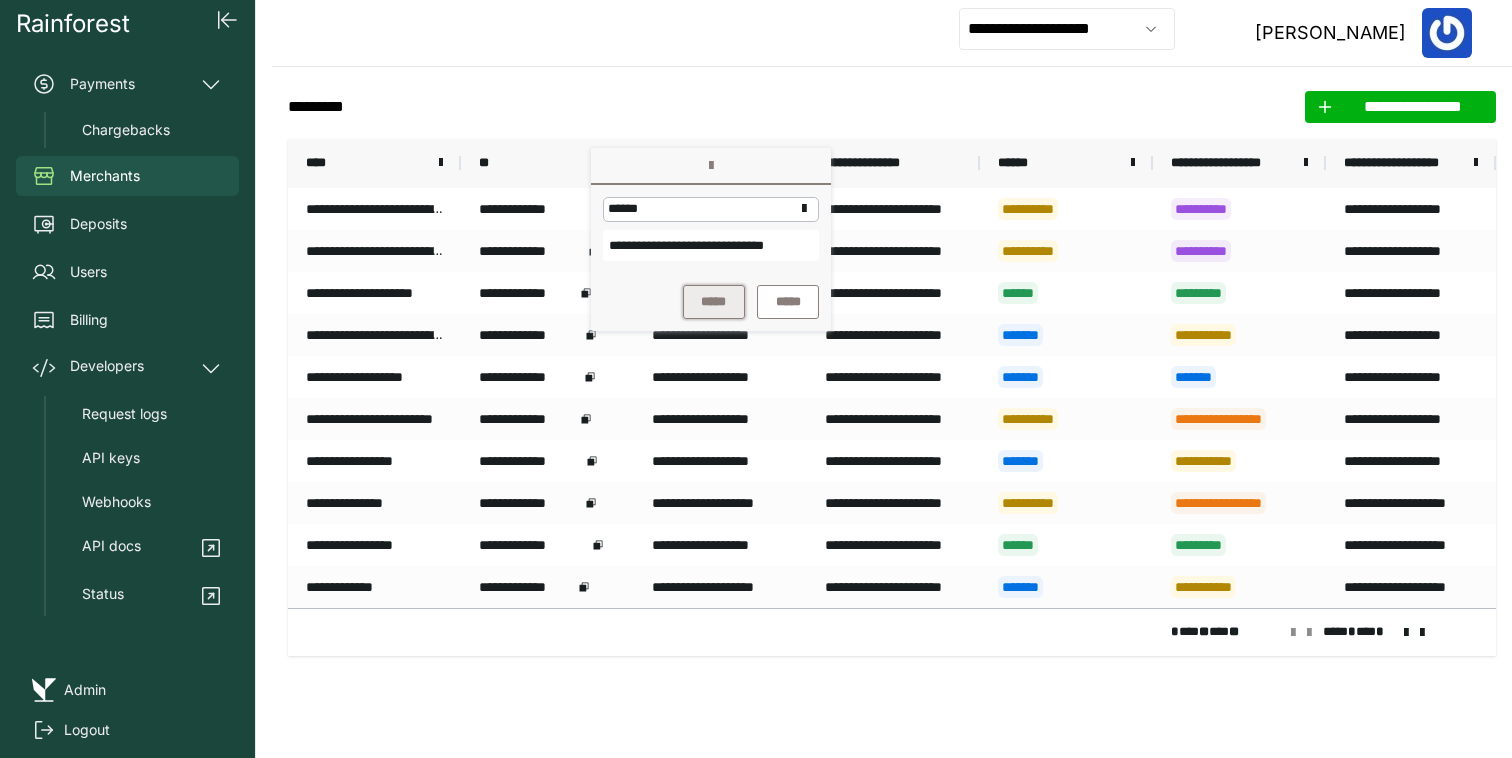 click on "*****" at bounding box center (714, 302) 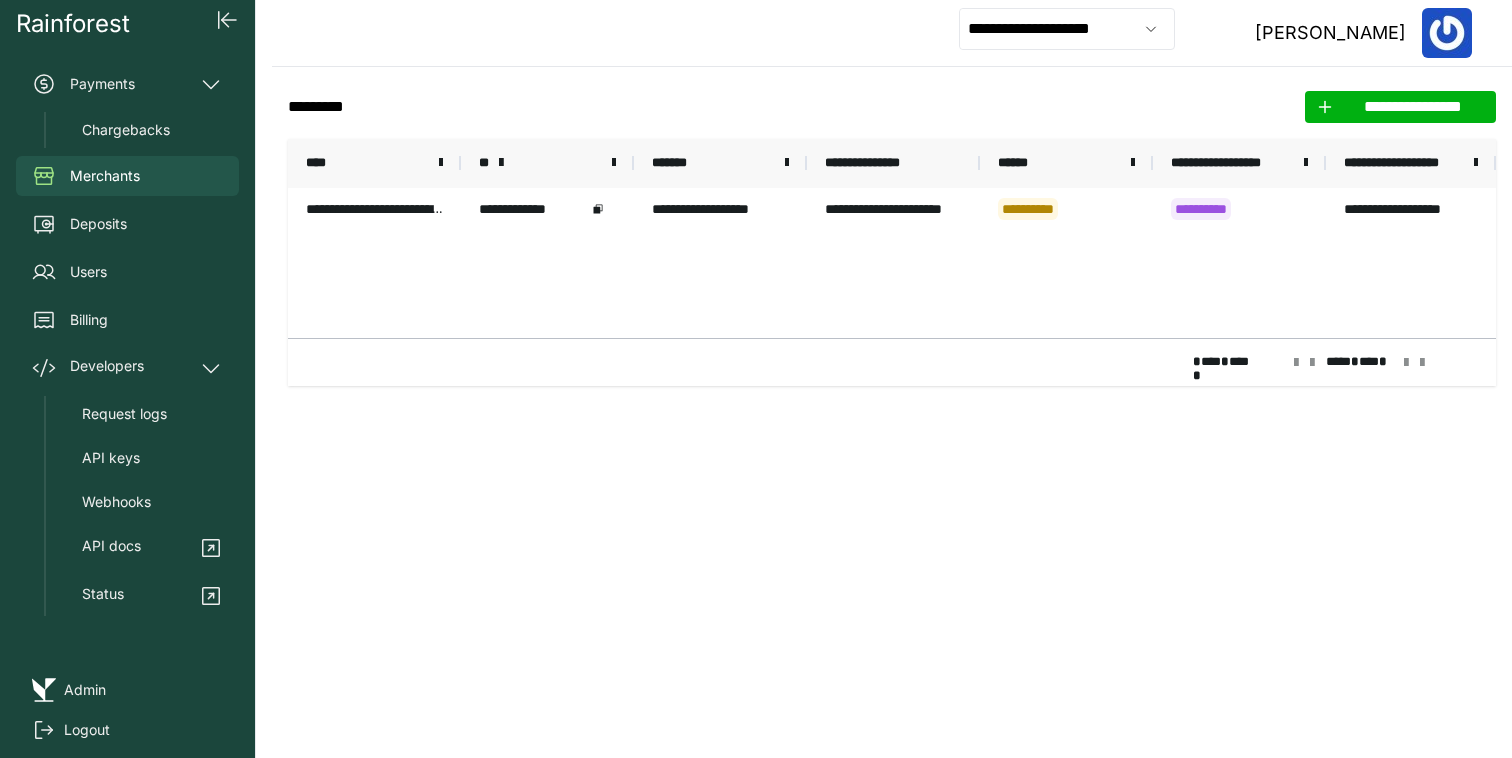 click on "**********" 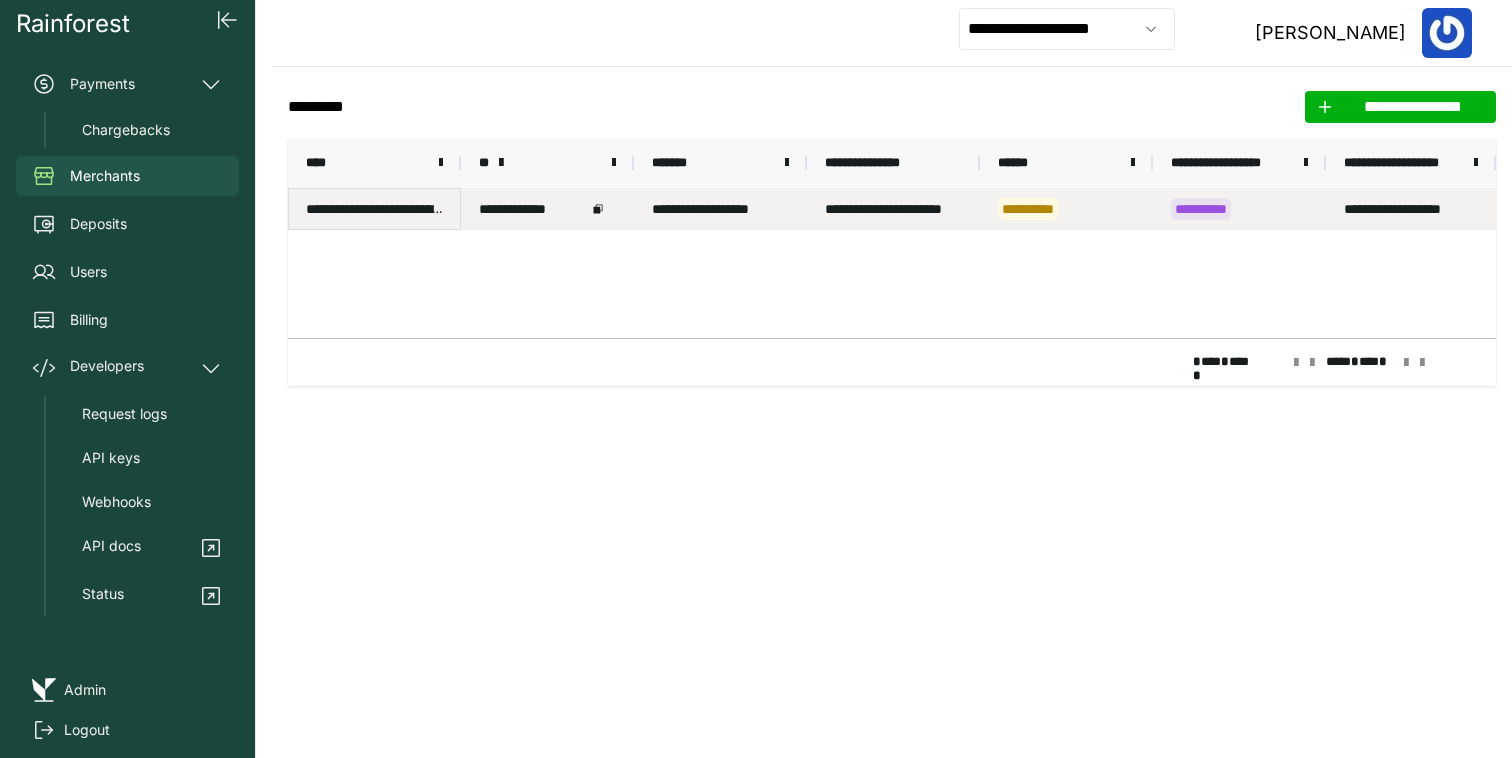 click on "**********" at bounding box center [374, 209] 